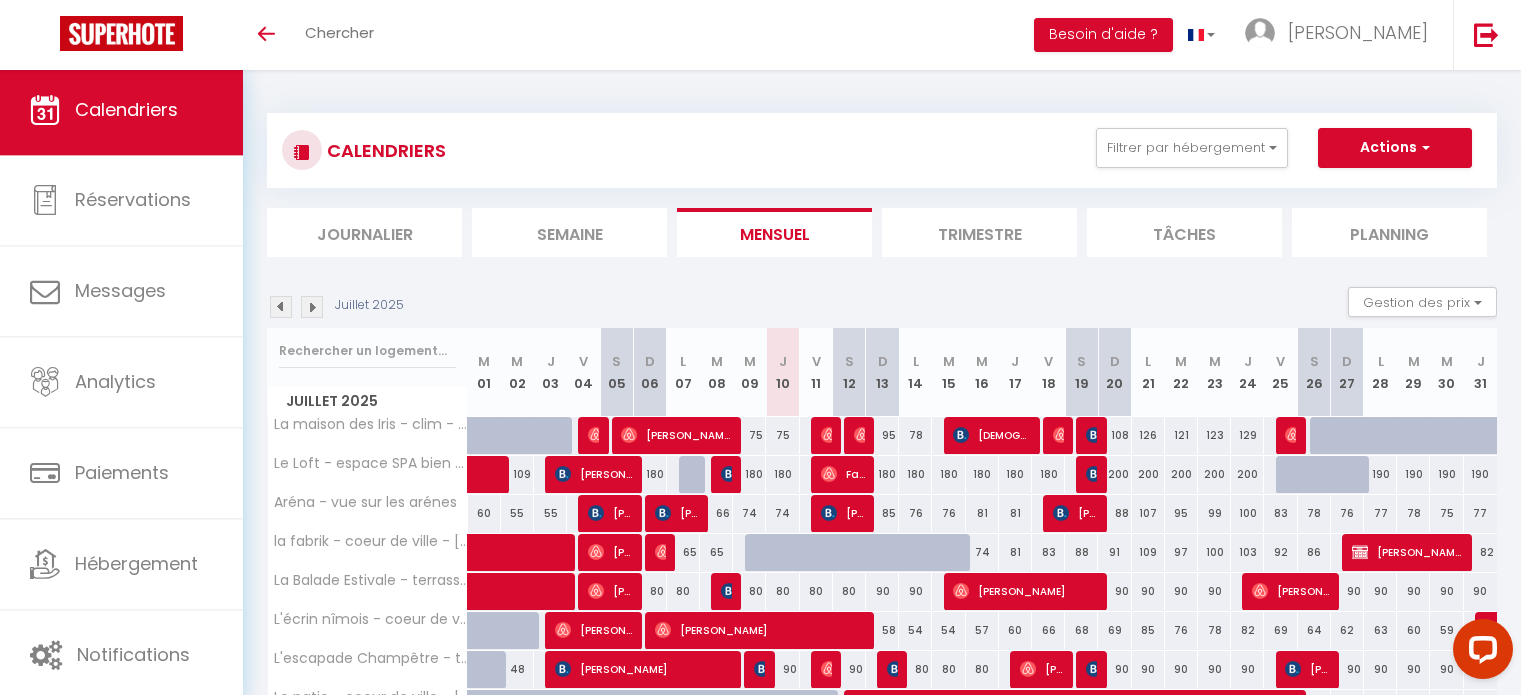 scroll, scrollTop: 173, scrollLeft: 0, axis: vertical 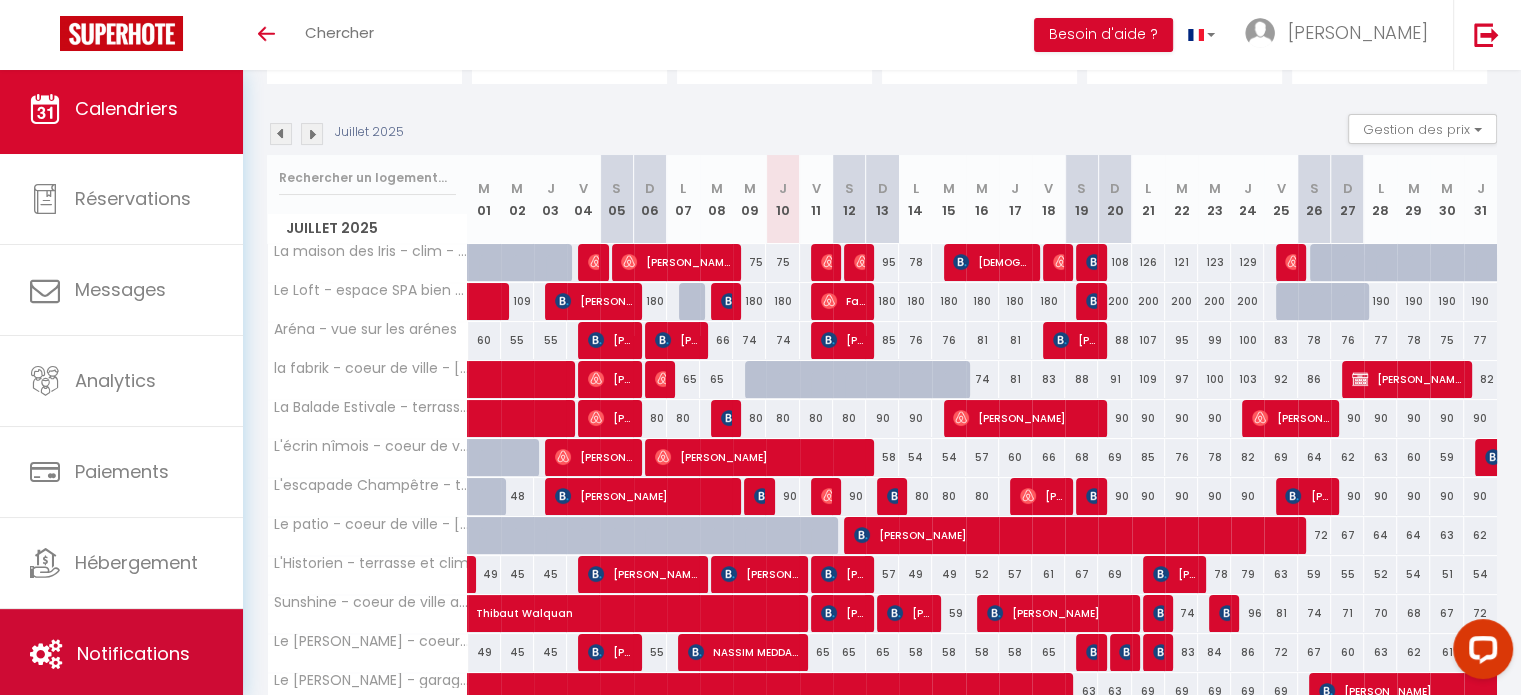 click on "Notifications" at bounding box center (121, 654) 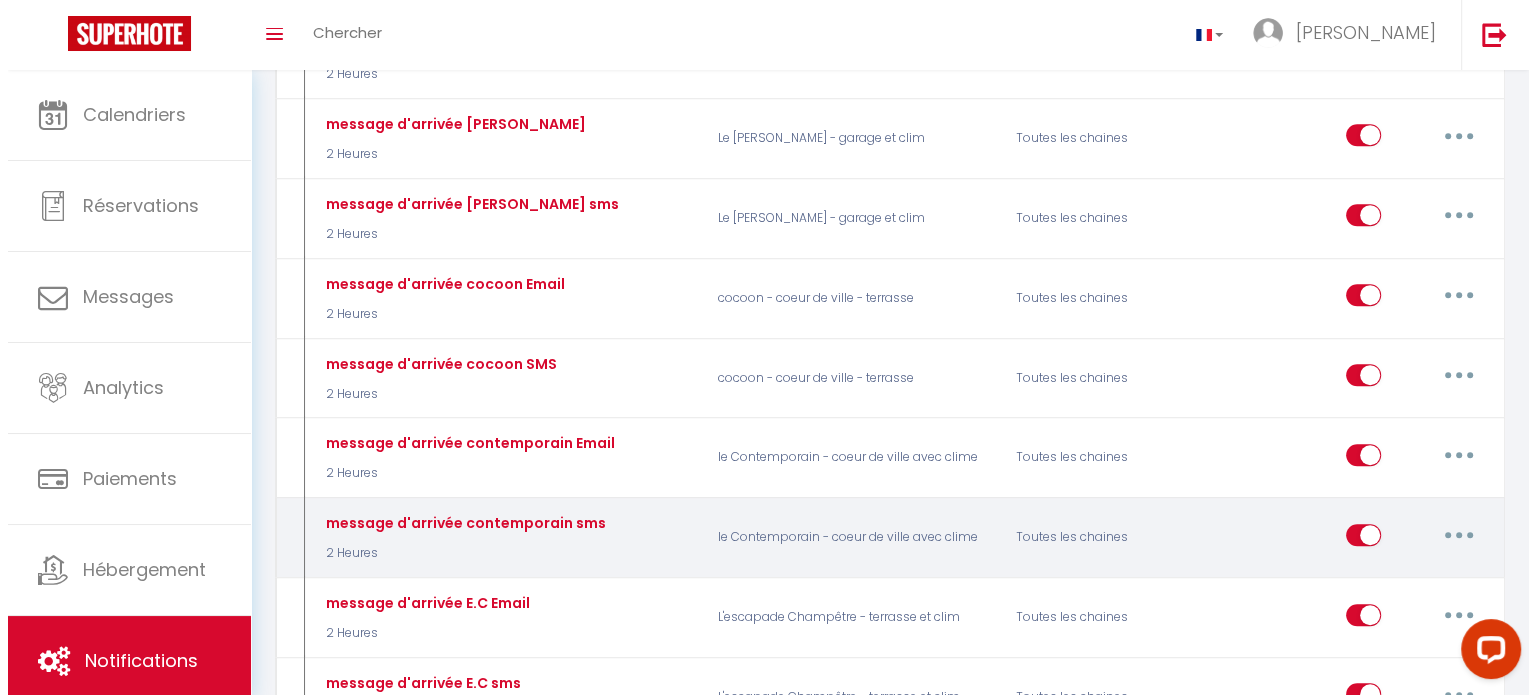 scroll, scrollTop: 1200, scrollLeft: 0, axis: vertical 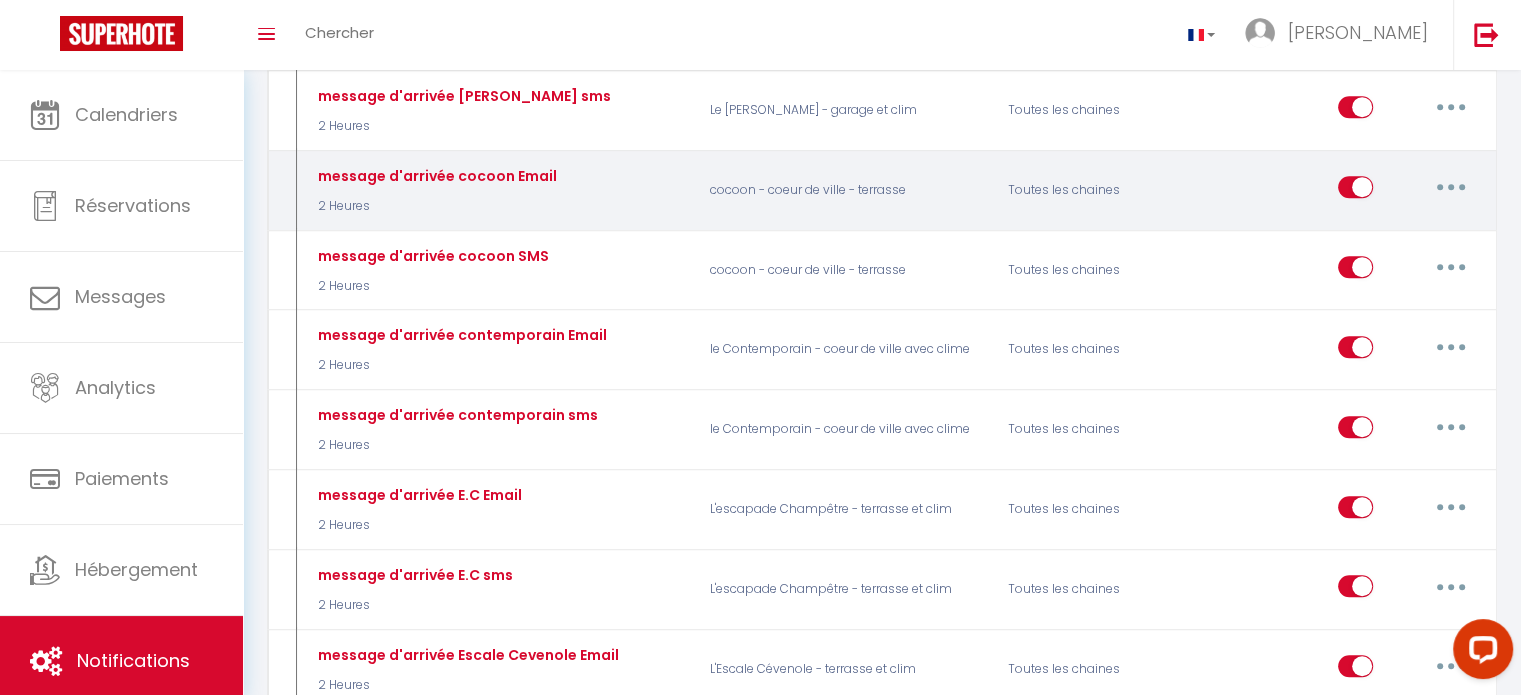 click at bounding box center (1451, 187) 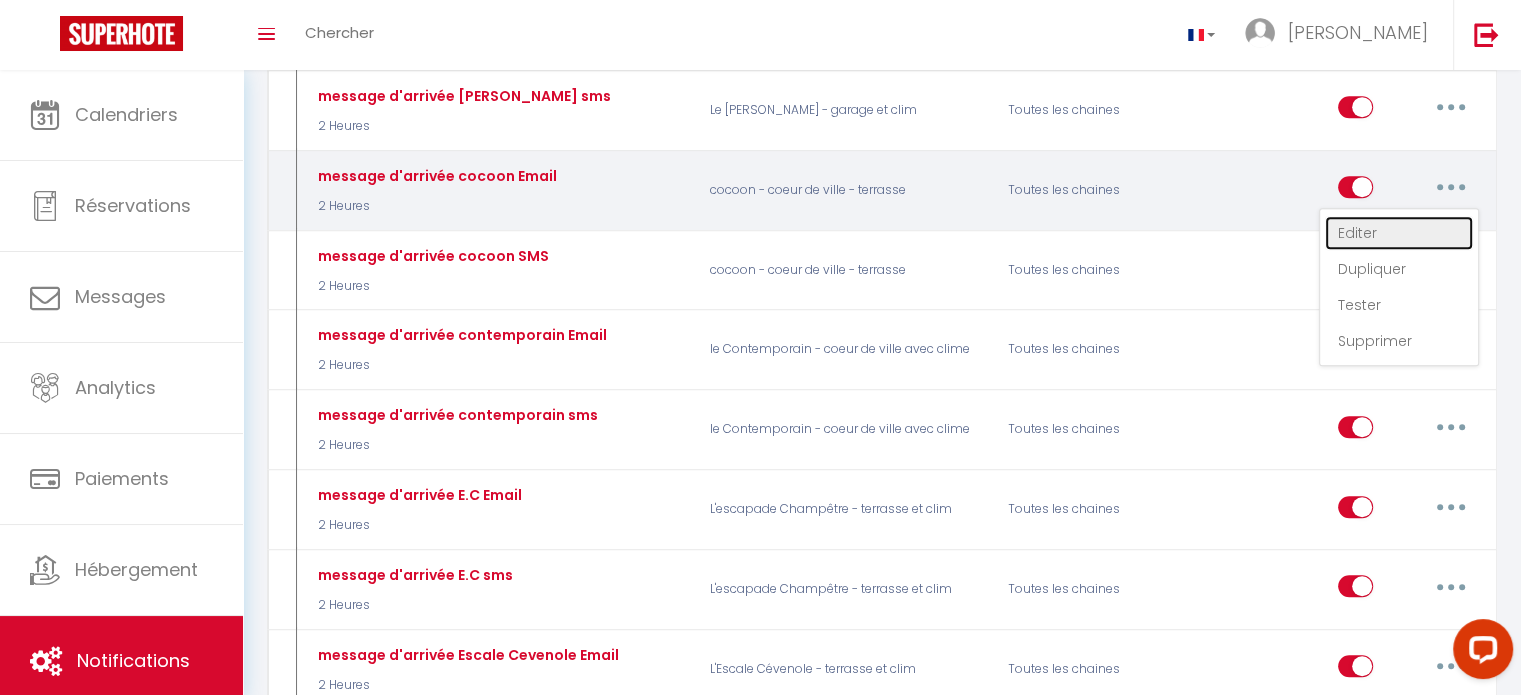 click on "Editer" at bounding box center (1399, 233) 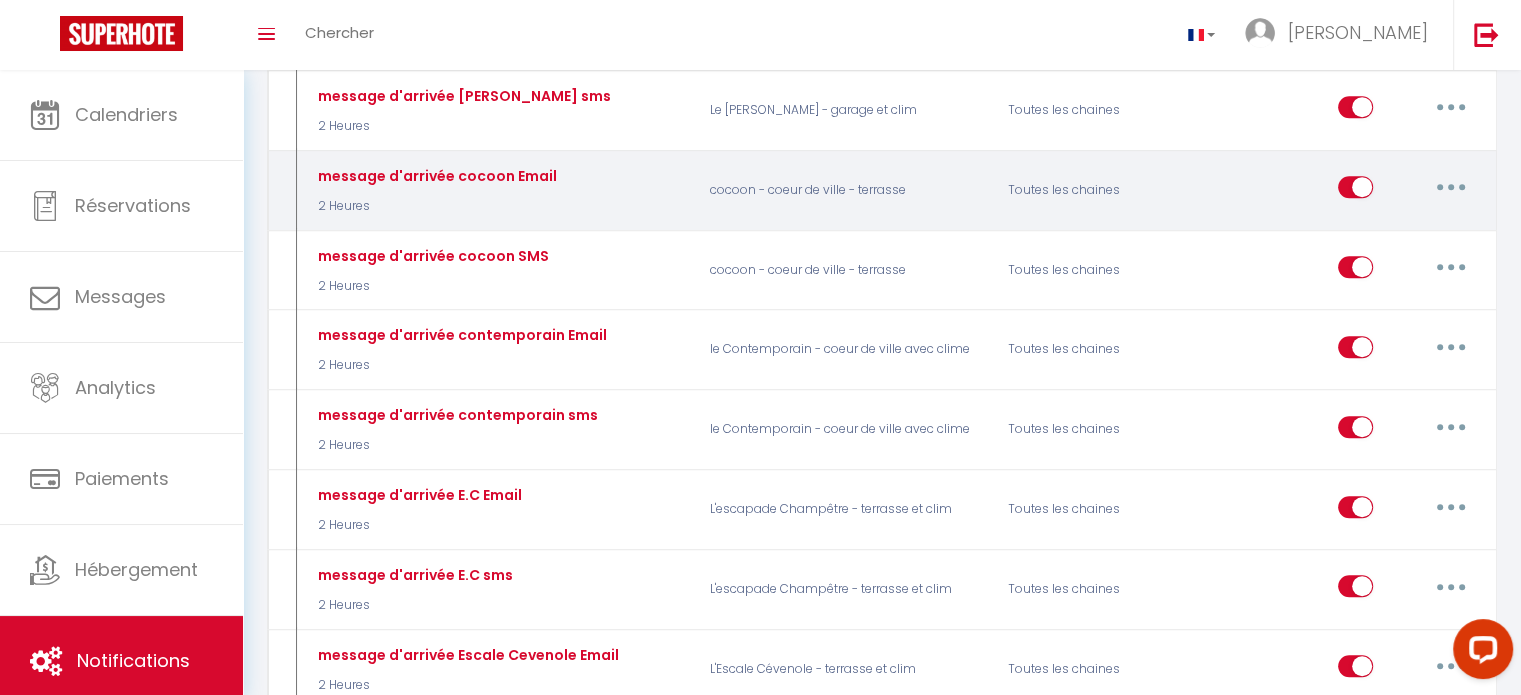 type on "message d'arrivée cocoon Email" 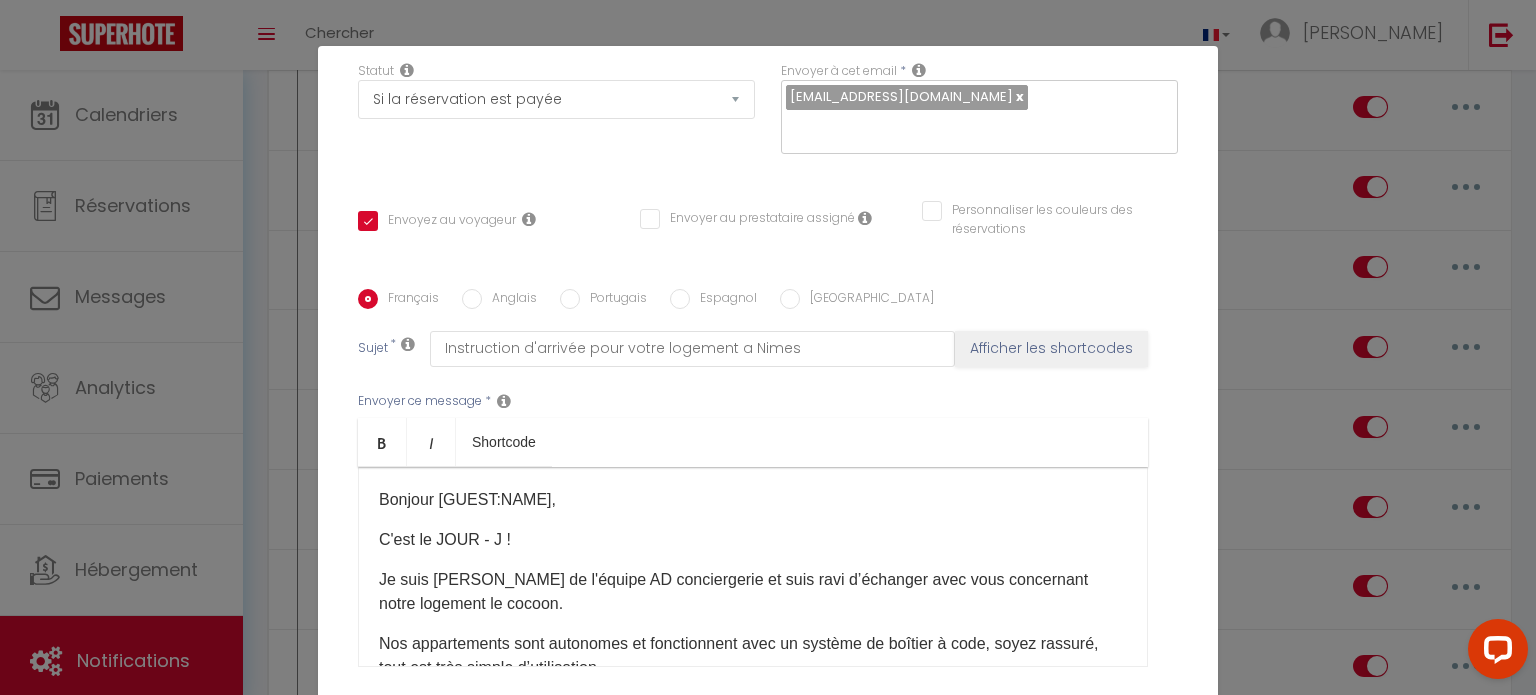 scroll, scrollTop: 396, scrollLeft: 0, axis: vertical 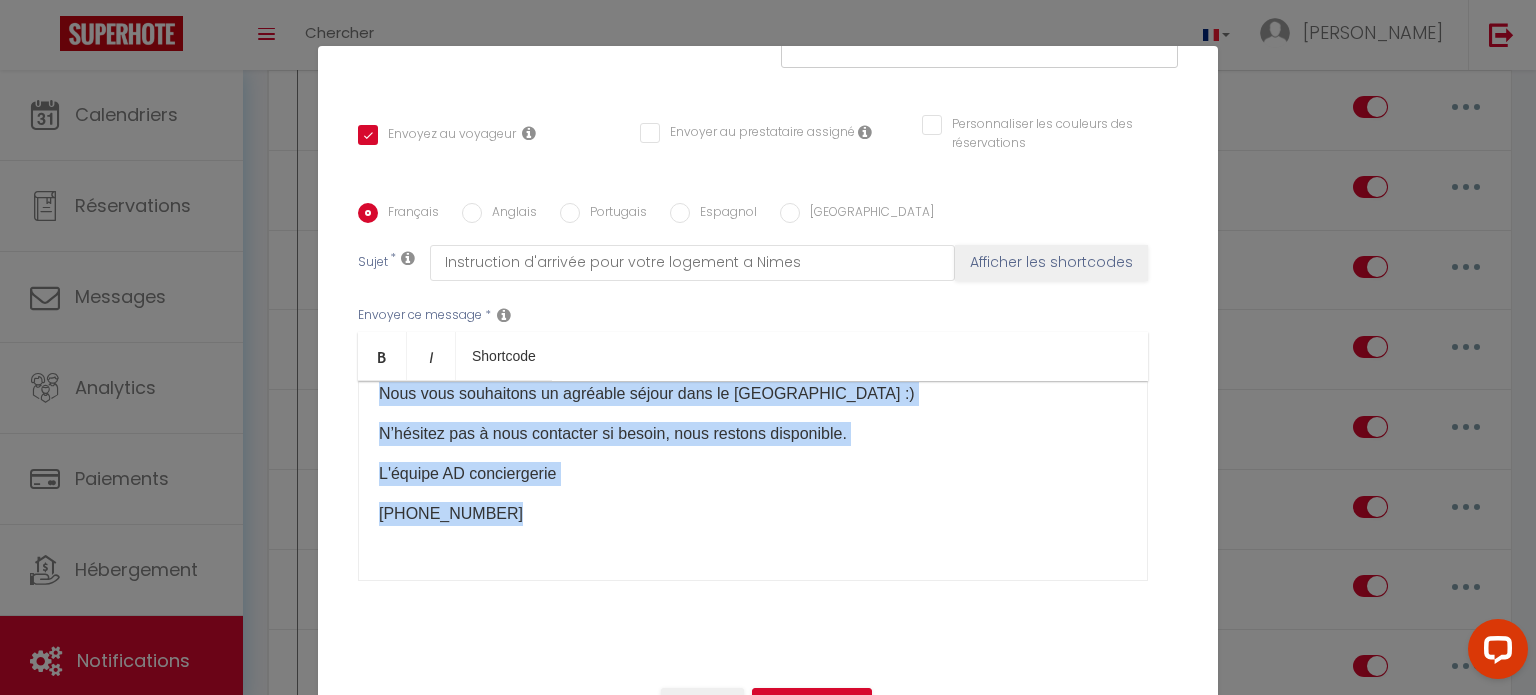 drag, startPoint x: 372, startPoint y: 409, endPoint x: 727, endPoint y: 511, distance: 369.36298 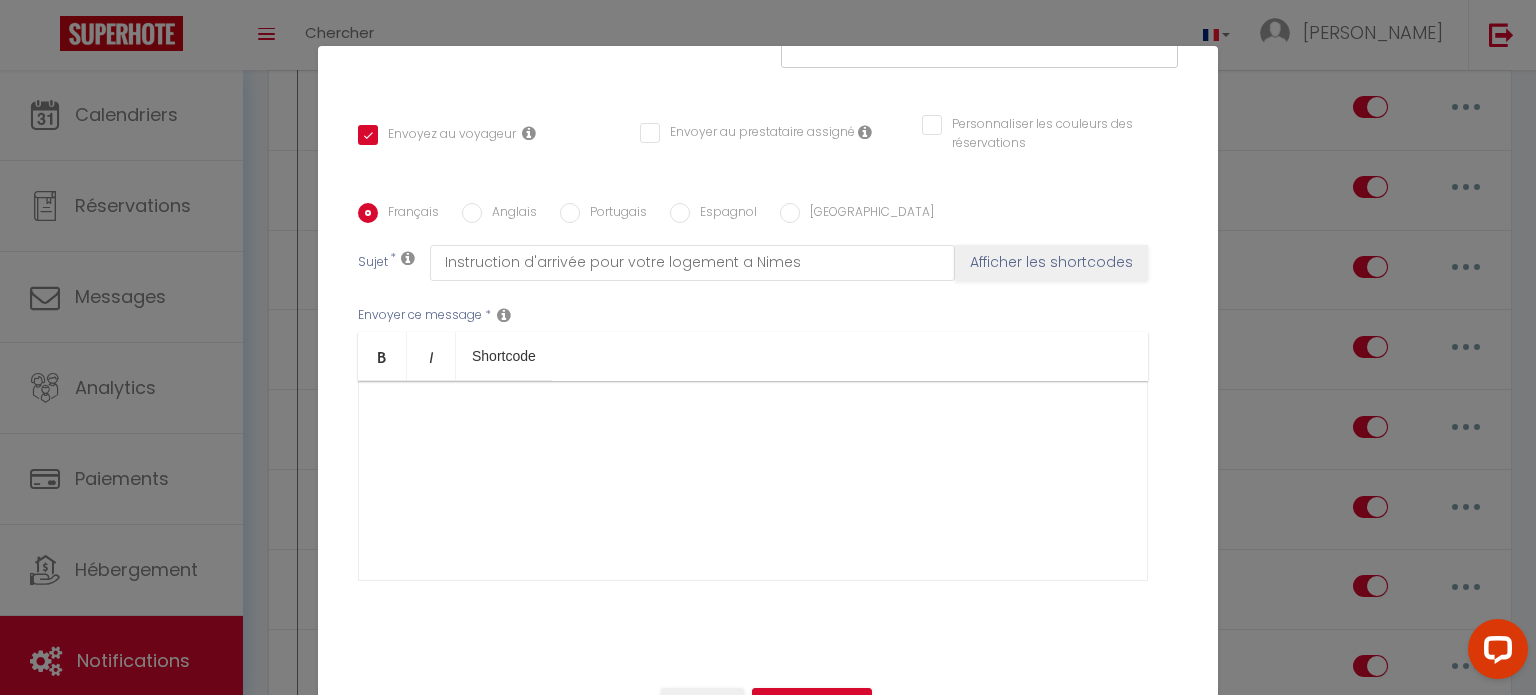 scroll, scrollTop: 0, scrollLeft: 0, axis: both 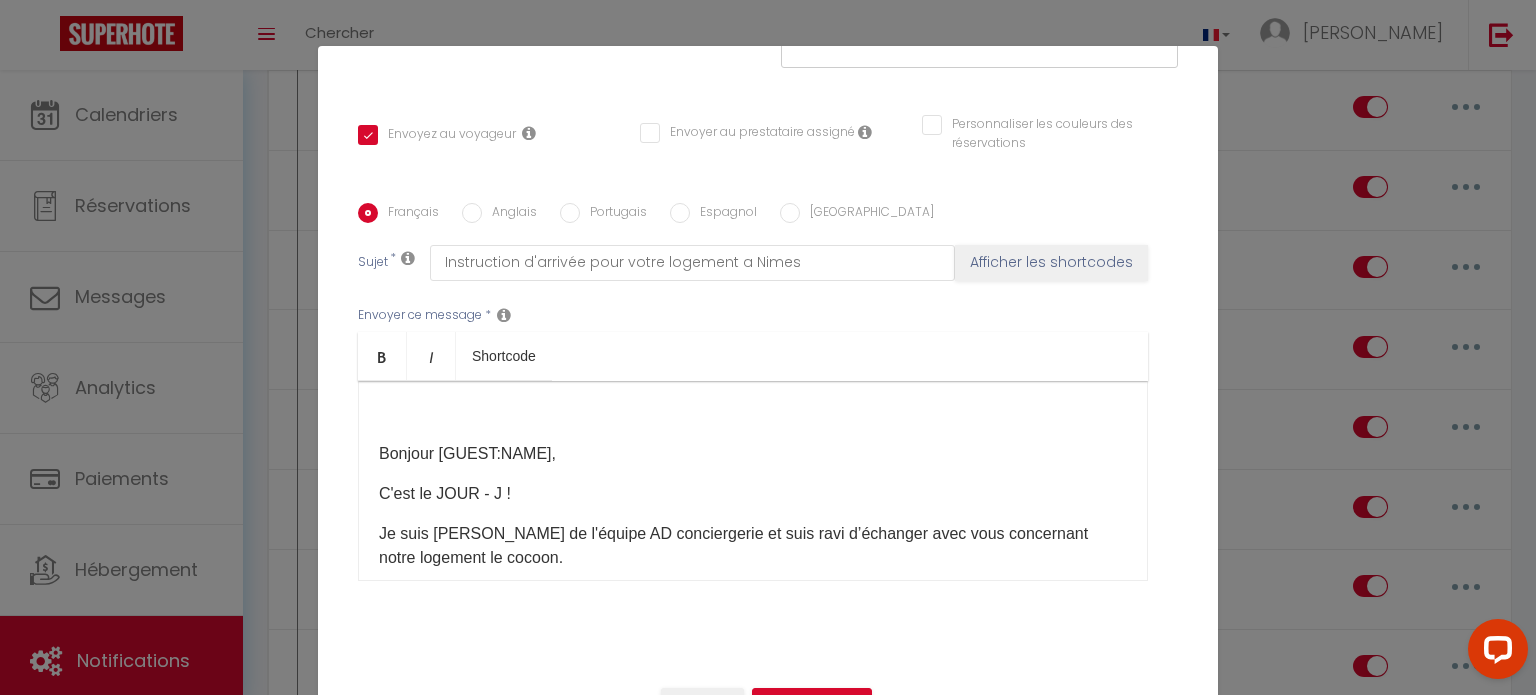 click on "​
Bonjour
[GUEST:NAME]​,
C'est
le JOUR - J !
Je
suis [PERSON_NAME] de l'équipe AD conciergerie et suis ravi d’échanger
avec vous concernant notre logement le cocoon.
Nos
appartements sont autonomes et fonctionnent avec un système de
boîtier à code, soyez rassuré, tout est très simple
d’utilisation.
Voici
les instructions pour votre arrivée :
L’appartement
se situe au [STREET_ADDRESS] une fois devant la porte, il vous
faut sonner sur la sonnette ([PERSON_NAME]) ce qui vous ouvrira la porte
automatiquement.
Une
fois dans le hall d'entrée prenez les marches à votre gauche
l'appartement sera la porte en bois de nouveau à gauche. Une fois
devant la porte vous verrez un boîtier à clé gris avec marqué le
cocoon, code : 0629
Votre
entrée dans les lieux est prévue pour 16h
A
votre départ, vous n’aurez qu’à laisser les clés dans le même
boîtier, avec le même code. Vous pourrez profiter de notre logement
jusqu’à 10h." at bounding box center [753, 481] 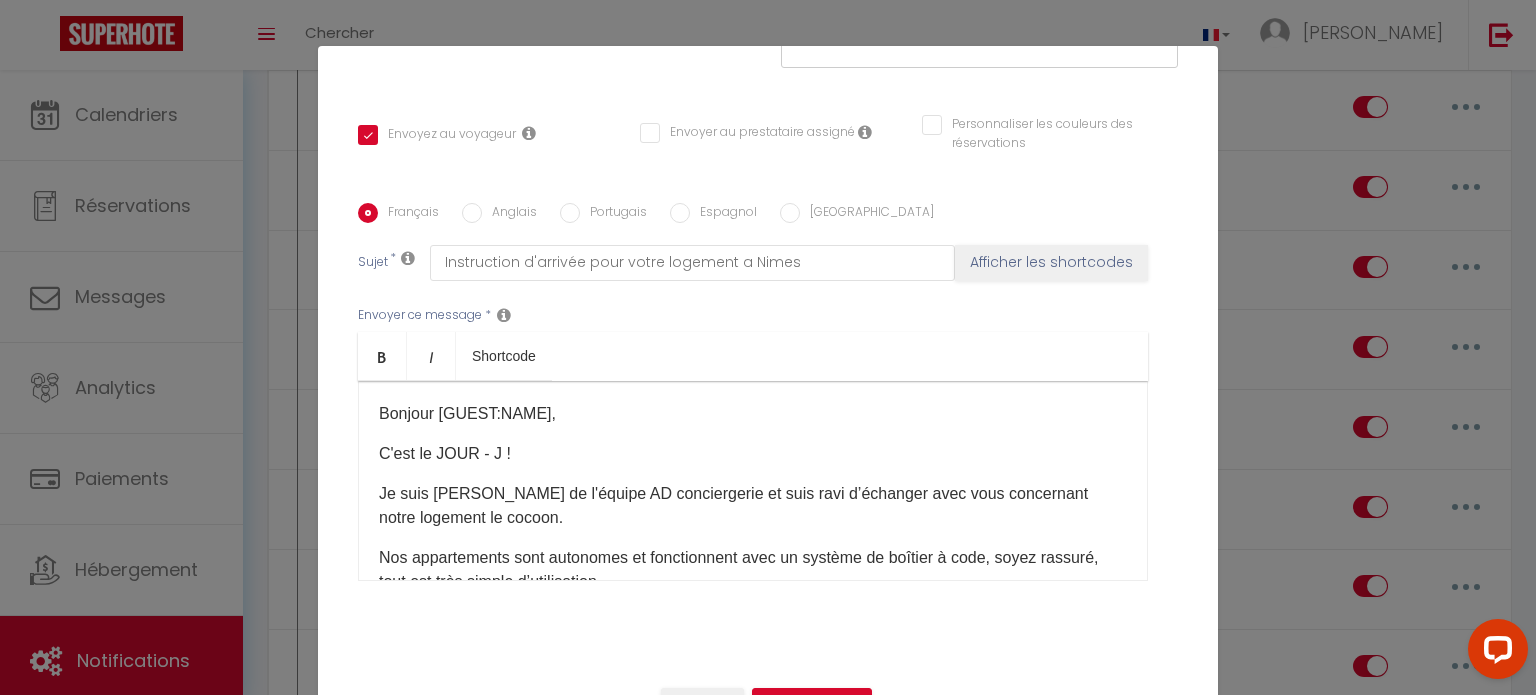 click on "Anglais" at bounding box center [472, 213] 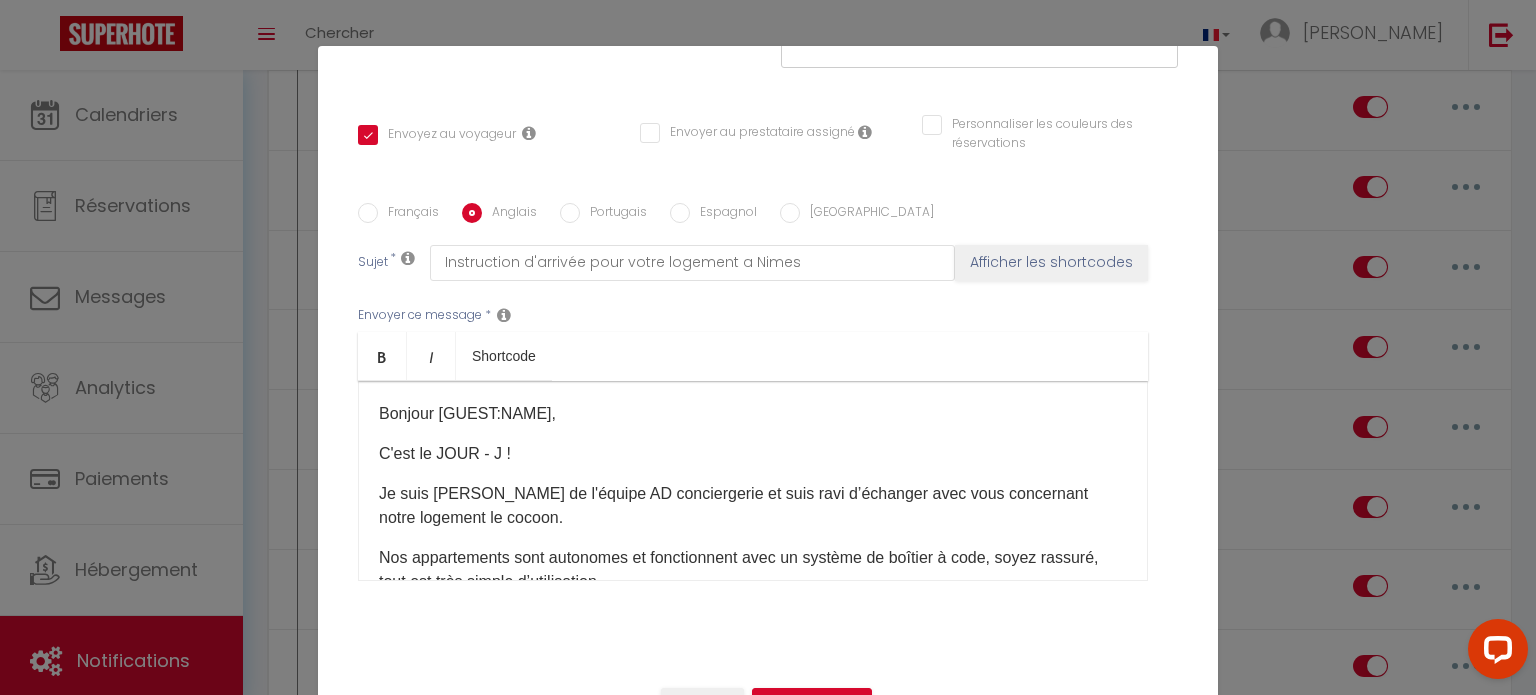 checkbox on "true" 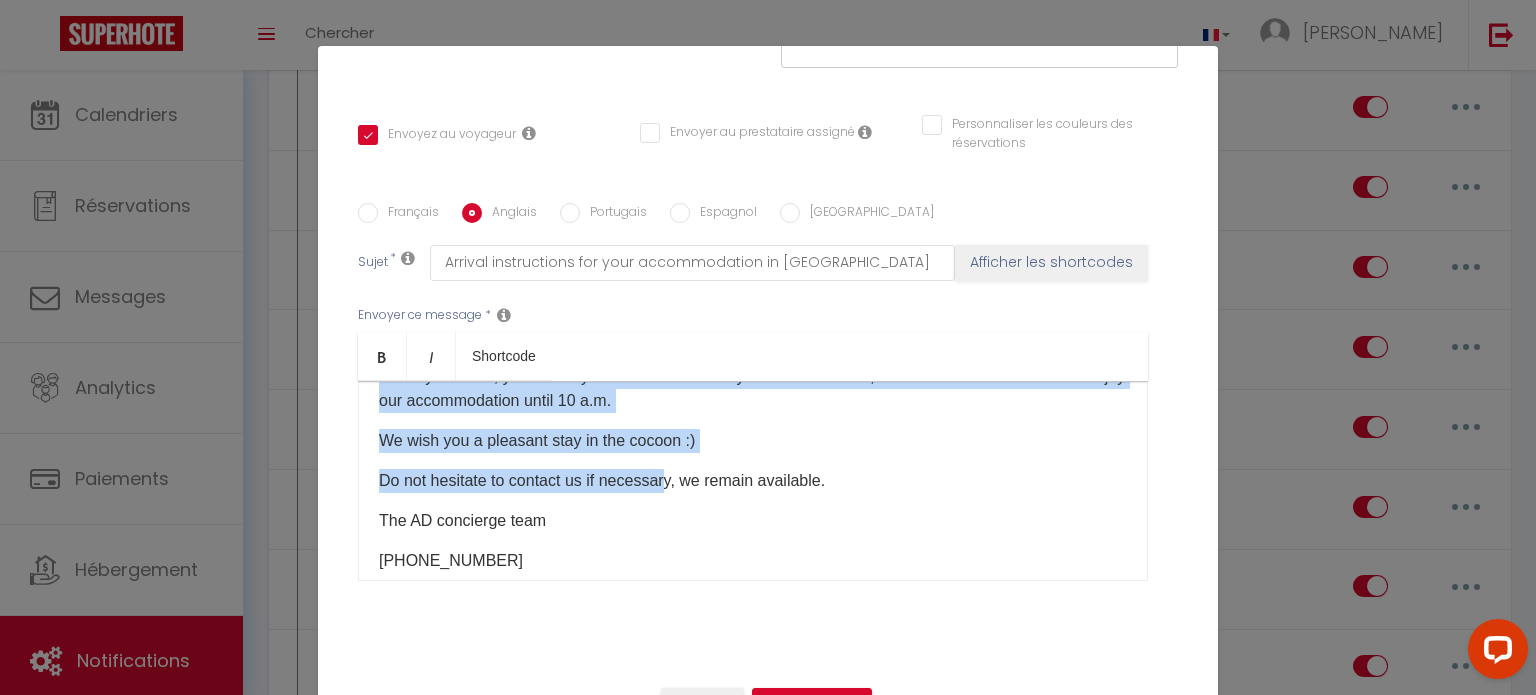 scroll, scrollTop: 485, scrollLeft: 0, axis: vertical 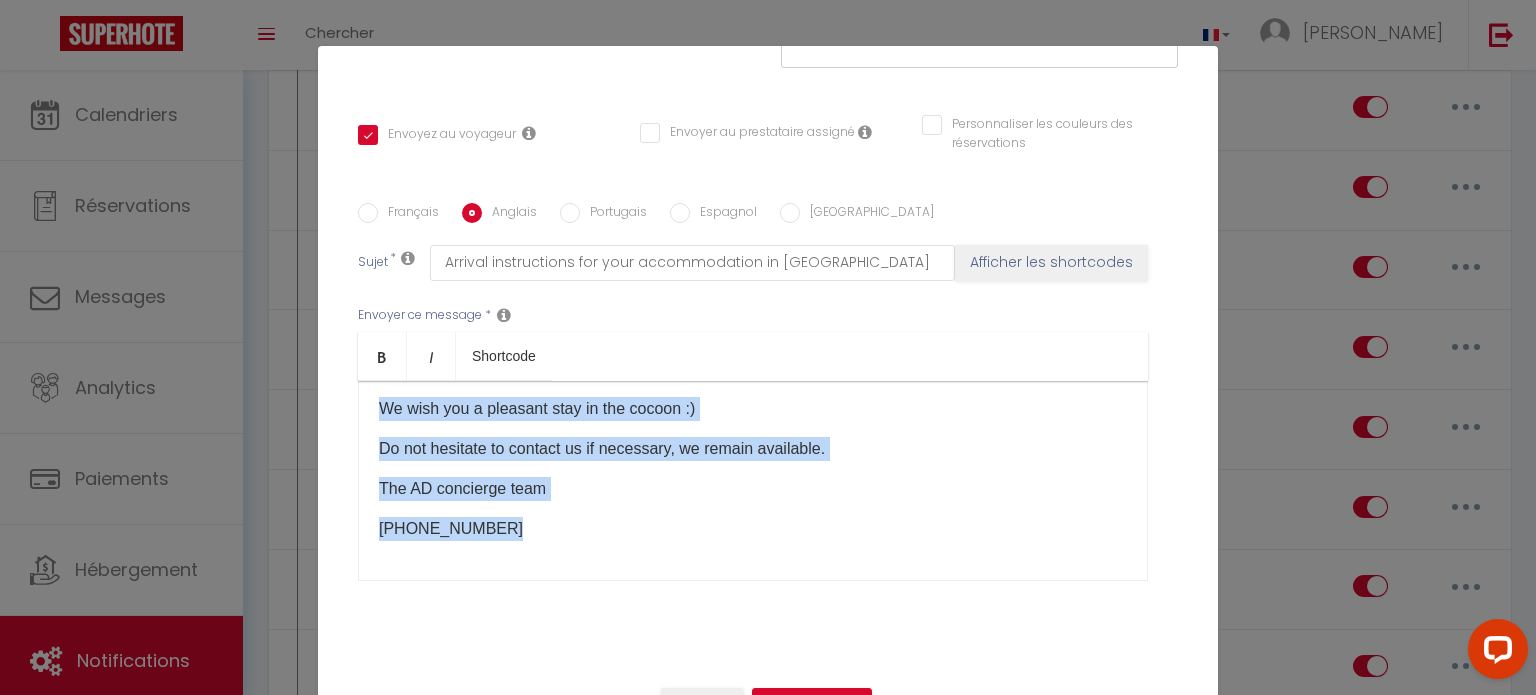 drag, startPoint x: 369, startPoint y: 408, endPoint x: 575, endPoint y: 512, distance: 230.76395 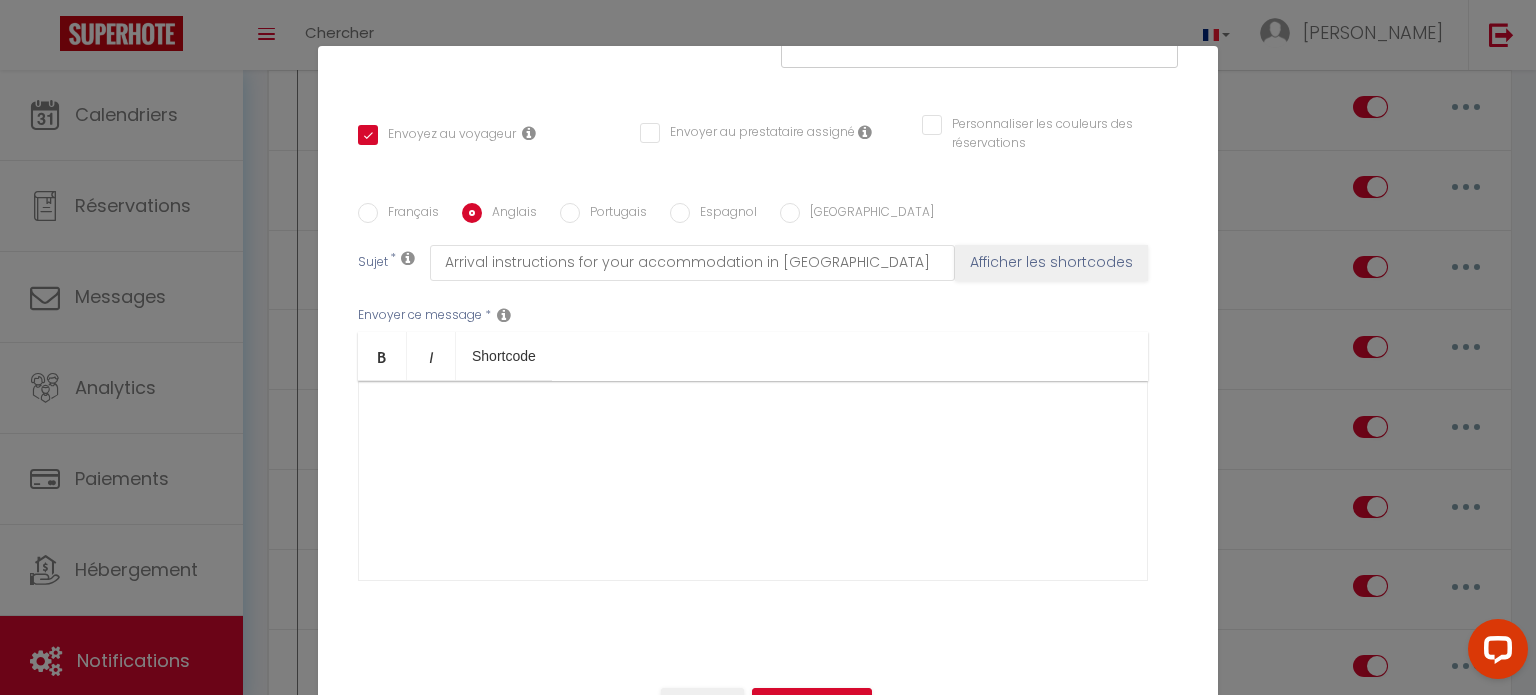 scroll, scrollTop: 0, scrollLeft: 0, axis: both 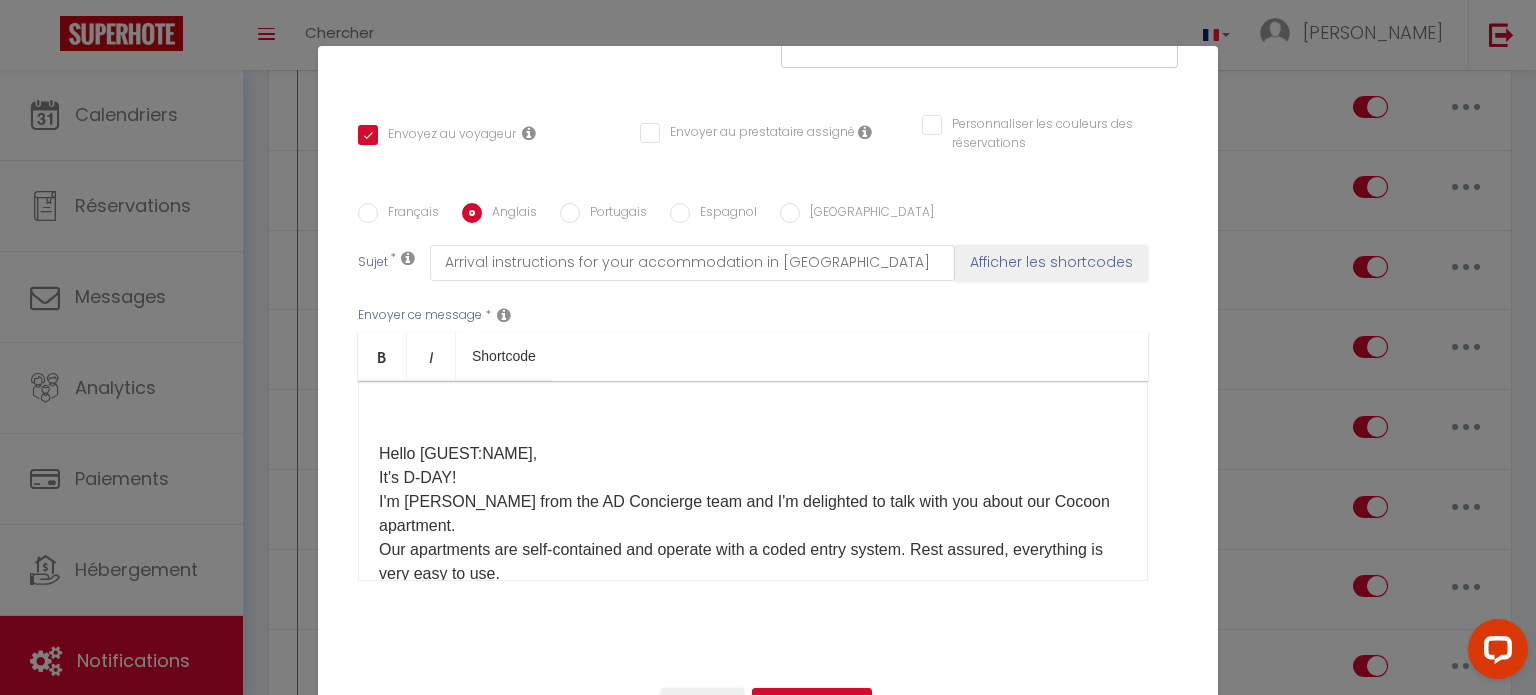 click on "​ Hello [GUEST:NAME], It's D-DAY! I'm [PERSON_NAME] from the AD Concierge team and I'm delighted to talk with you about our Cocoon apartment. Our apartments are self-contained and operate with a coded entry system. Rest assured, everything is very easy to use. Here are the instructions for your arrival: The apartment is located at [STREET_ADDRESS]. Once in front of the door, ring the doorbell ([PERSON_NAME]), which will open the door automatically. Once in the entrance hall, take the steps on your left; the apartment will be the wooden door on the left again. Once in front of the door, you will see a gray key box marked Cocoon, code: 0629. Your check-in is scheduled for 4:00 PM. Upon departure, simply leave the keys in the same box, with the same code. You can enjoy our apartment until 10:00 AM. We wish you a pleasant stay in the cocoon :) Please feel free to contact us if needed; we remain available. The AD Concierge Team [PHONE_NUMBER]" at bounding box center (753, 481) 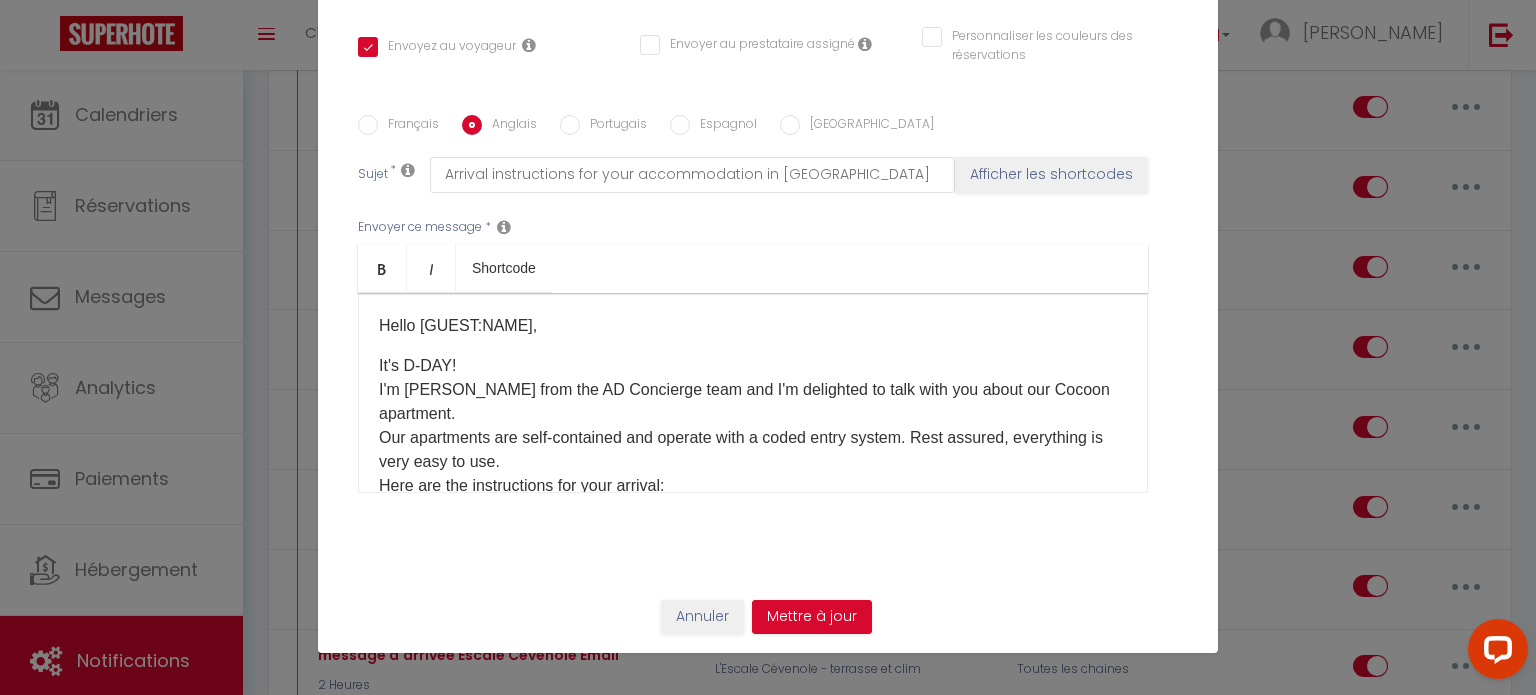 scroll, scrollTop: 91, scrollLeft: 0, axis: vertical 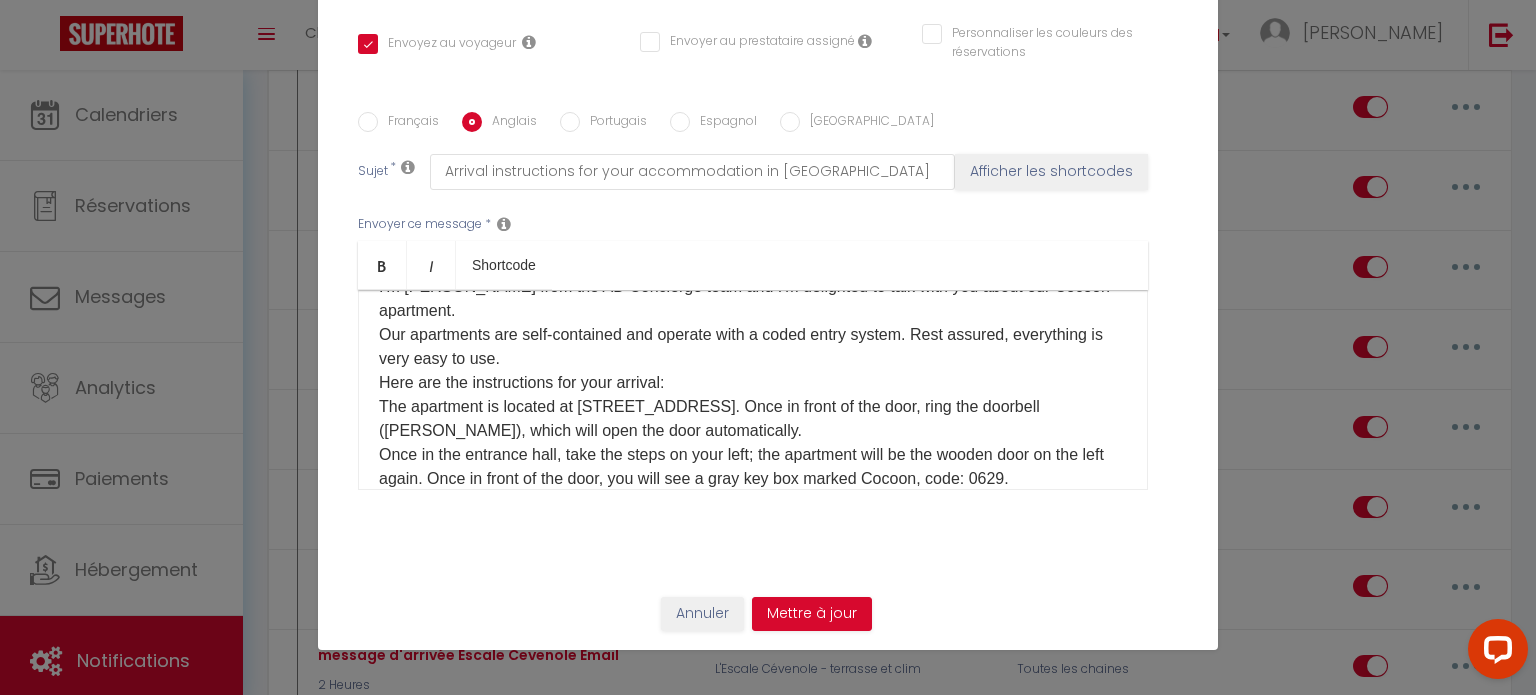 click on "Portugais" at bounding box center (613, 123) 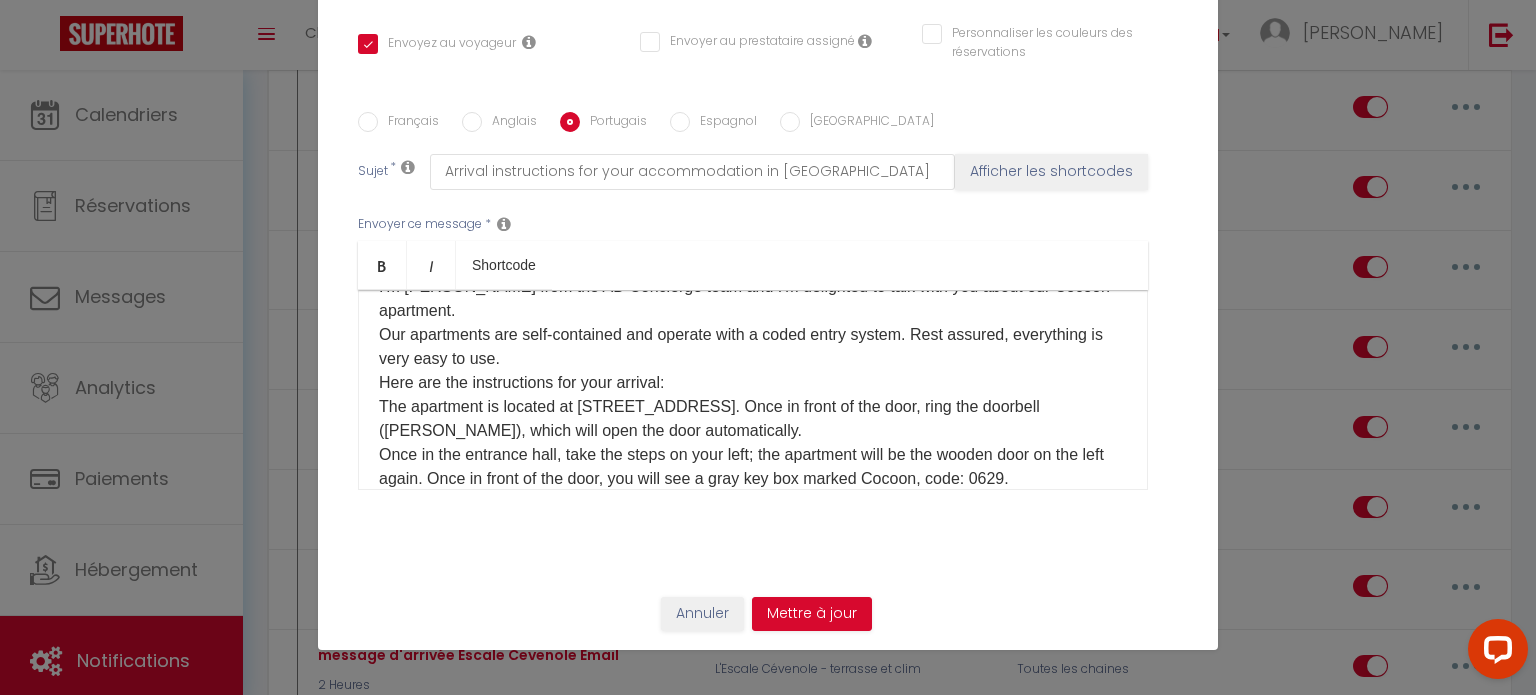 checkbox on "true" 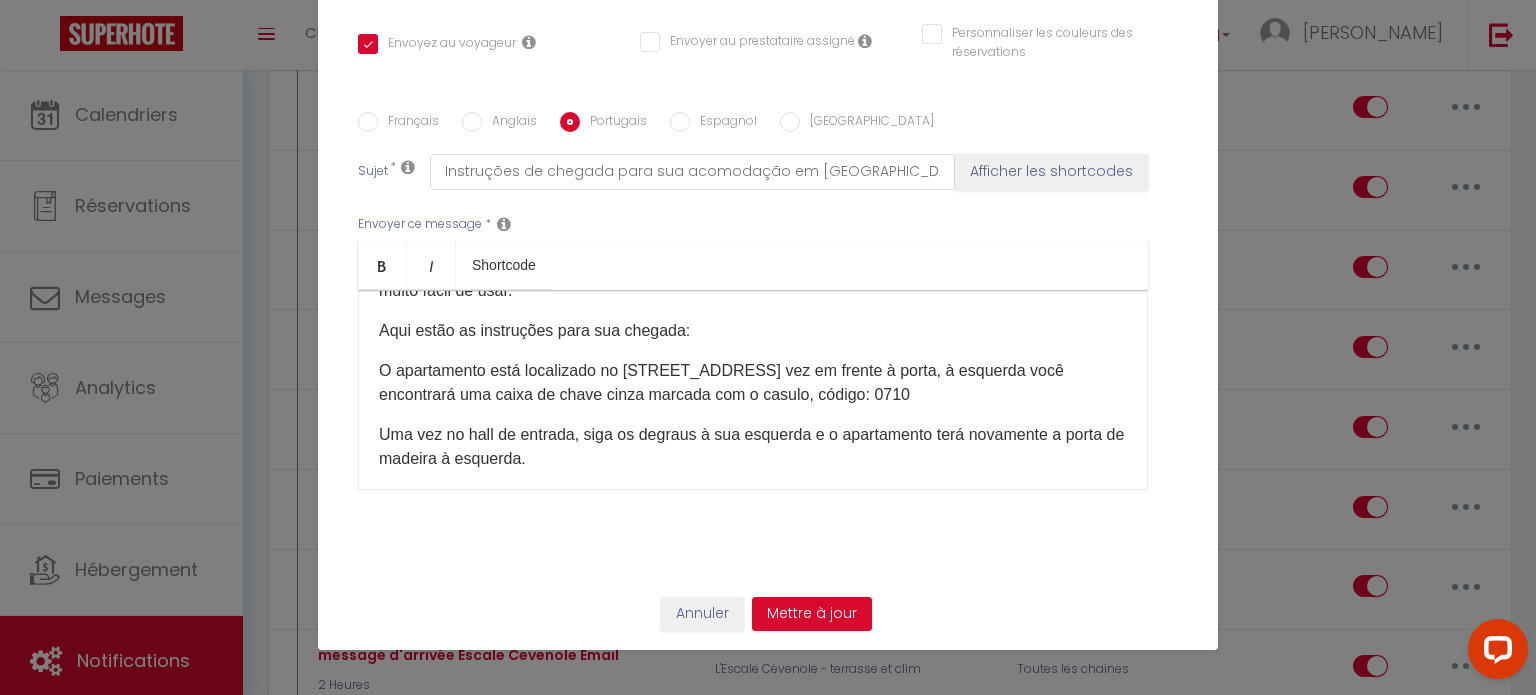 scroll, scrollTop: 0, scrollLeft: 0, axis: both 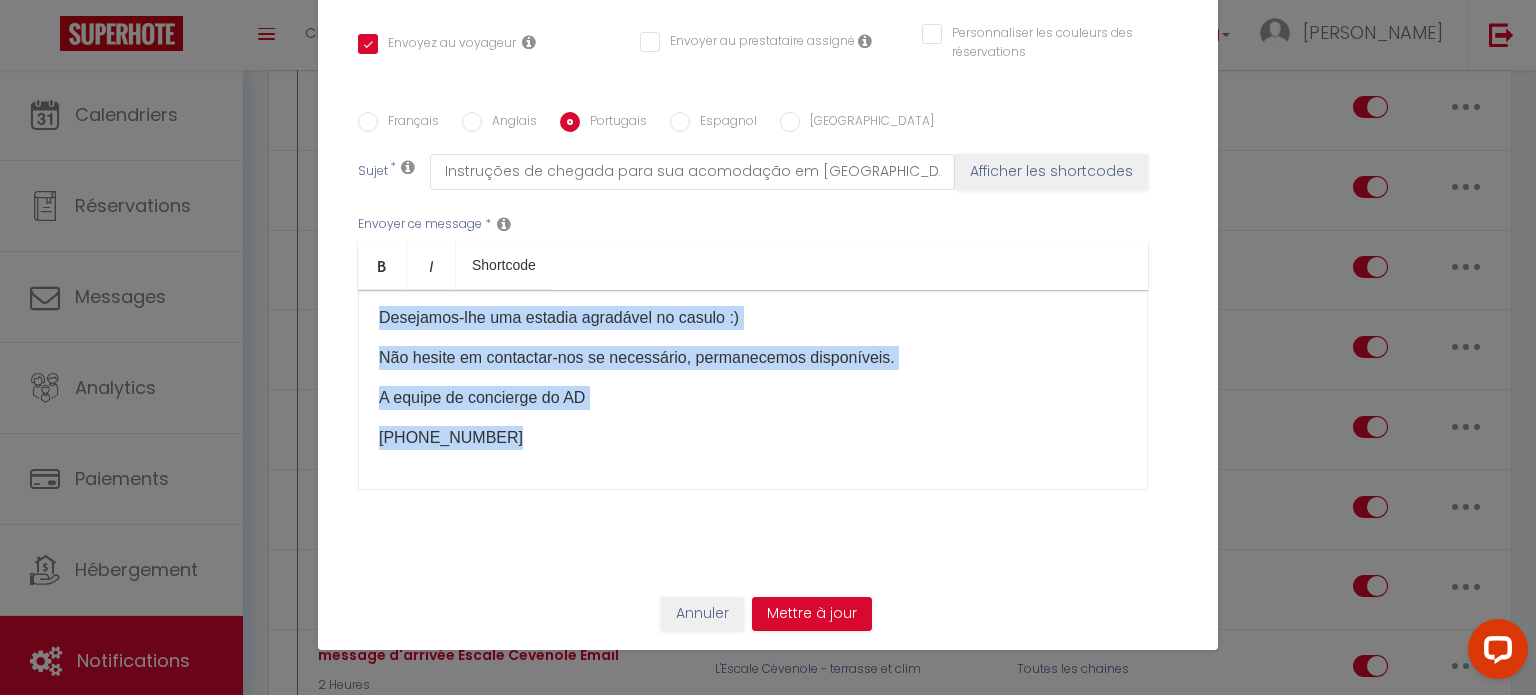 drag, startPoint x: 376, startPoint y: 321, endPoint x: 608, endPoint y: 423, distance: 253.43243 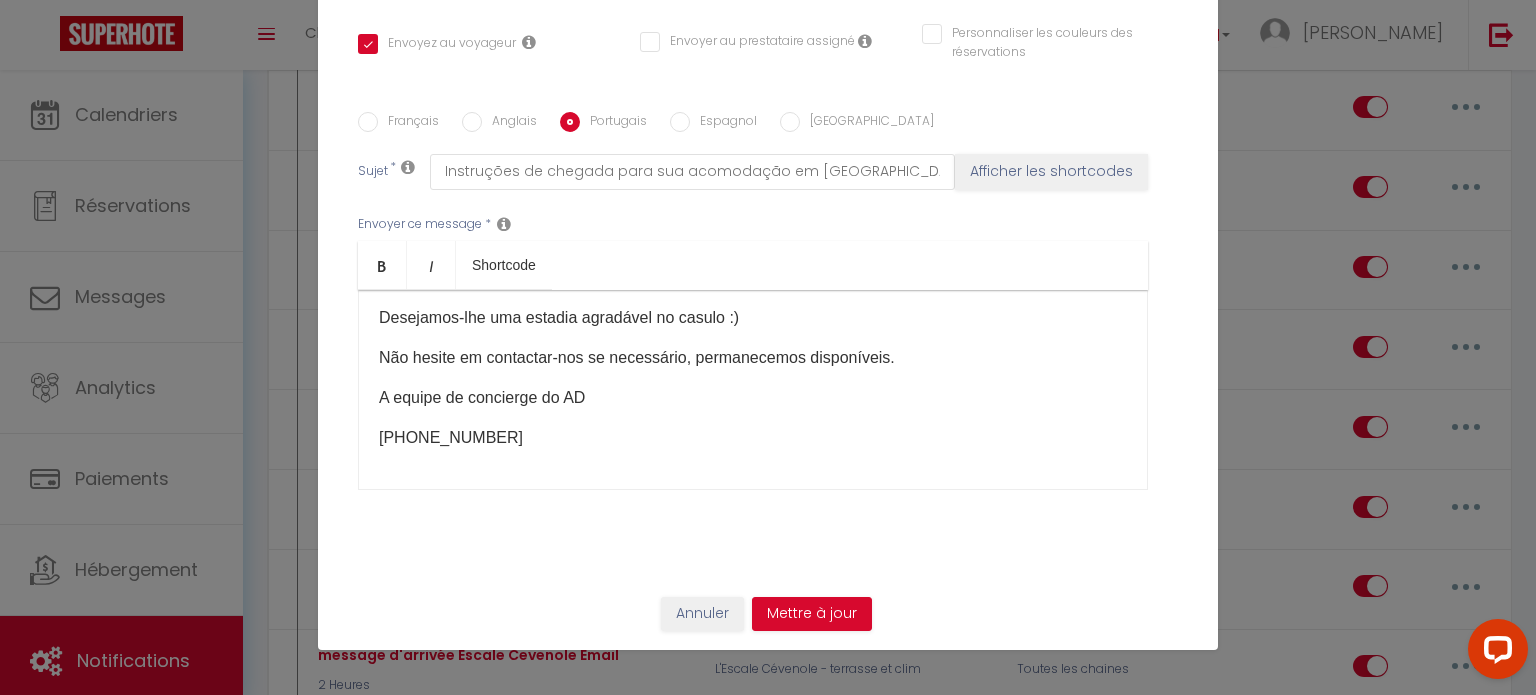 scroll, scrollTop: 0, scrollLeft: 0, axis: both 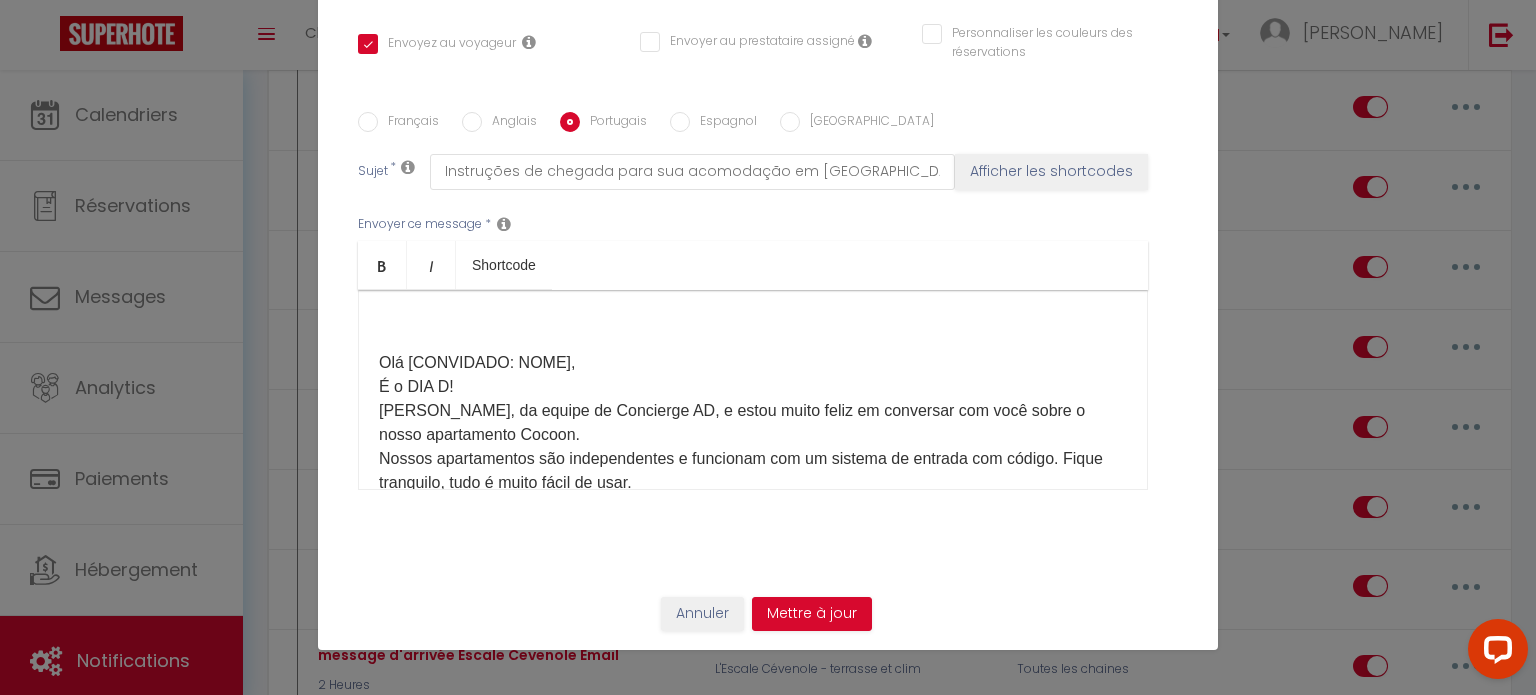 click on "​ Olá [CONVIDADO: NOME], É o DIA D! Sou [PERSON_NAME], da equipe de Concierge AD, e estou muito feliz em conversar com você sobre o nosso apartamento Cocoon. Nossos apartamentos são independentes e funcionam com um sistema de entrada com código. Fique tranquilo, tudo é muito fácil de usar. Aqui estão as instruções para a sua chegada: O apartamento está localizado no [STREET_ADDRESS]. Ao chegar em frente à porta, toque a campainha ([PERSON_NAME]), que abrirá a porta automaticamente. Ao chegar ao hall de entrada, suba os degraus à sua esquerda; o apartamento estará novamente à esquerda, na porta de madeira. Ao chegar em frente à porta, você verá uma caixa de [PERSON_NAME] cinza com a inscrição Cocoon, código: 0629. Seu check-in está agendado para as 16h. Ao sair, basta deixar as [PERSON_NAME] na mesma caixa, com o mesmo código. Você poderá desfrutar do nosso apartamento até as 10h. Desejamos a você uma estadia agradável no Cocoon :) Equipe de Concierge do AD [DATE] 15:46:05" at bounding box center [753, 390] 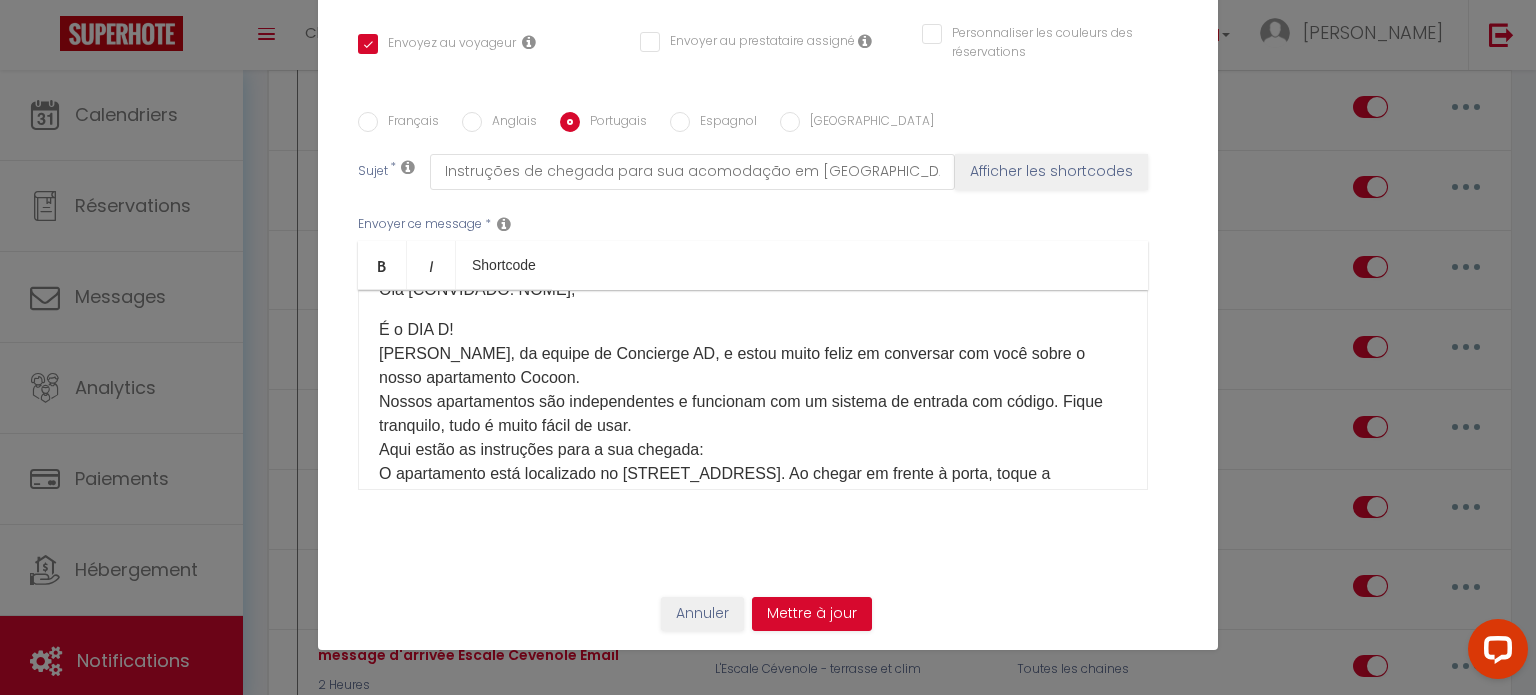 scroll, scrollTop: 0, scrollLeft: 0, axis: both 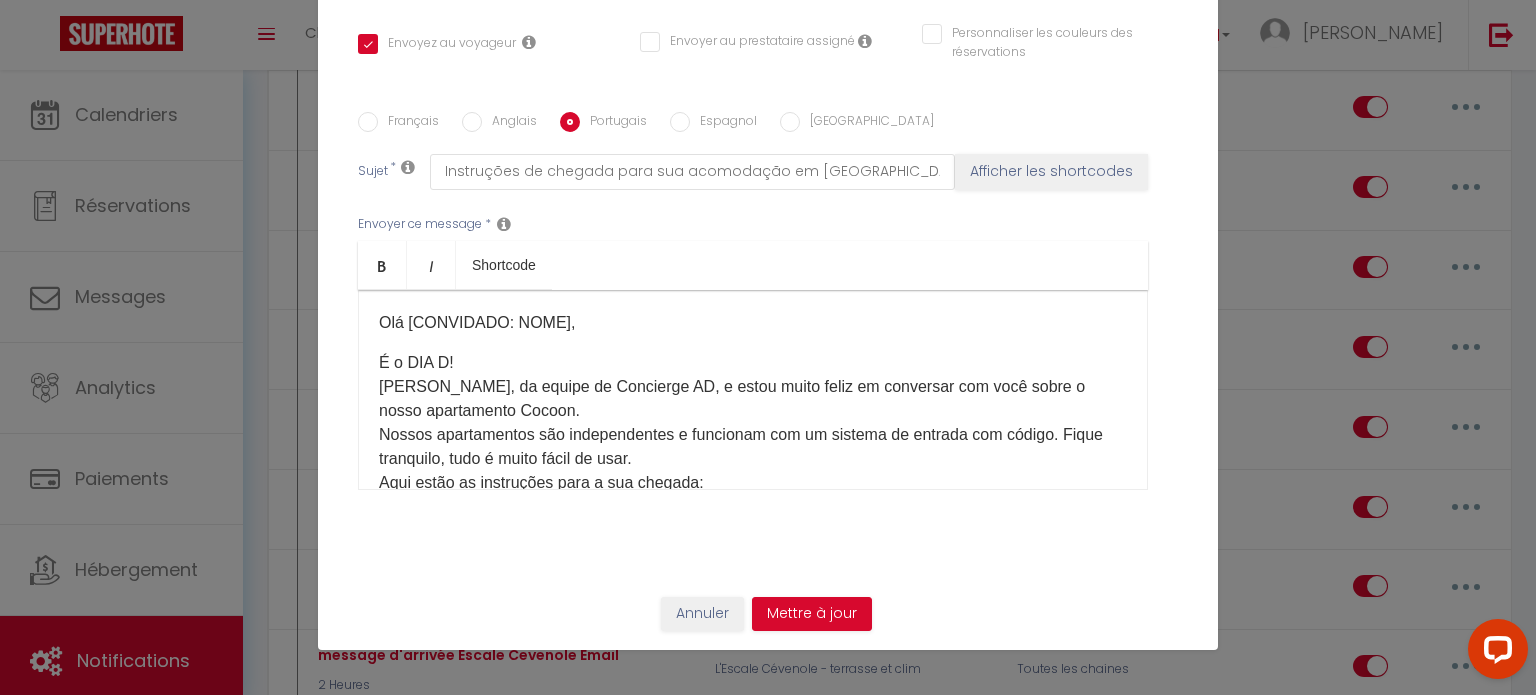 click on "Espagnol" at bounding box center (680, 122) 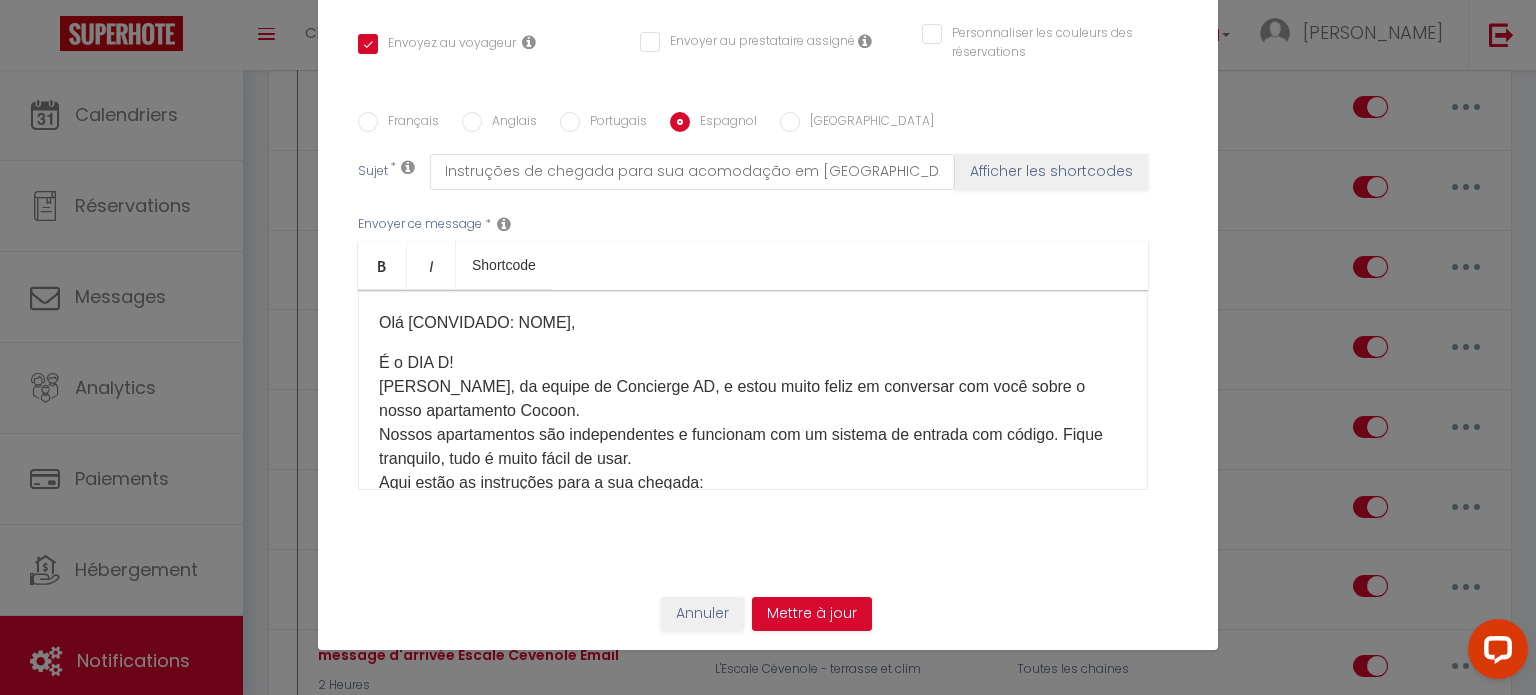checkbox on "true" 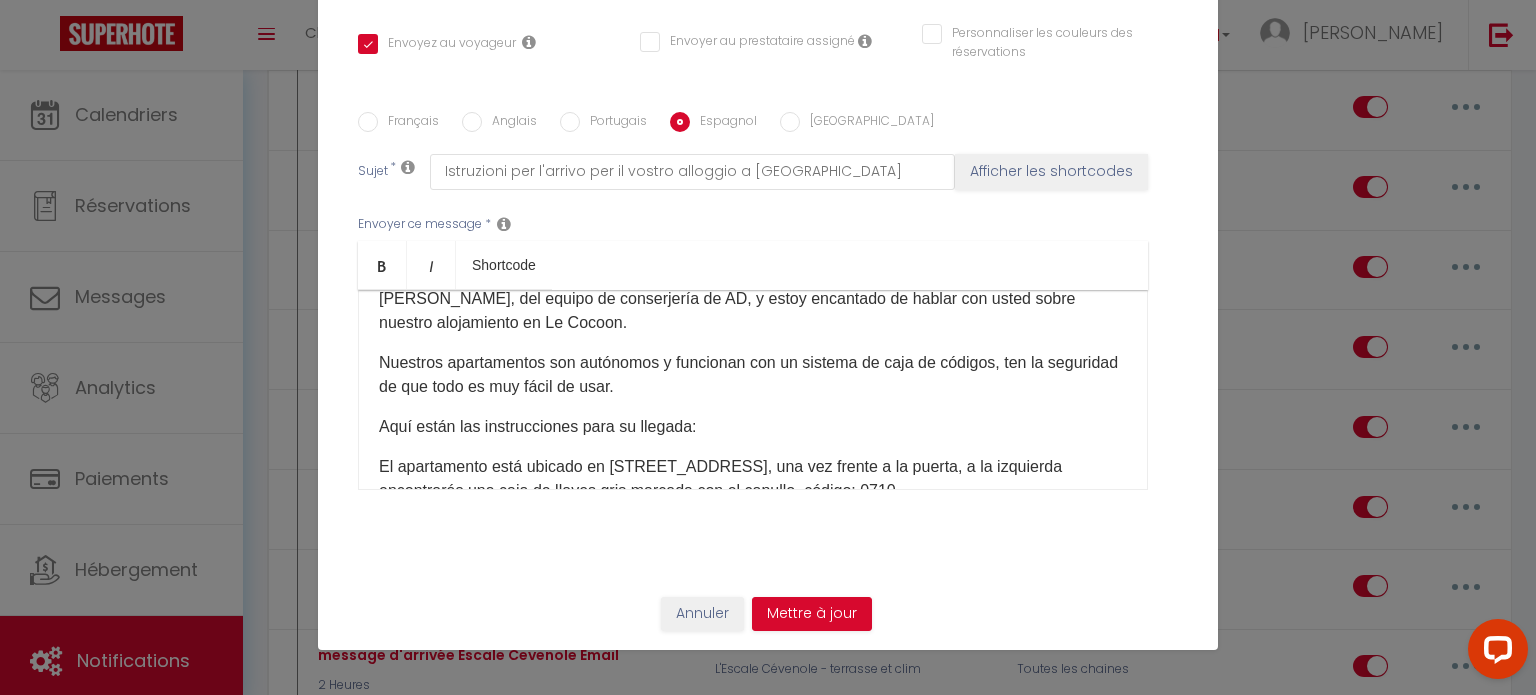 scroll, scrollTop: 0, scrollLeft: 0, axis: both 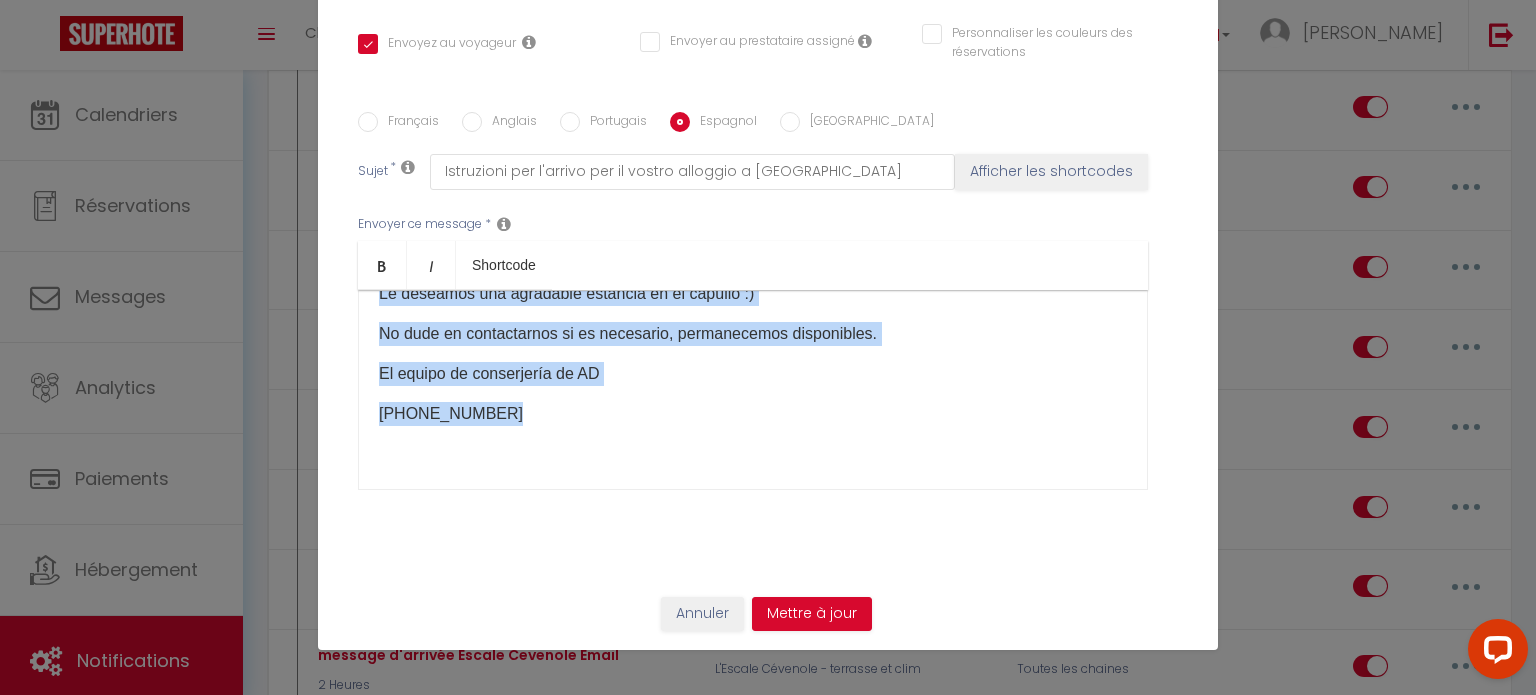 drag, startPoint x: 366, startPoint y: 323, endPoint x: 557, endPoint y: 417, distance: 212.8779 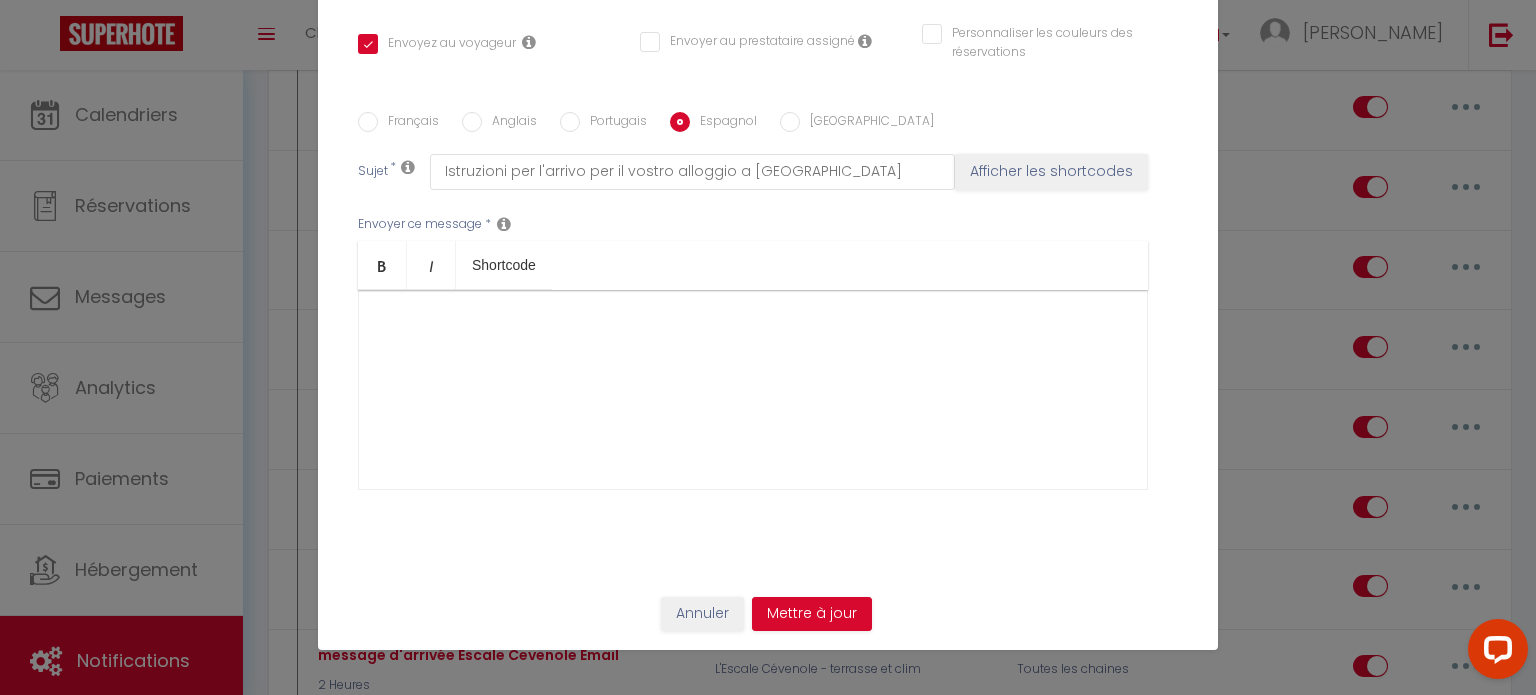 scroll, scrollTop: 0, scrollLeft: 0, axis: both 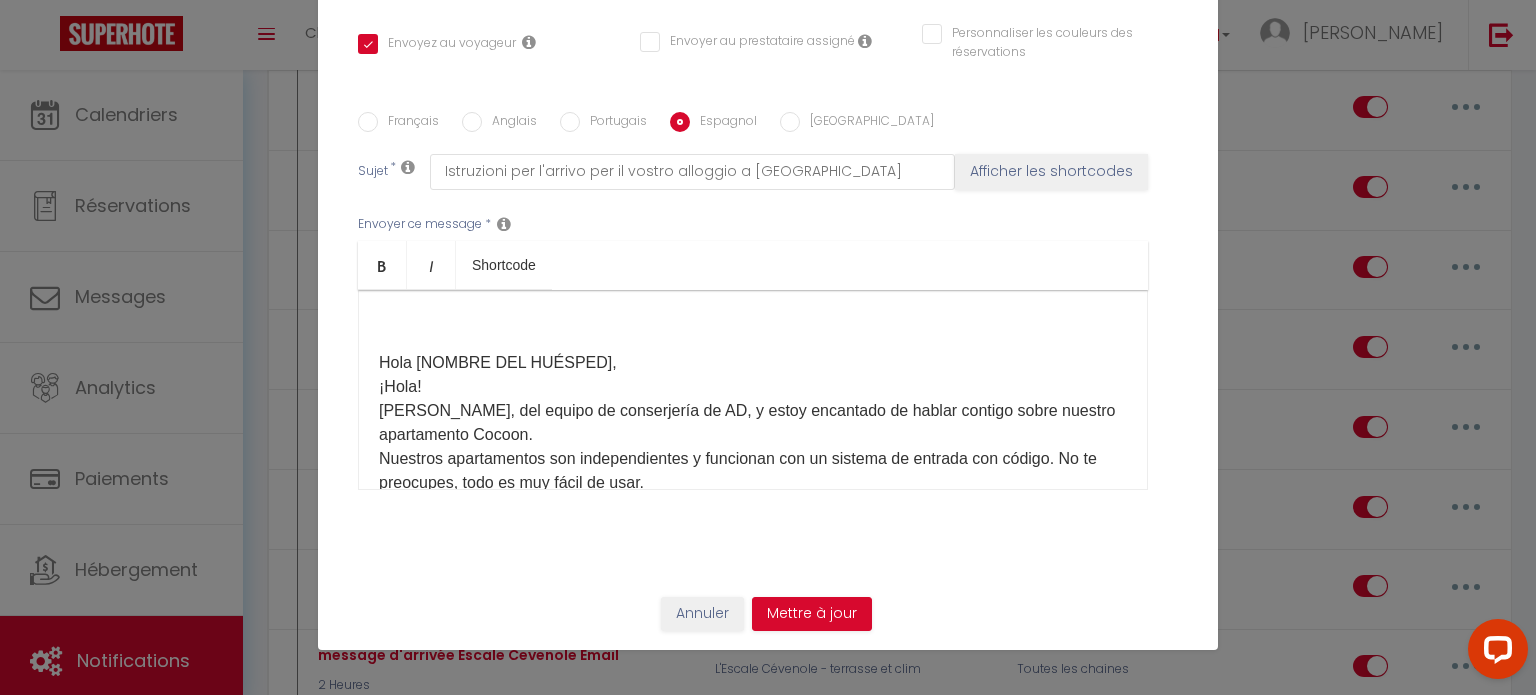 click on "​ Hola [NOMBRE DEL HUÉSPED], ¡Hola! Soy [PERSON_NAME], del equipo de conserjería de AD, y estoy encantado de hablar contigo sobre nuestro apartamento Cocoon. Nuestros apartamentos son independientes y funcionan con un sistema de entrada con código. No te preocupes, todo es muy fácil de usar. Aquí tienes las instrucciones para tu llegada: El apartamento está ubicado en el [STREET_ADDRESS]. Una vez frente a la puerta, toca el timbre ([PERSON_NAME]), que abrirá la puerta automáticamente. Una vez en el recibidor, sube las escaleras a tu izquierda; el apartamento será la puerta de madera a la izquierda. Una vez frente a la puerta, verás una caja gris para llaves con el nombre Cocoon, código: 0629. Tu llegada está programada para las 16:00. A tu salida, simplemente deja las llaves en la misma caja, con el mismo código. Podrás disfrutar de nuestro apartamento hasta las 10:00. Les deseamos una feliz estancia en el [GEOGRAPHIC_DATA] :) No duden en contactarnos si lo necesitan; estamos a su disposición." at bounding box center [753, 390] 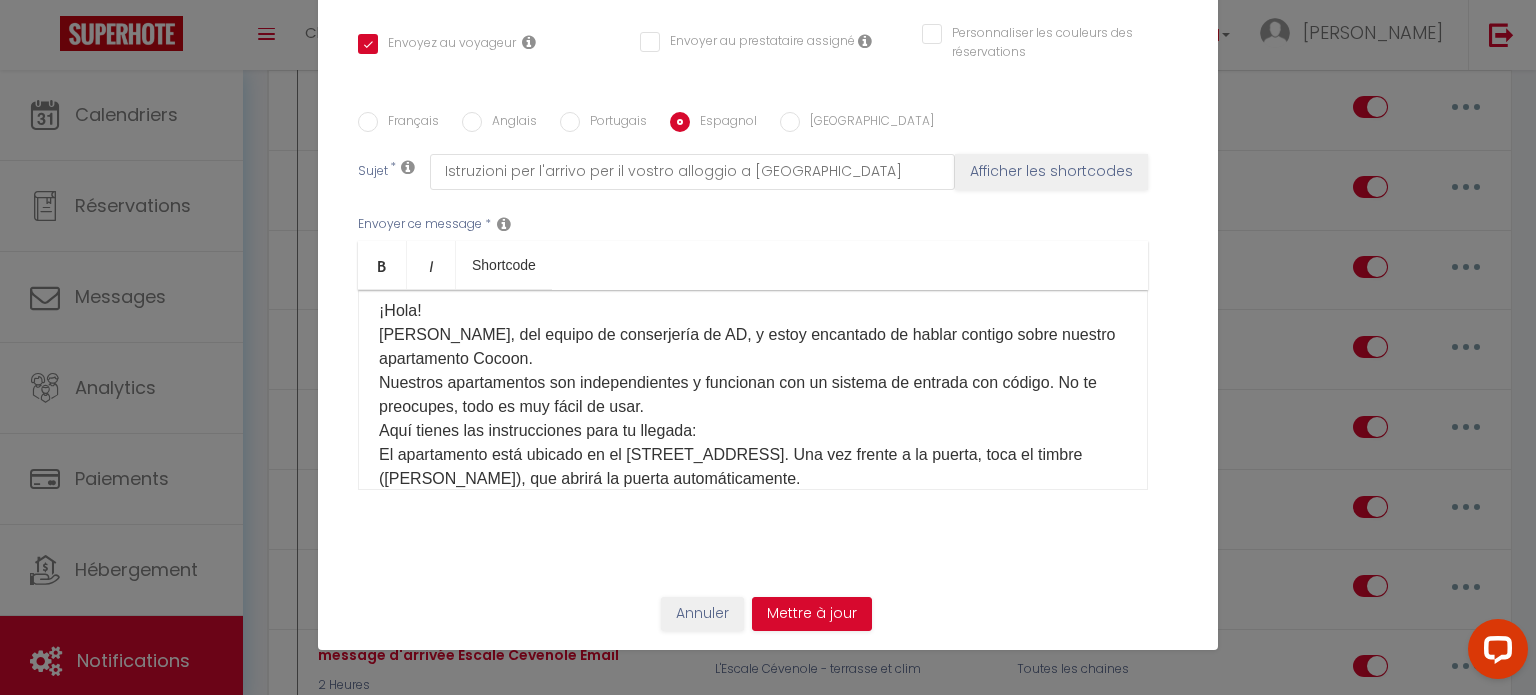 scroll, scrollTop: 200, scrollLeft: 0, axis: vertical 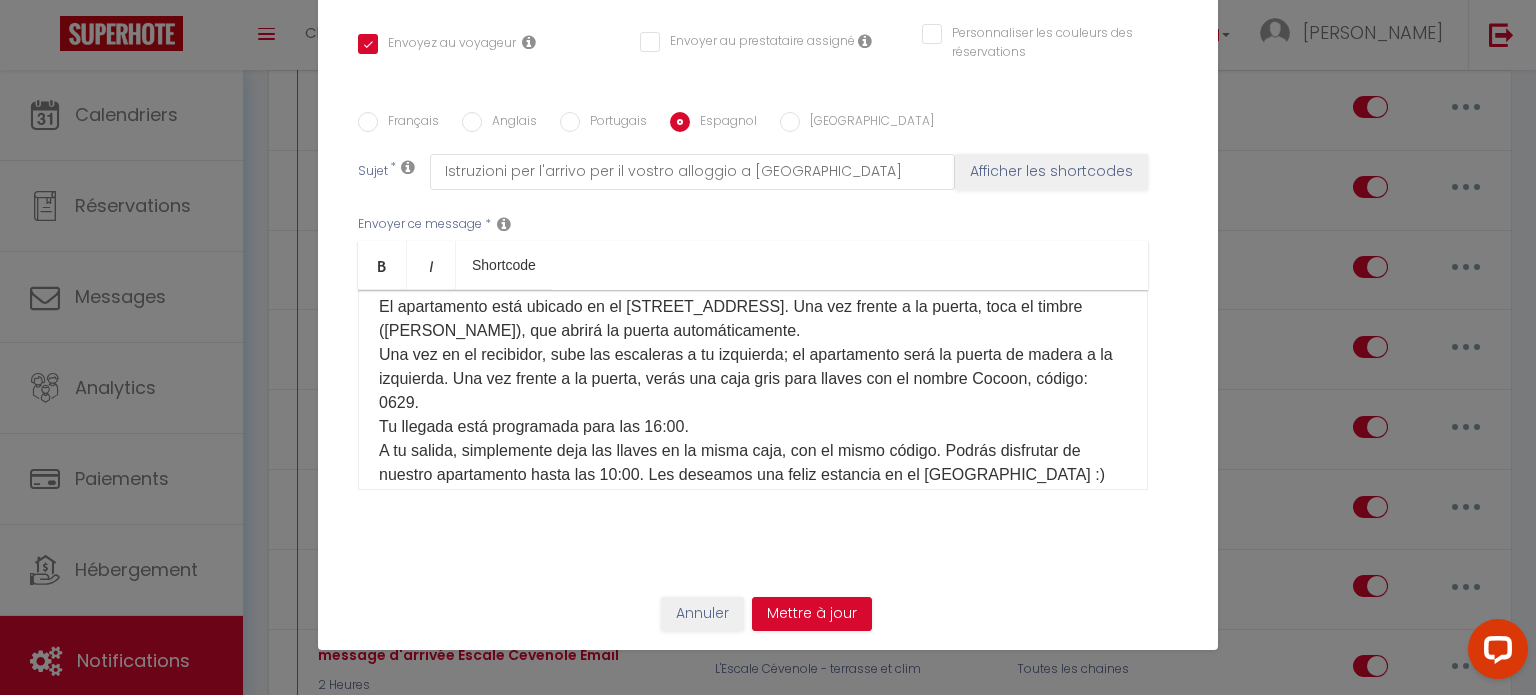 click on "Français     Anglais     Portugais     Espagnol     [GEOGRAPHIC_DATA]" at bounding box center (768, 123) 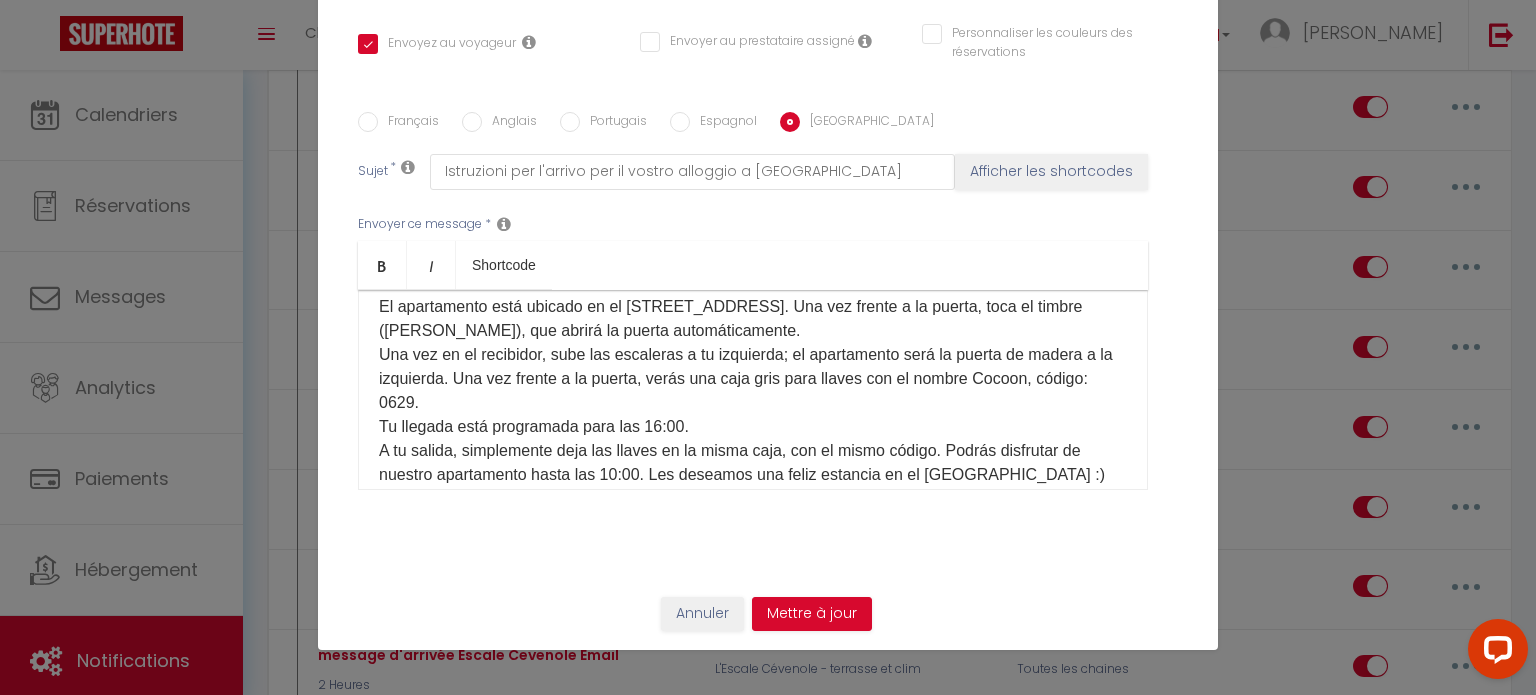 checkbox on "true" 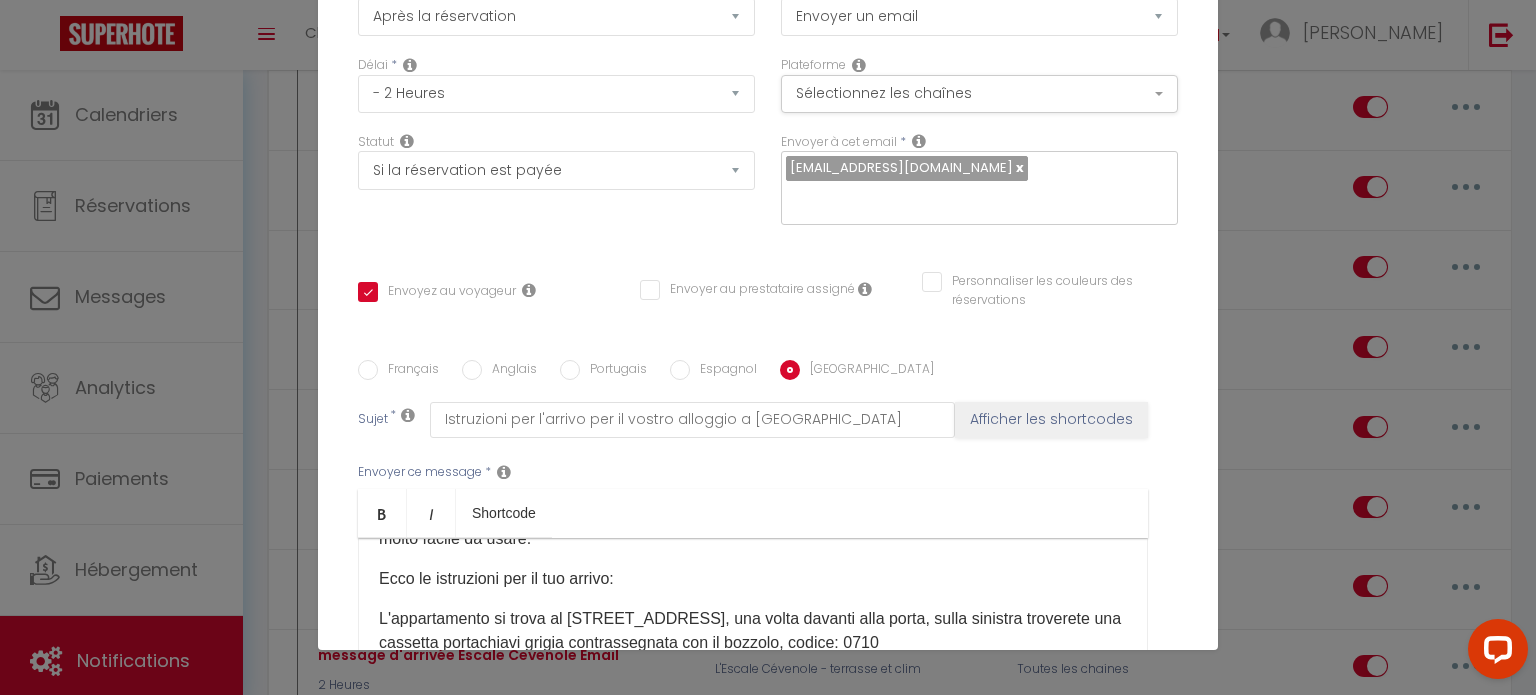 scroll, scrollTop: 300, scrollLeft: 0, axis: vertical 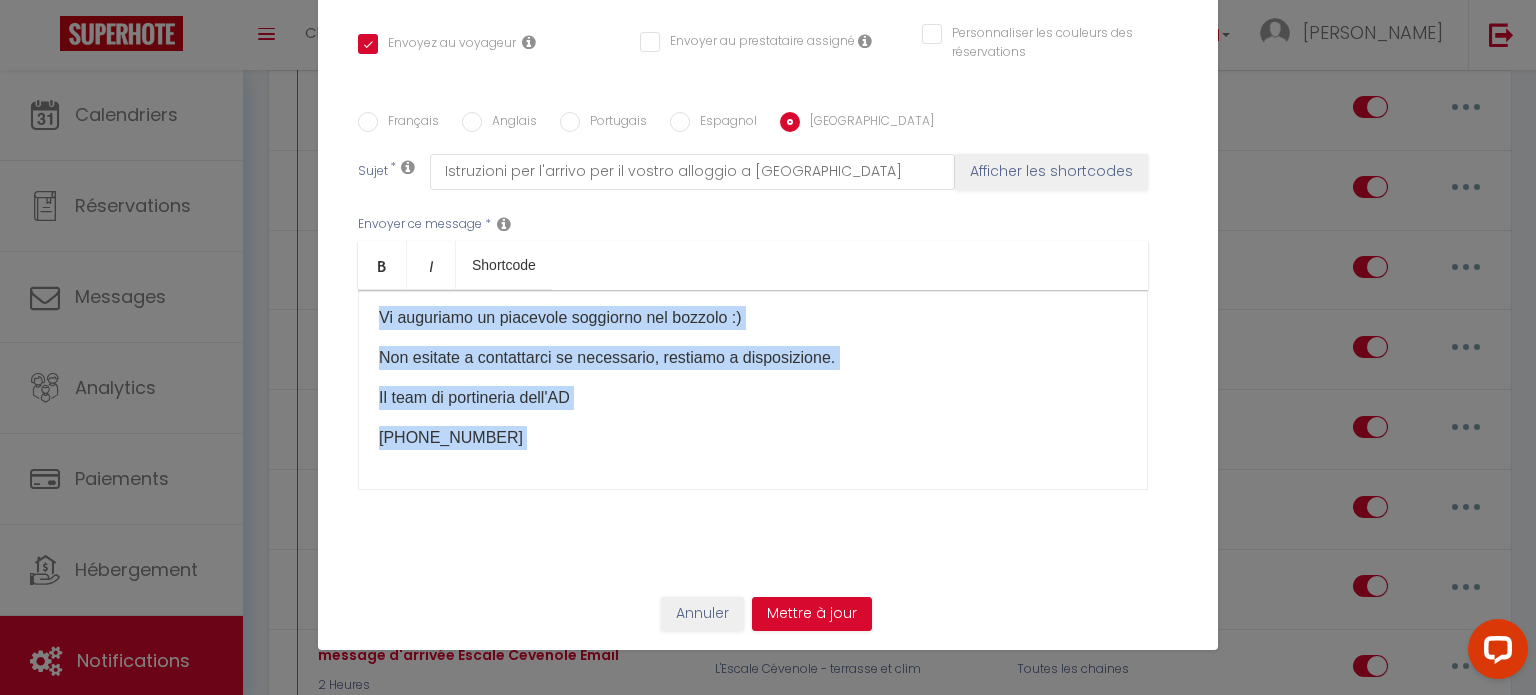 drag, startPoint x: 371, startPoint y: 397, endPoint x: 584, endPoint y: 434, distance: 216.18973 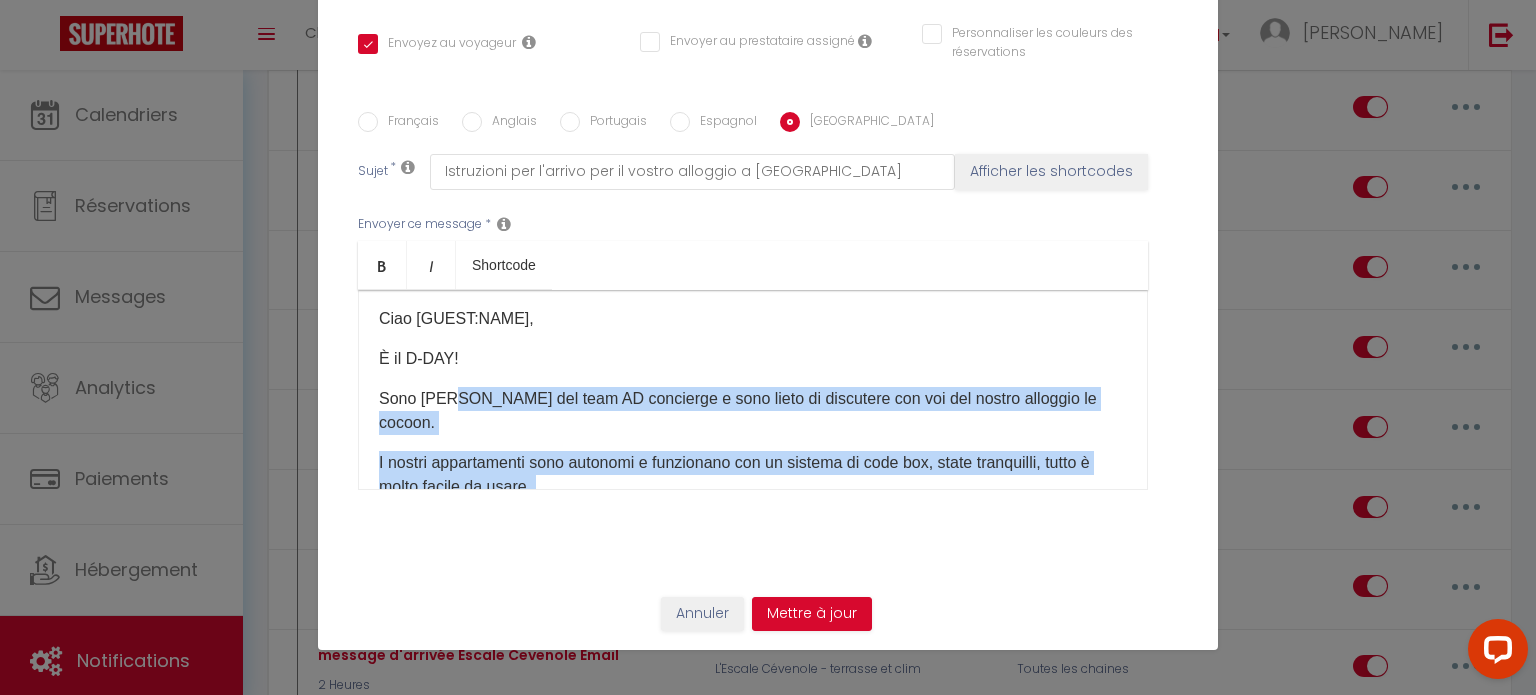 scroll, scrollTop: 0, scrollLeft: 0, axis: both 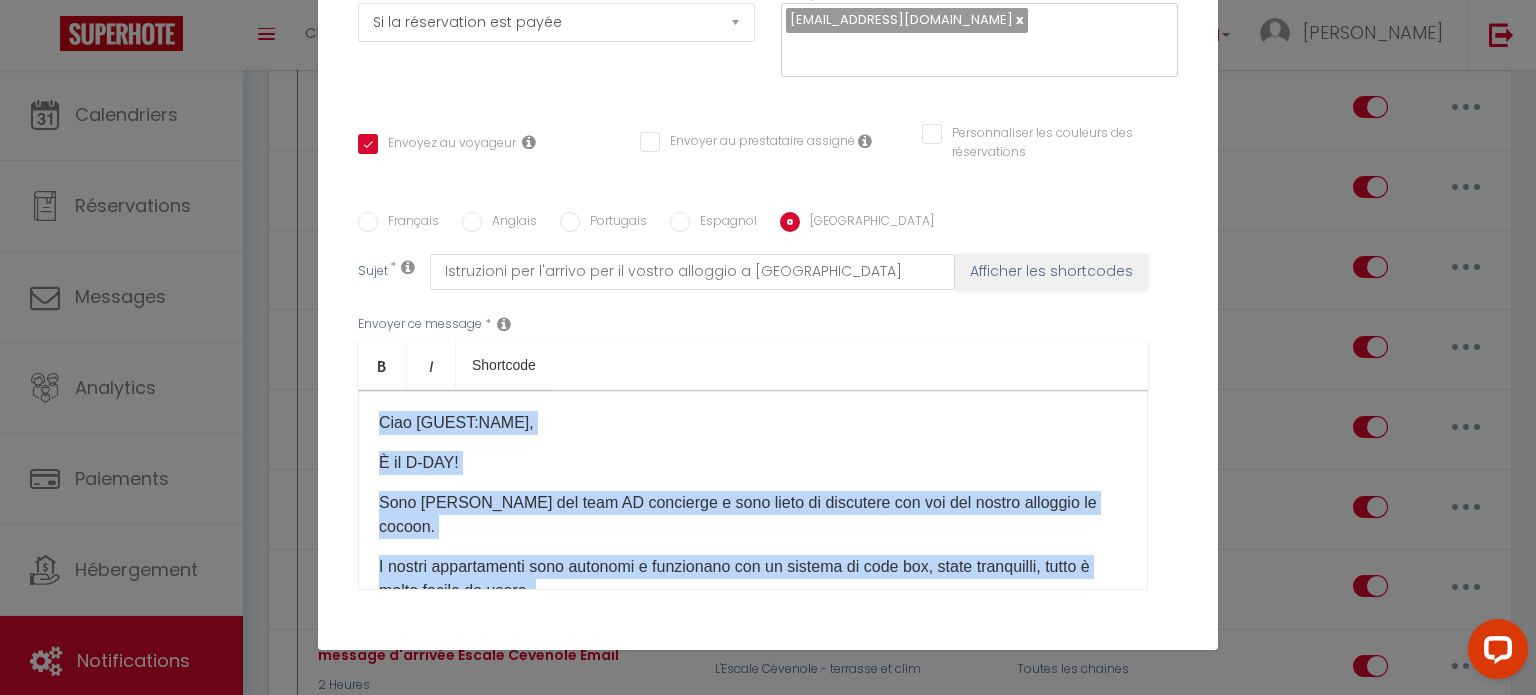 drag, startPoint x: 500, startPoint y: 419, endPoint x: 372, endPoint y: 414, distance: 128.09763 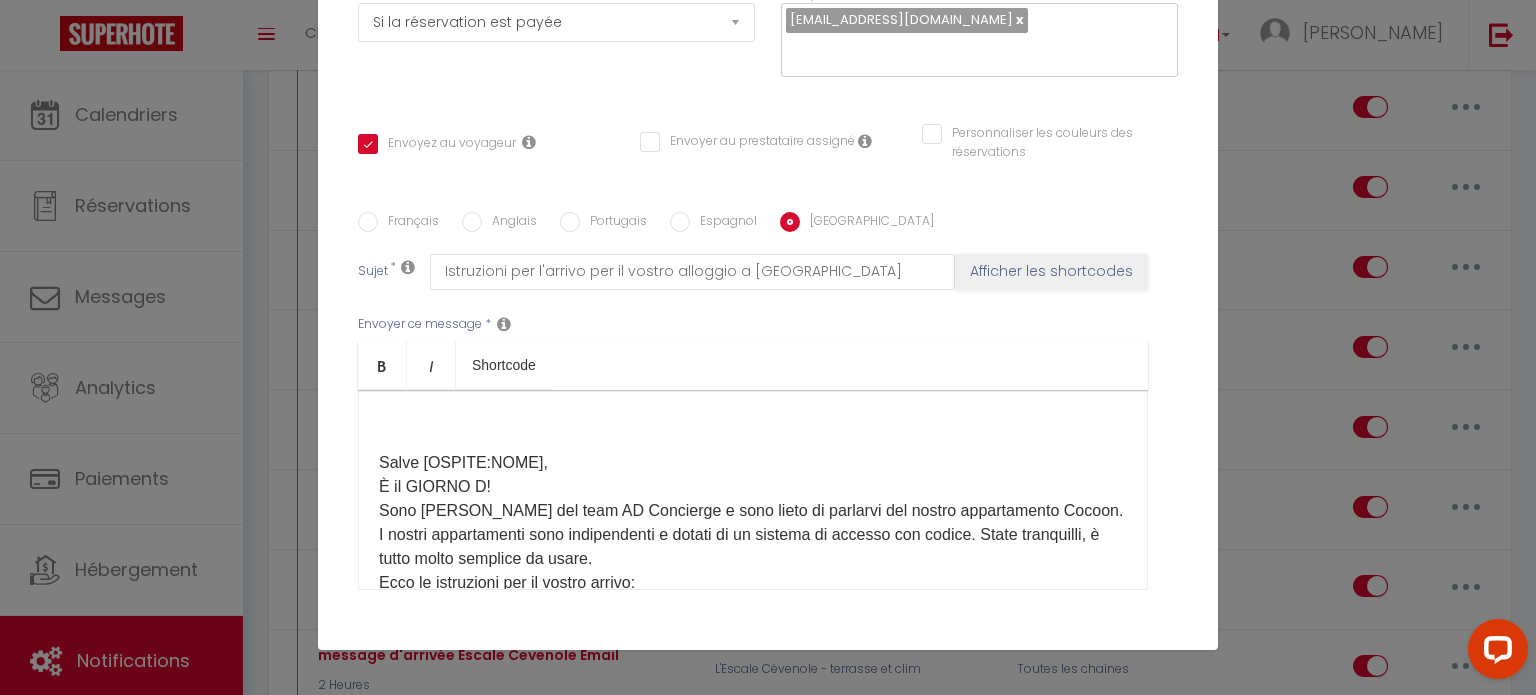 click on "​ Salve [OSPITE:NOME], È il GIORNO D! Sono [PERSON_NAME] del team AD Concierge e sono lieto di parlarvi del nostro appartamento Cocoon. I nostri appartamenti sono indipendenti e dotati di un sistema di accesso con codice. State tranquilli, è tutto molto semplice da usare. Ecco le istruzioni per il vostro arrivo: L'appartamento si trova al [STREET_ADDRESS]. Una volta davanti alla porta, suonate il campanello ([PERSON_NAME]), che aprirà automaticamente la porta. Una volta nell'atrio, salite le scale alla vostra sinistra; l'appartamento sarà di nuovo la porta di legno sulla sinistra. Una volta davanti alla porta, vedrete una cassetta portachiavi grigia con la scritta Cocoon, codice: 0629. Il check-in è previsto per le 16:00. Al momento della partenza, lasciate semplicemente le chiavi nella stessa cassetta, con lo stesso codice. Potrete usufruire del nostro appartamento fino alle 10:00. Vi auguriamo un piacevole soggiorno nel nostro cocoon :) Non esitate a contattarci se necessario; restiamo a vostra disposizione." at bounding box center (753, 490) 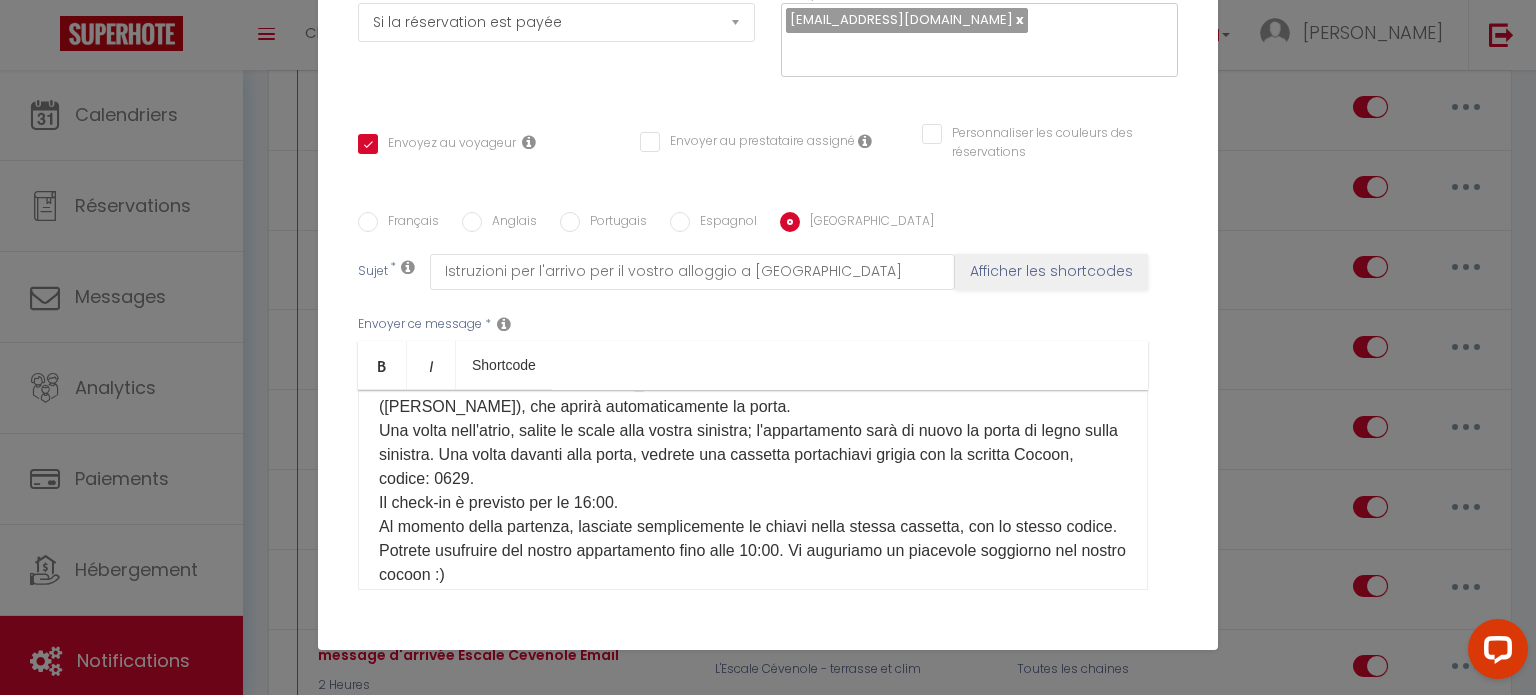 scroll, scrollTop: 309, scrollLeft: 0, axis: vertical 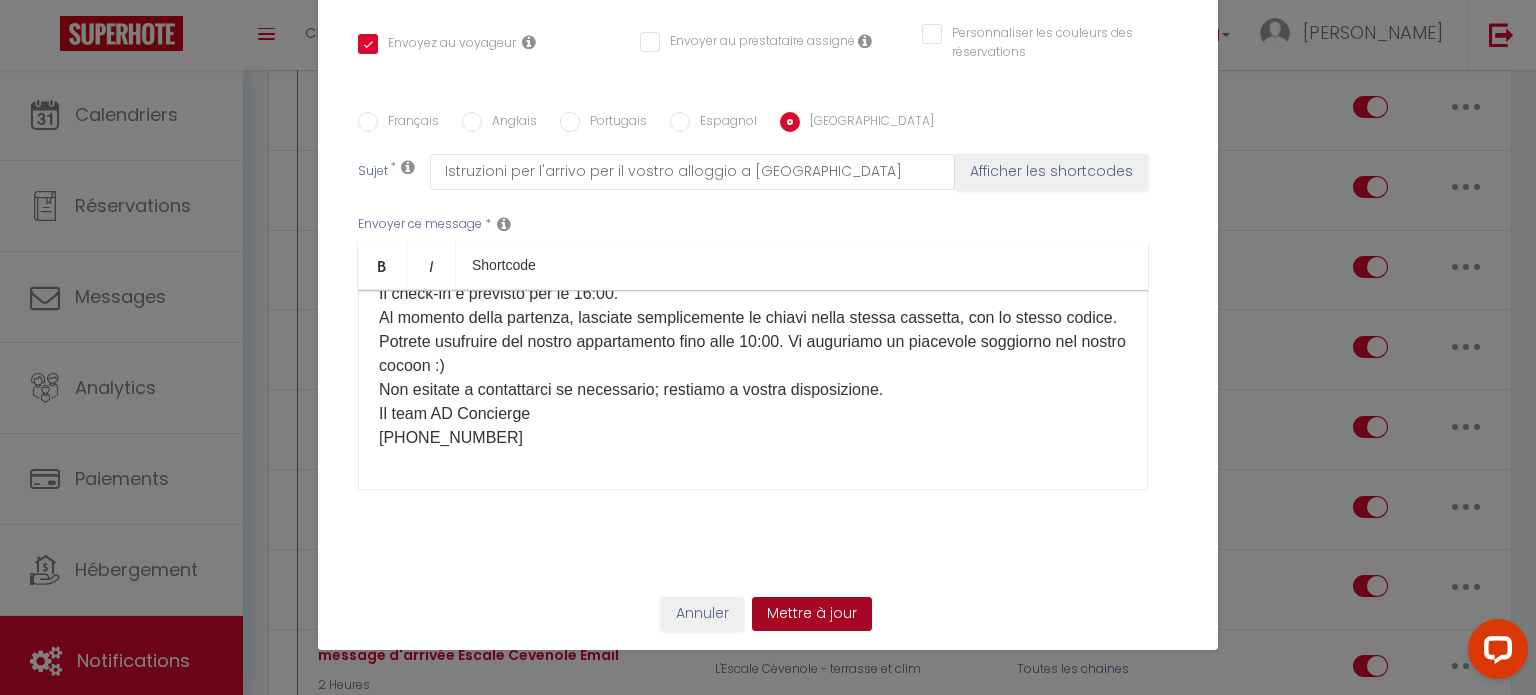click on "Mettre à jour" at bounding box center (812, 614) 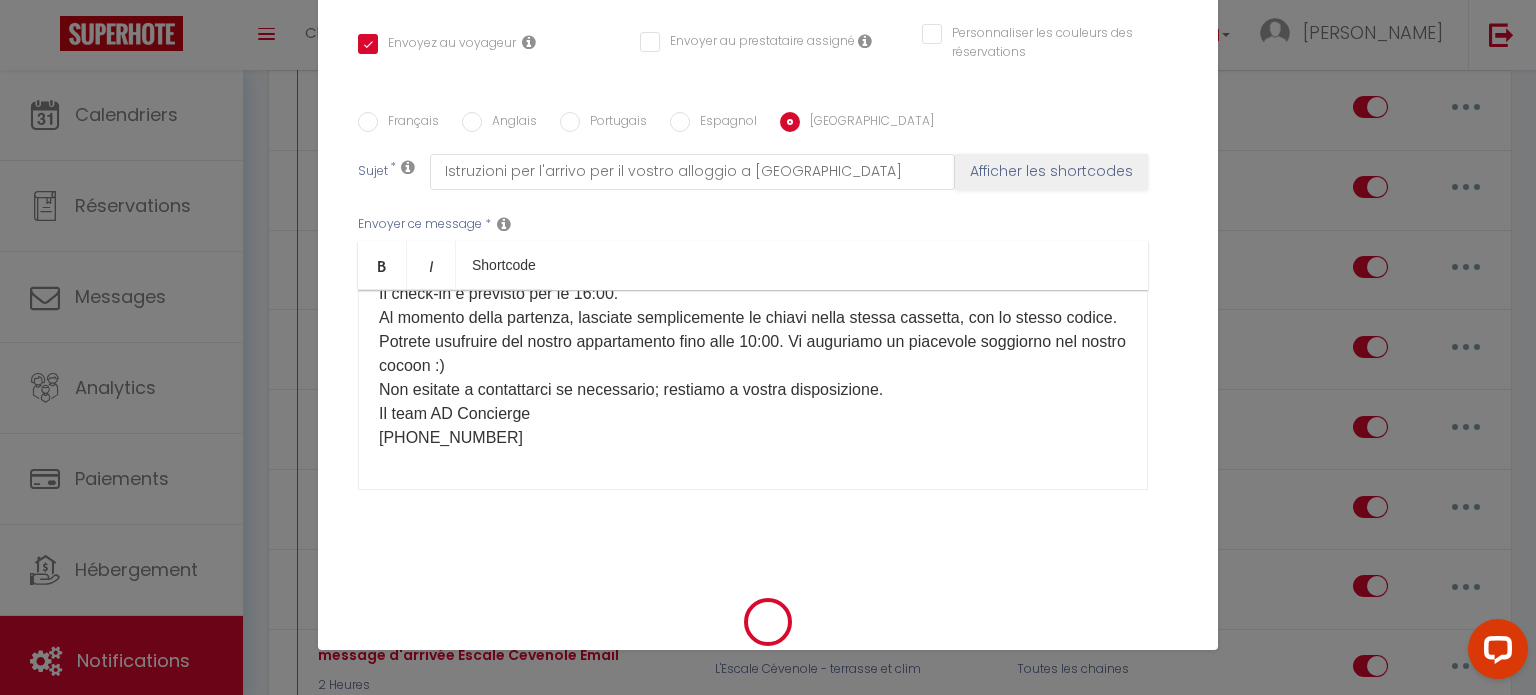 checkbox on "true" 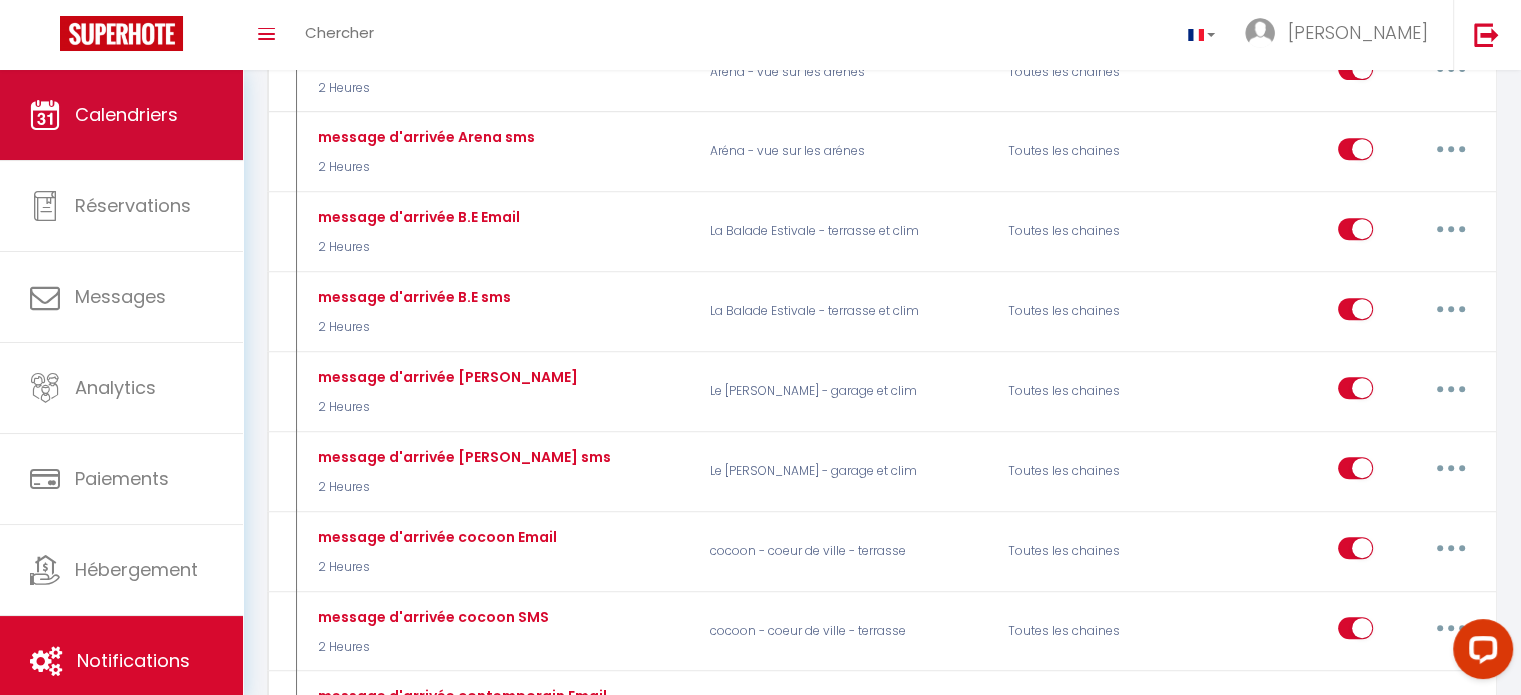 scroll, scrollTop: 800, scrollLeft: 0, axis: vertical 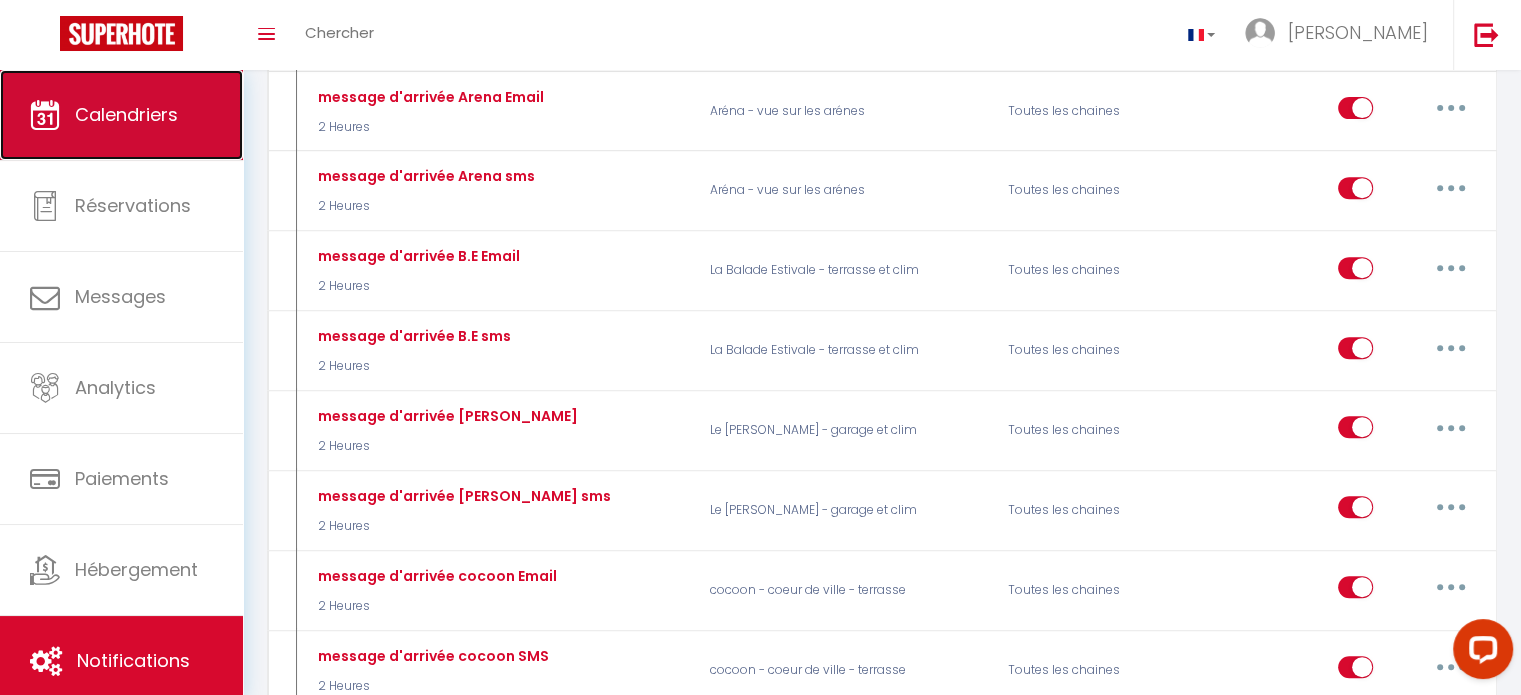 click on "Calendriers" at bounding box center [126, 114] 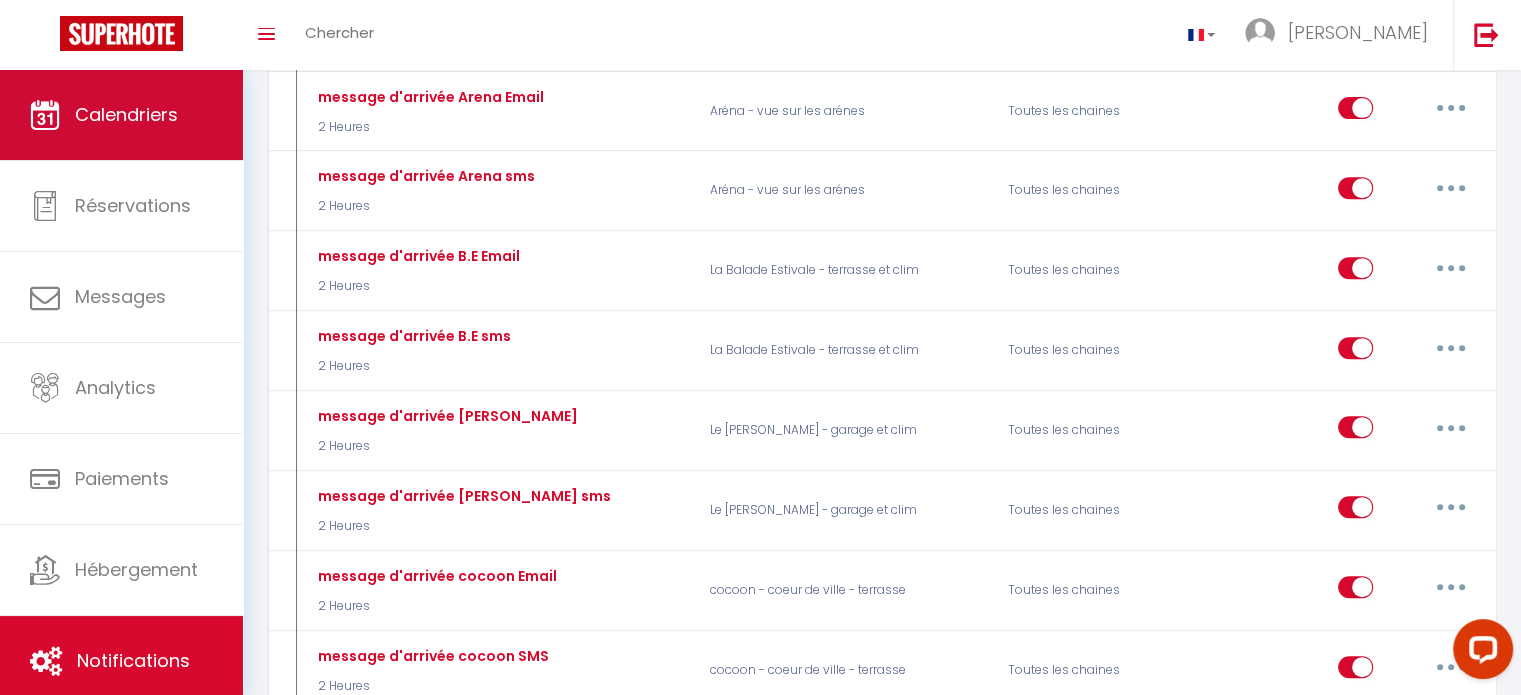 scroll, scrollTop: 0, scrollLeft: 0, axis: both 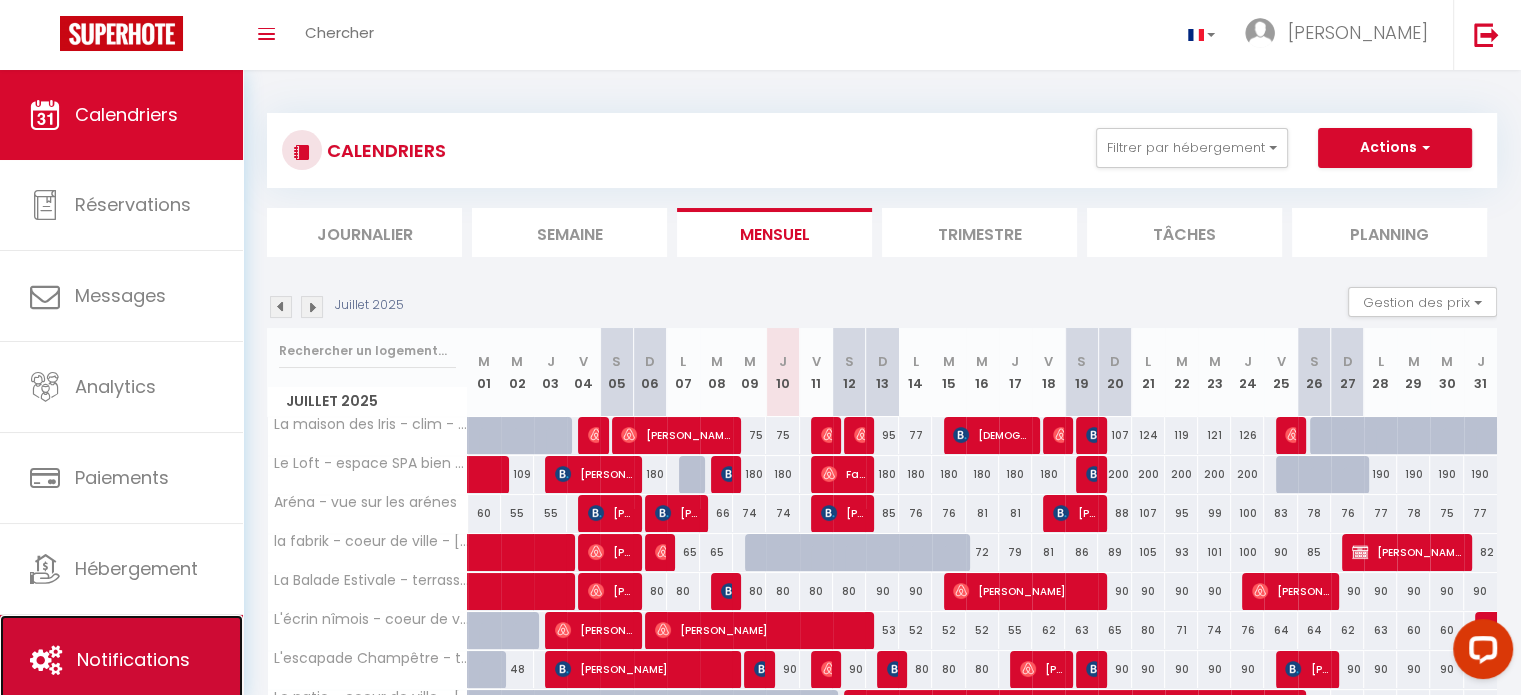 click on "Notifications" at bounding box center (121, 660) 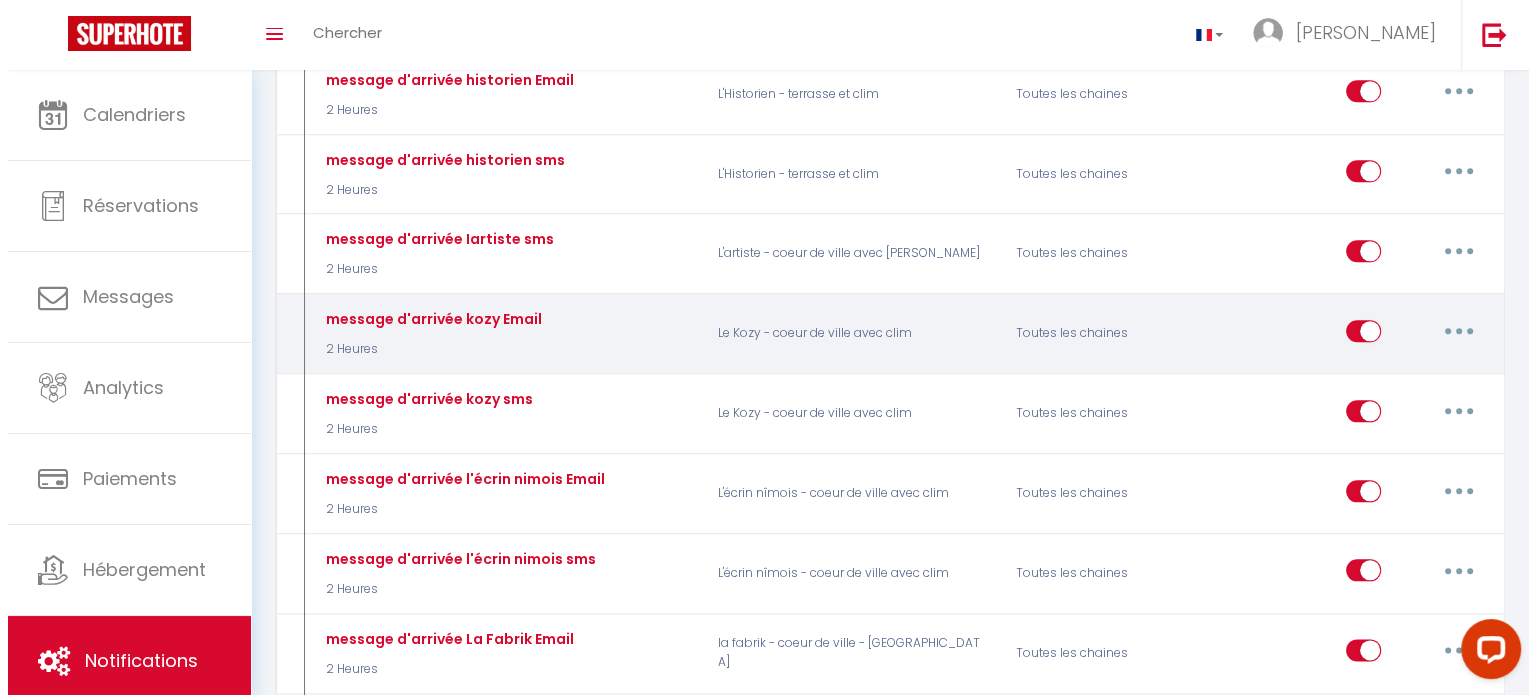 scroll, scrollTop: 2300, scrollLeft: 0, axis: vertical 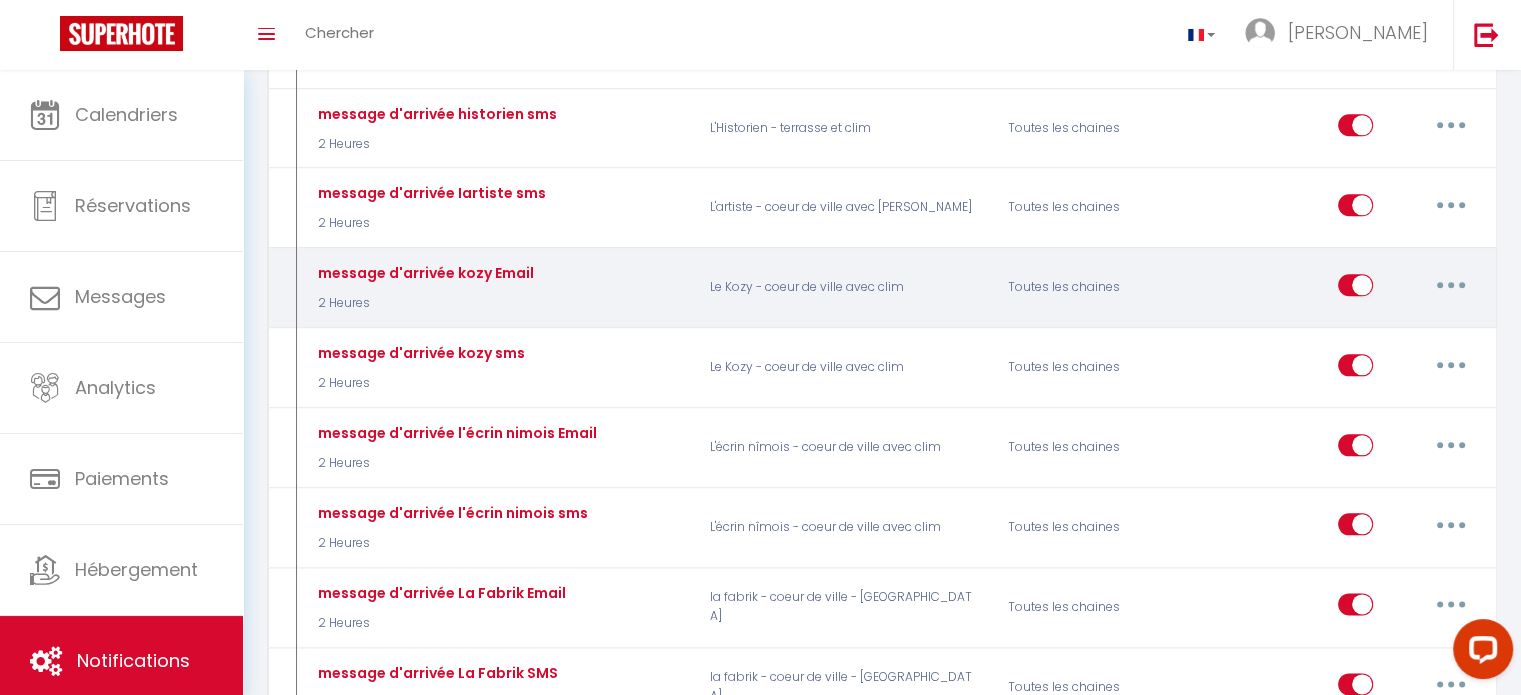 click on "Le Kozy - coeur de ville avec clim" at bounding box center [846, 288] 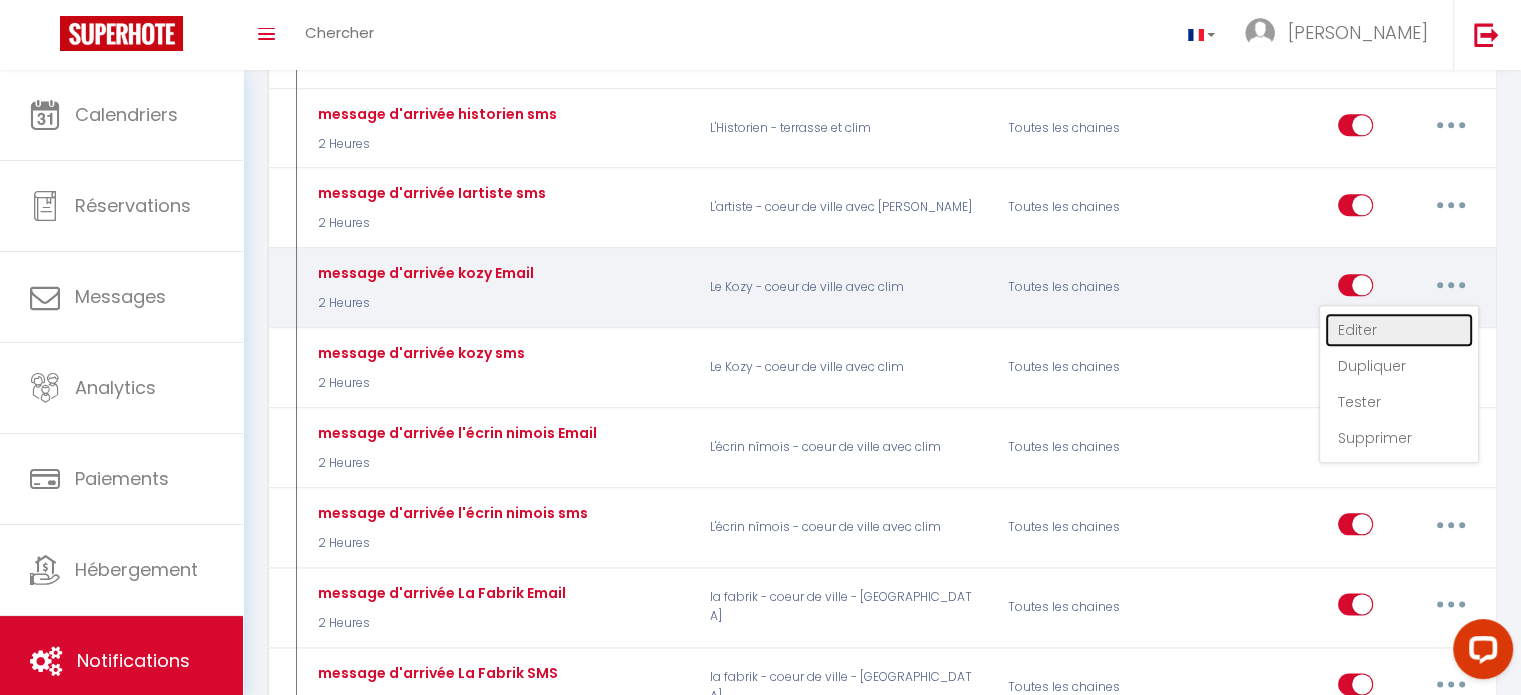 click on "Editer" at bounding box center (1399, 330) 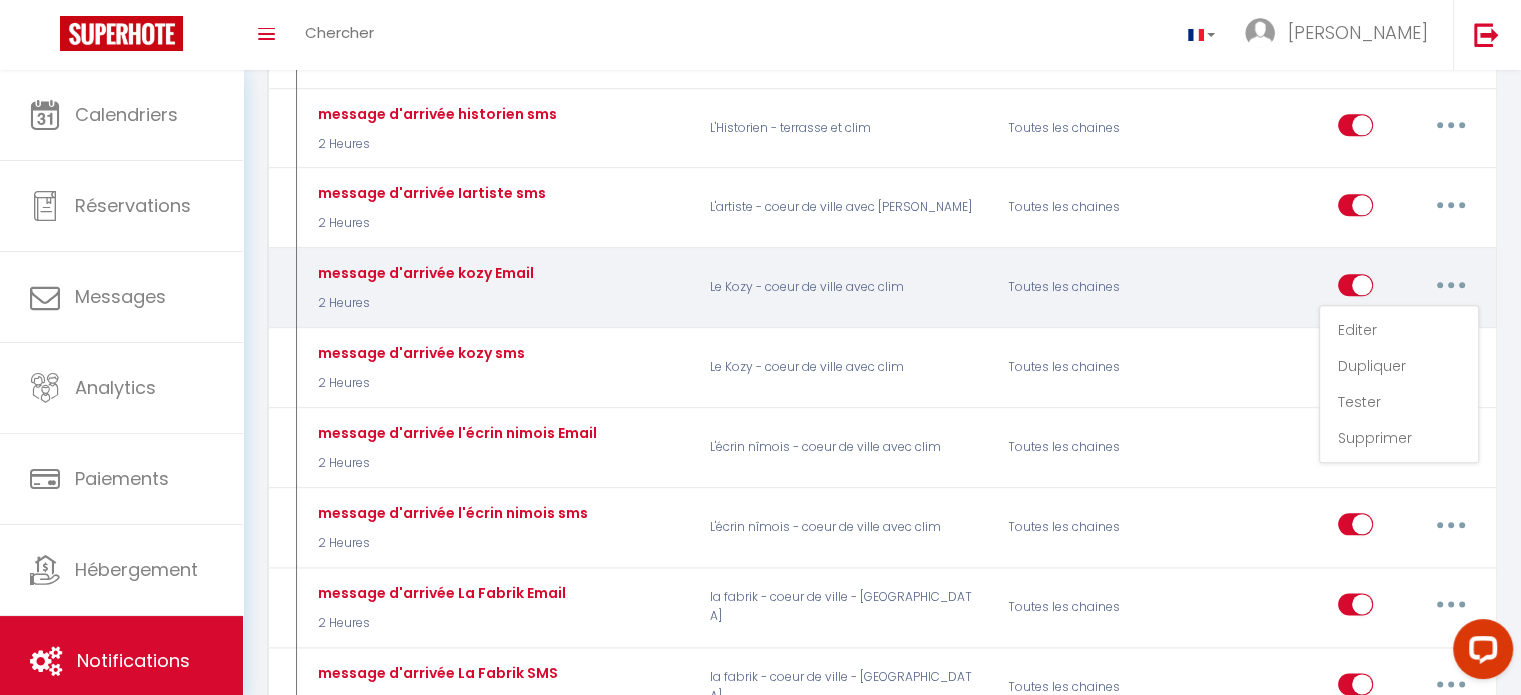 type on "message d'arrivée kozy Email" 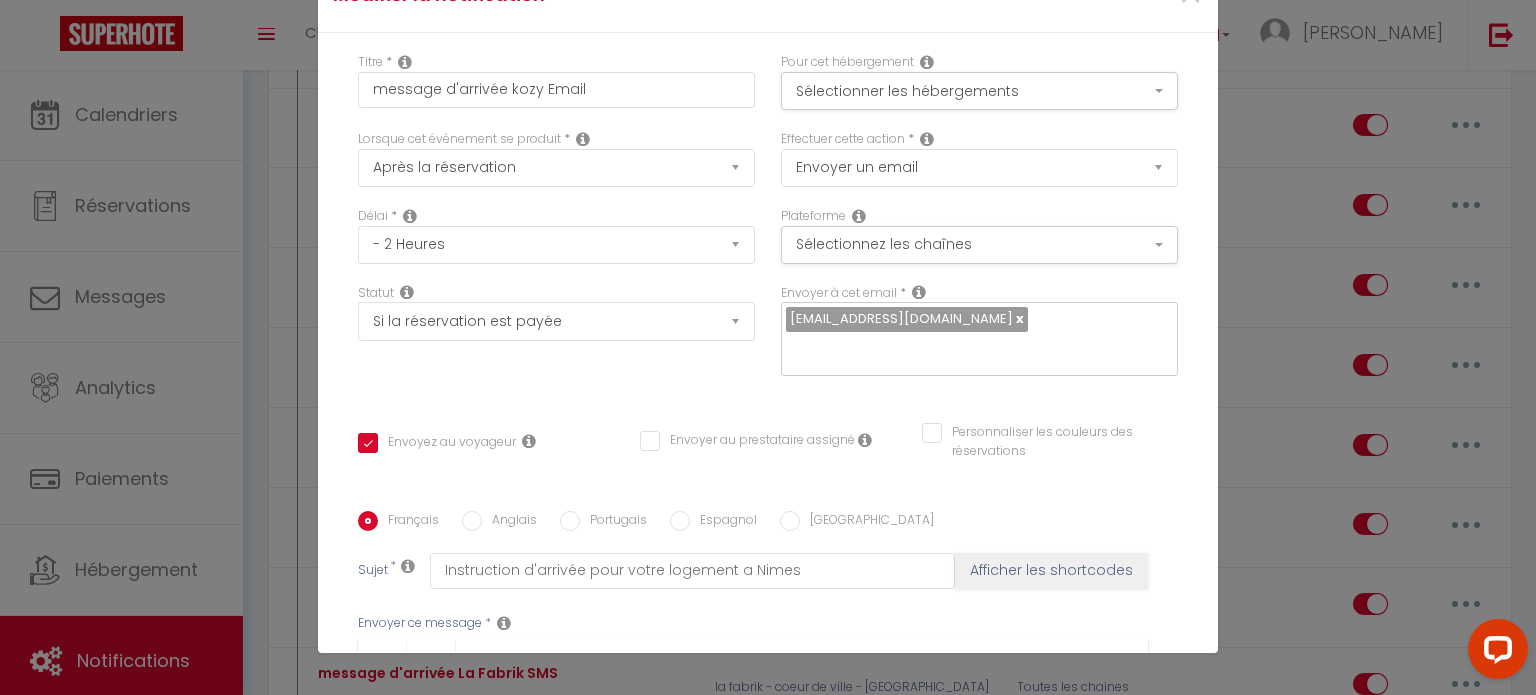 scroll, scrollTop: 91, scrollLeft: 0, axis: vertical 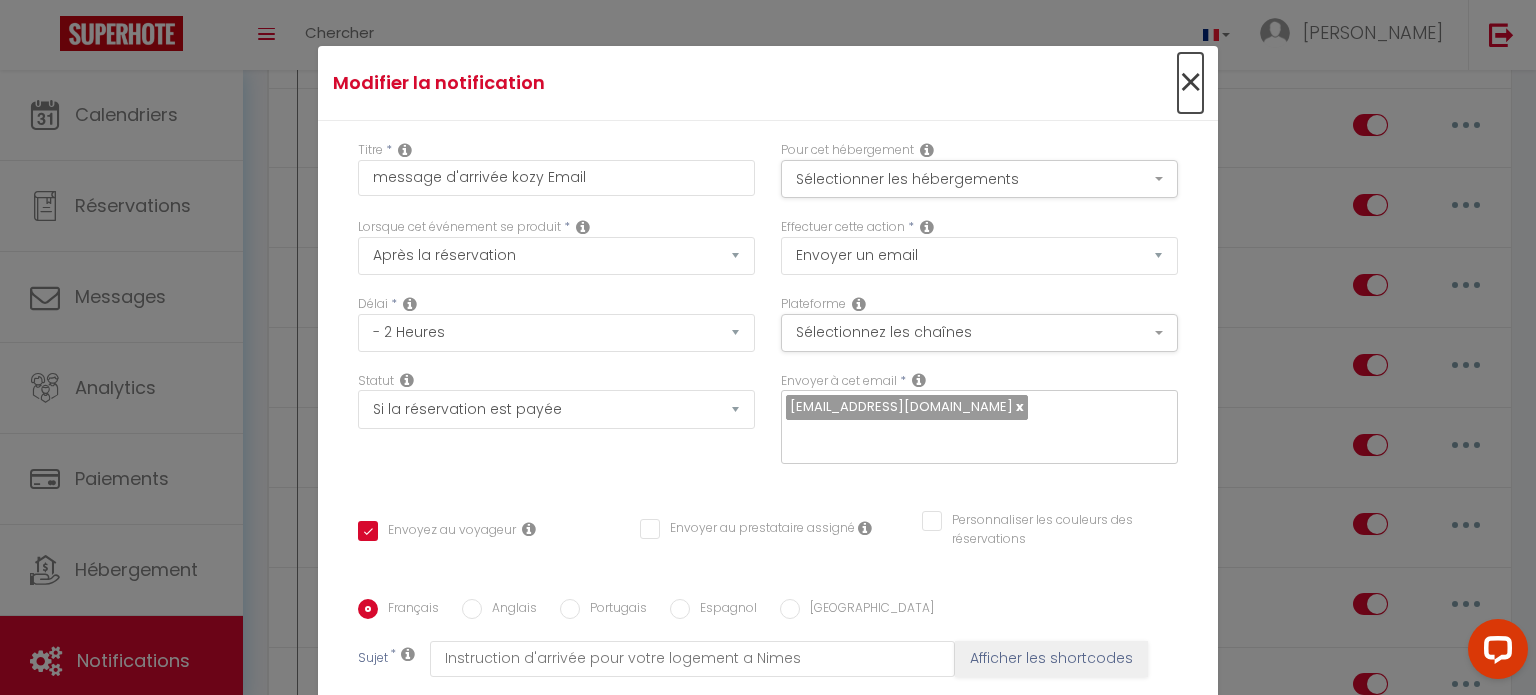 click on "×" at bounding box center [1190, 83] 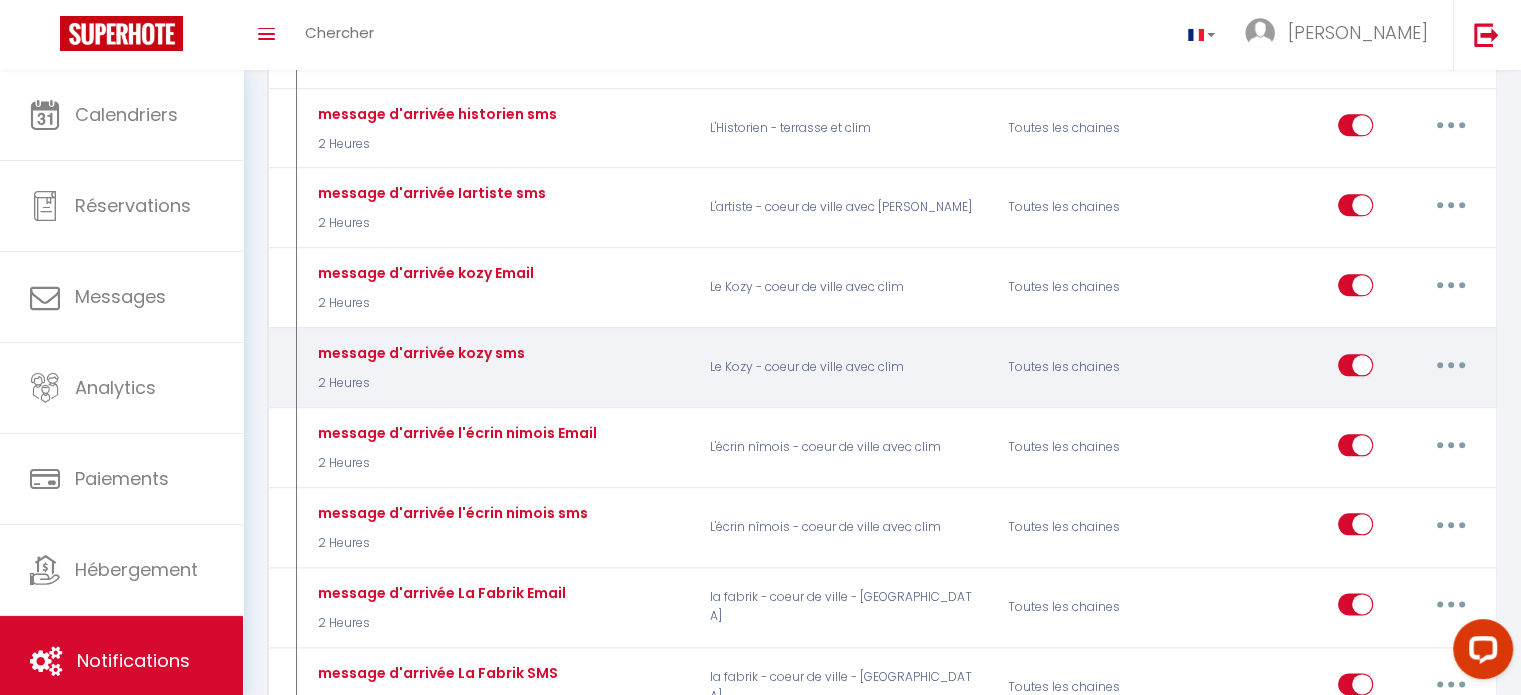 click at bounding box center [1451, 365] 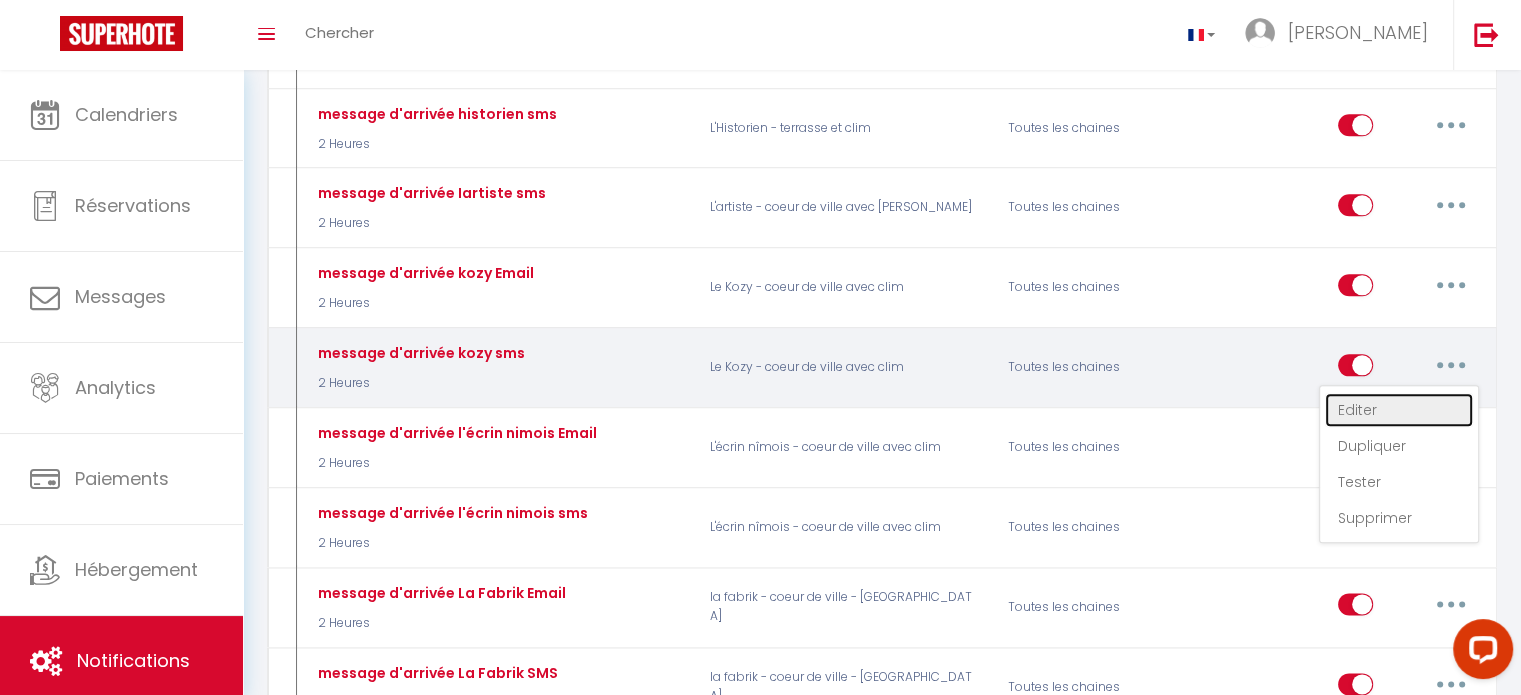 click on "Editer" at bounding box center [1399, 410] 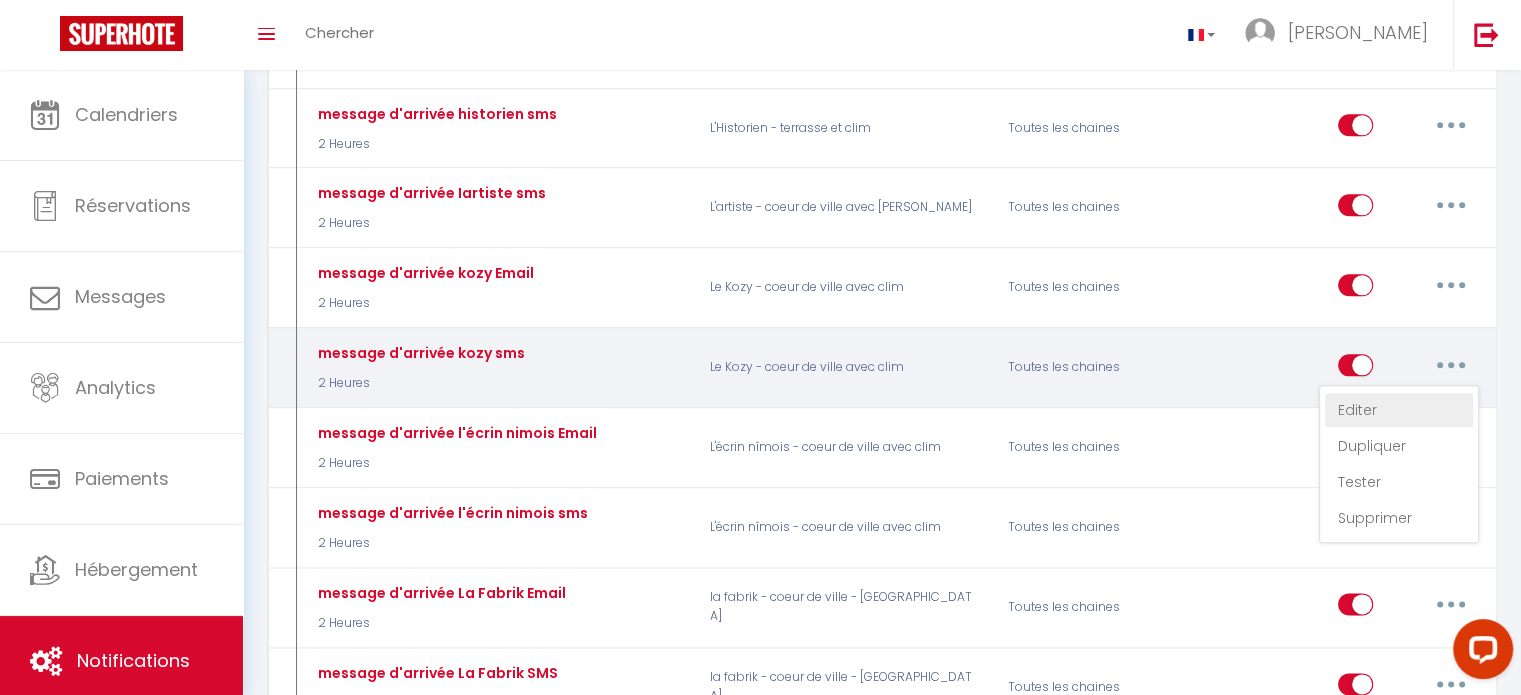 type on "message d'arrivée kozy sms" 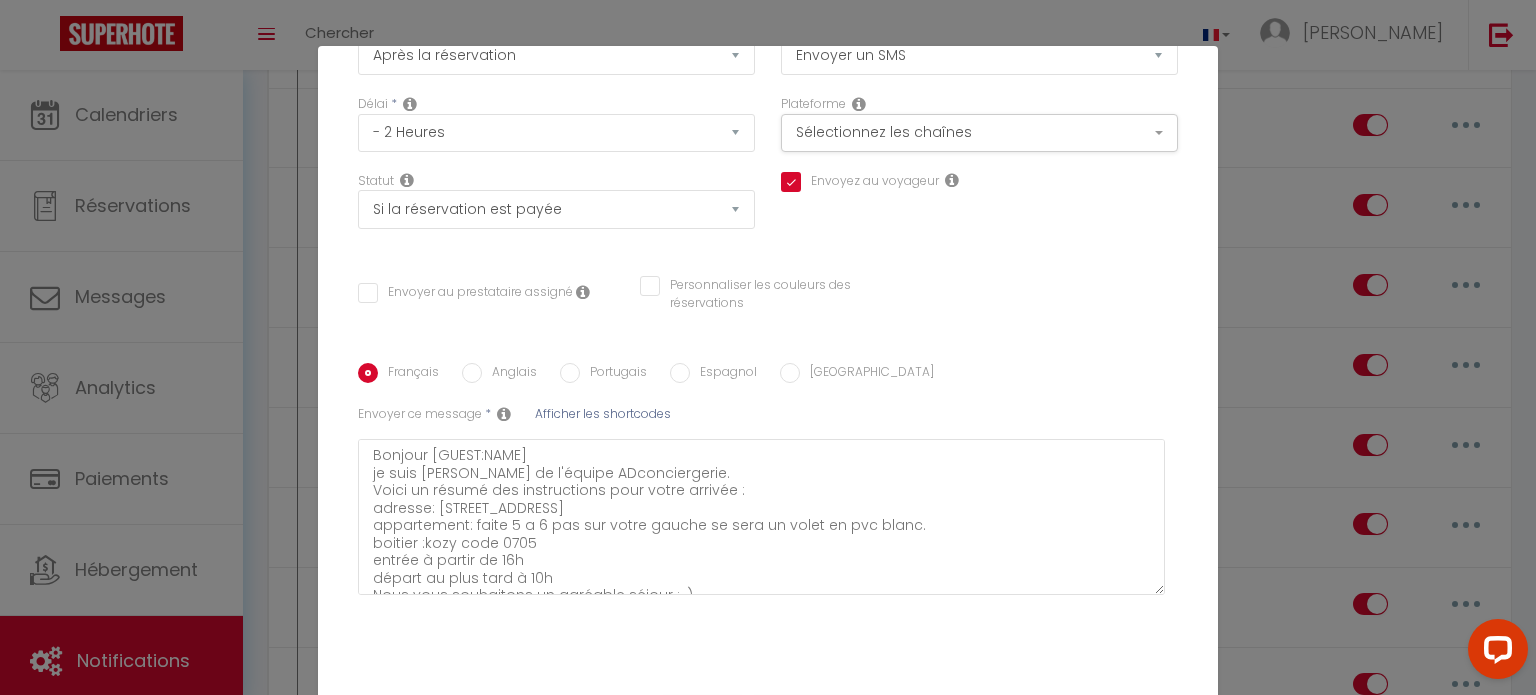 scroll, scrollTop: 211, scrollLeft: 0, axis: vertical 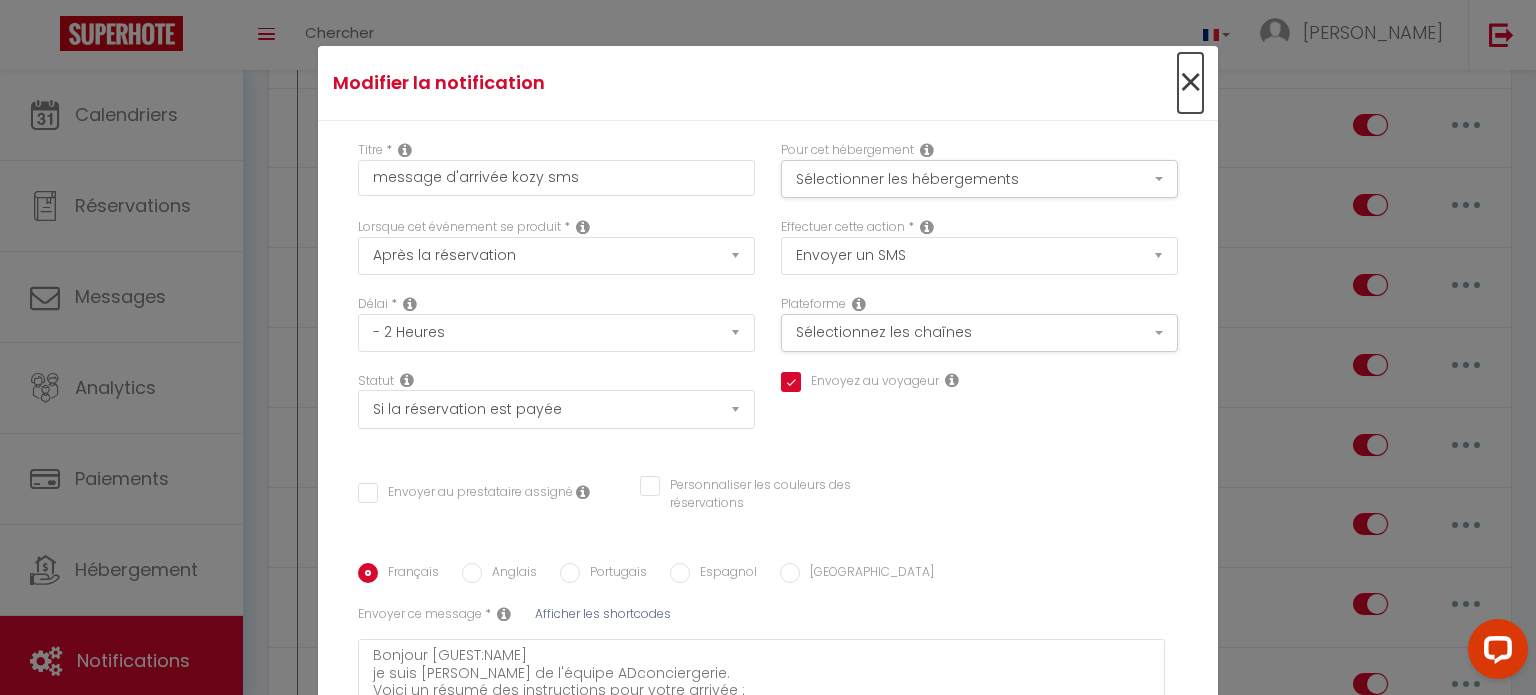 click on "×" at bounding box center (1190, 83) 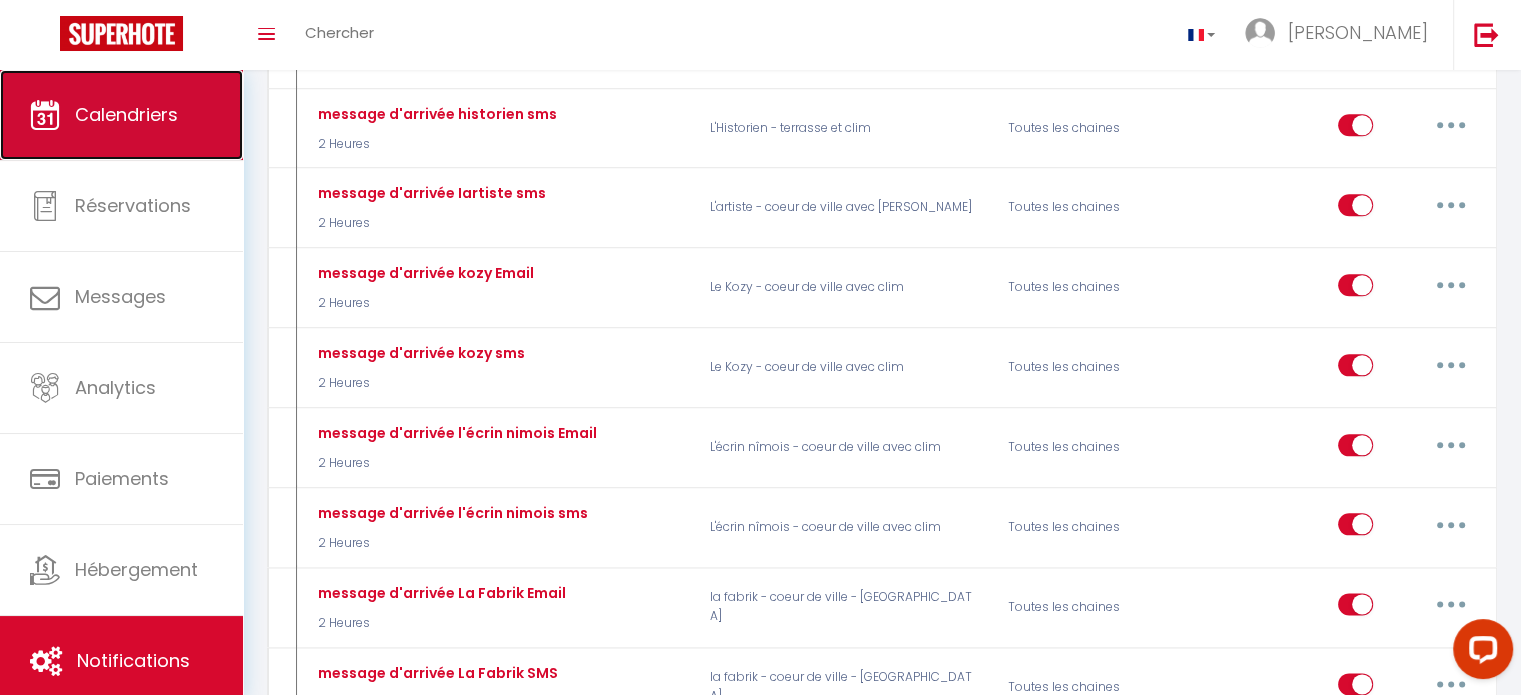 click on "Calendriers" at bounding box center [121, 115] 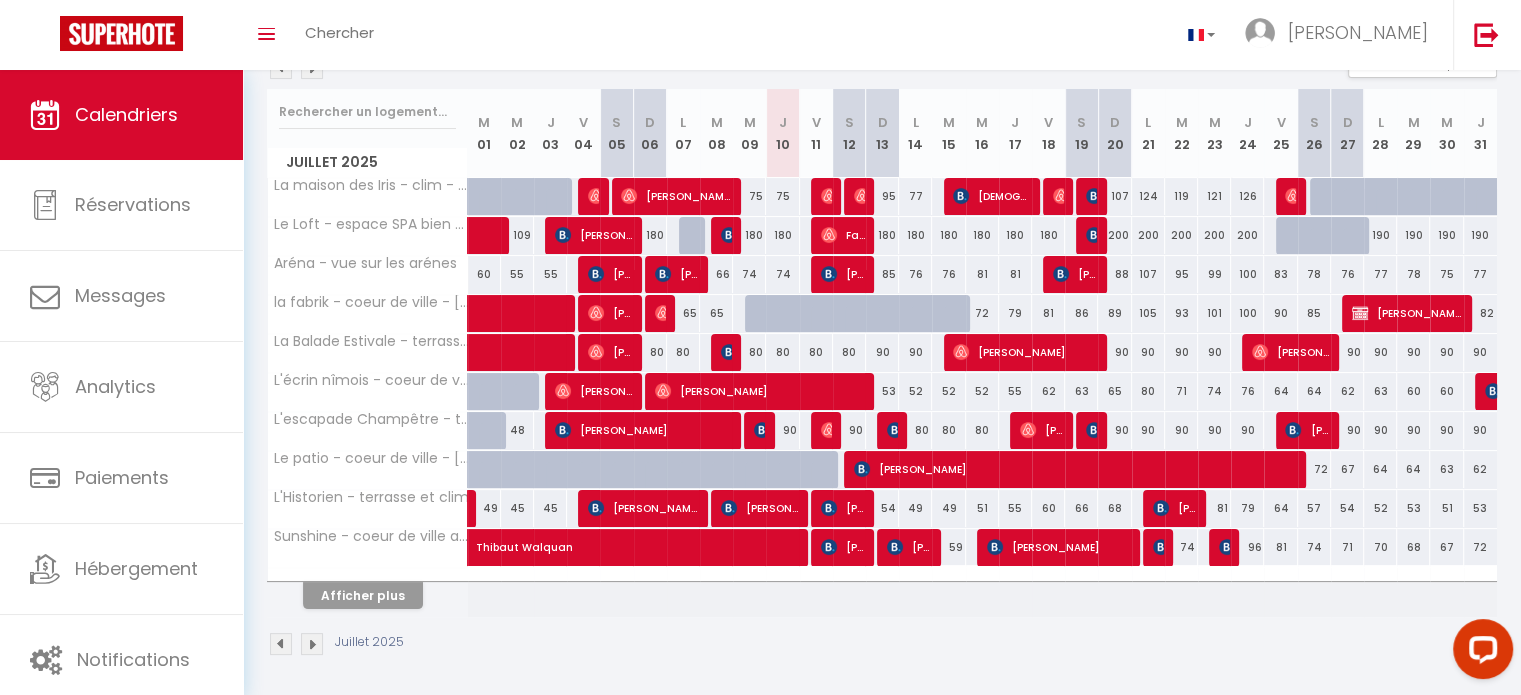scroll, scrollTop: 240, scrollLeft: 0, axis: vertical 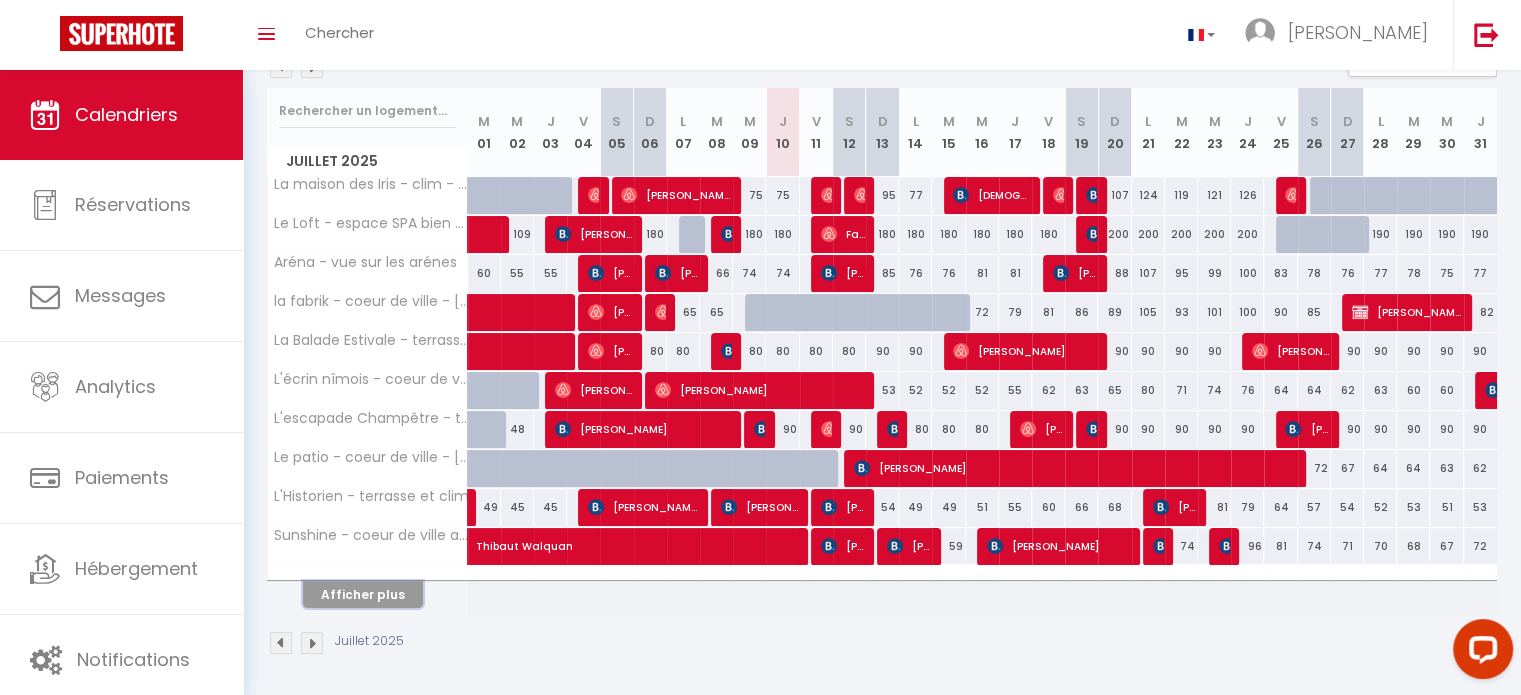 click on "Afficher plus" at bounding box center [363, 594] 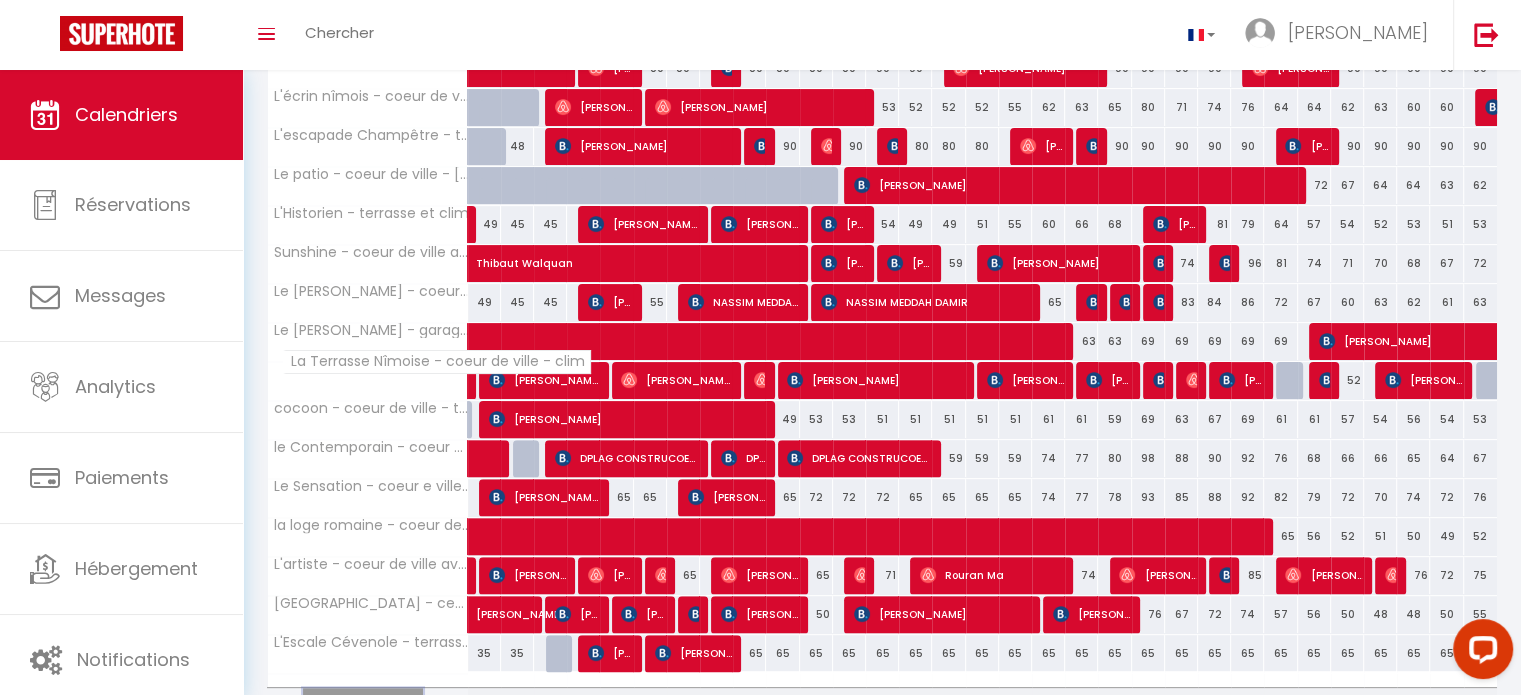 scroll, scrollTop: 540, scrollLeft: 0, axis: vertical 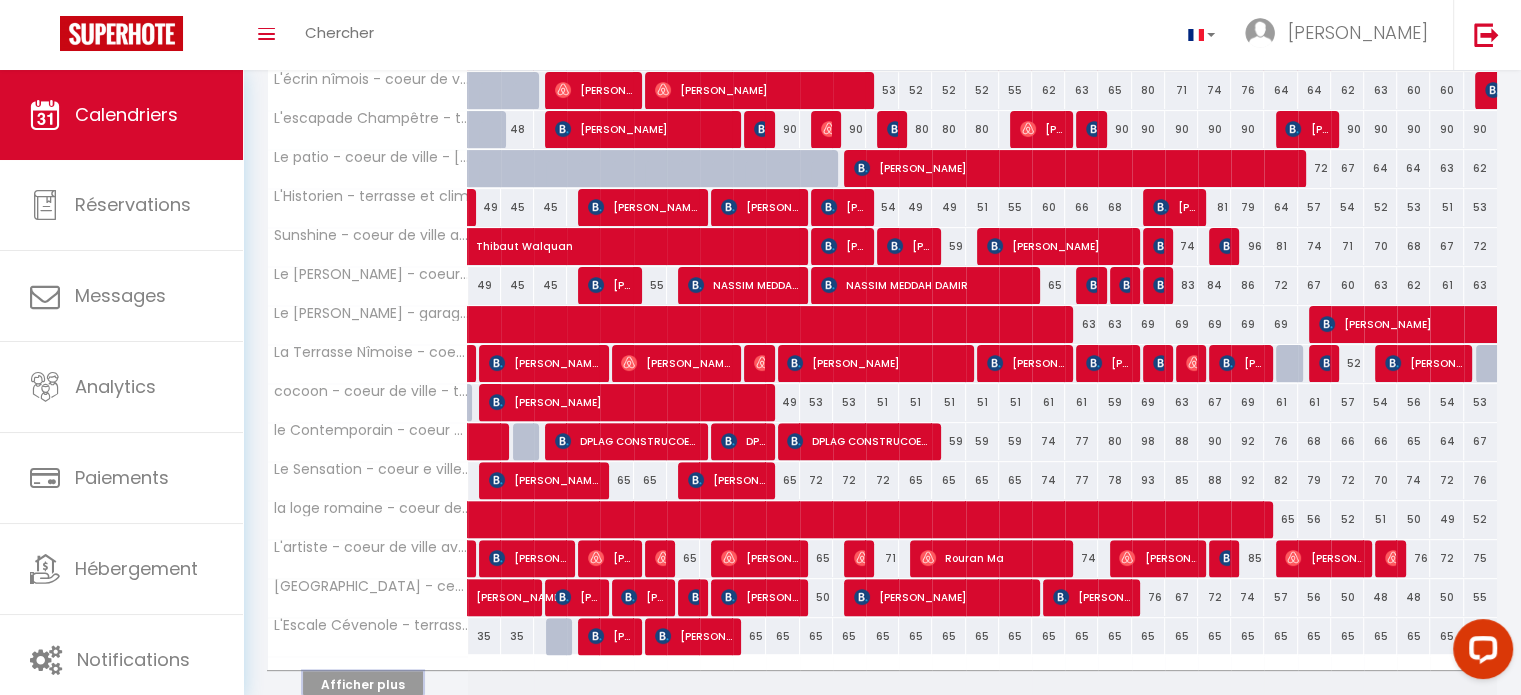 click on "Afficher plus" at bounding box center [363, 684] 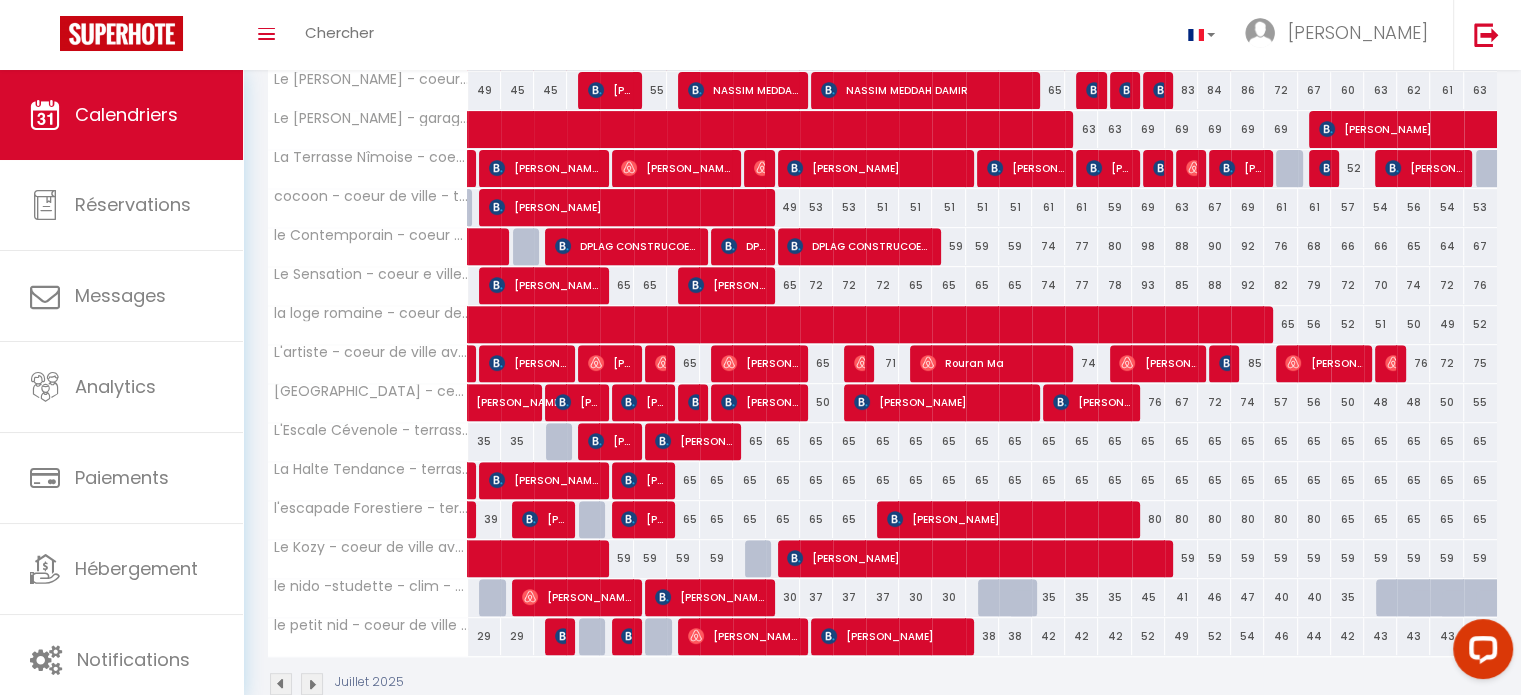 scroll, scrollTop: 740, scrollLeft: 0, axis: vertical 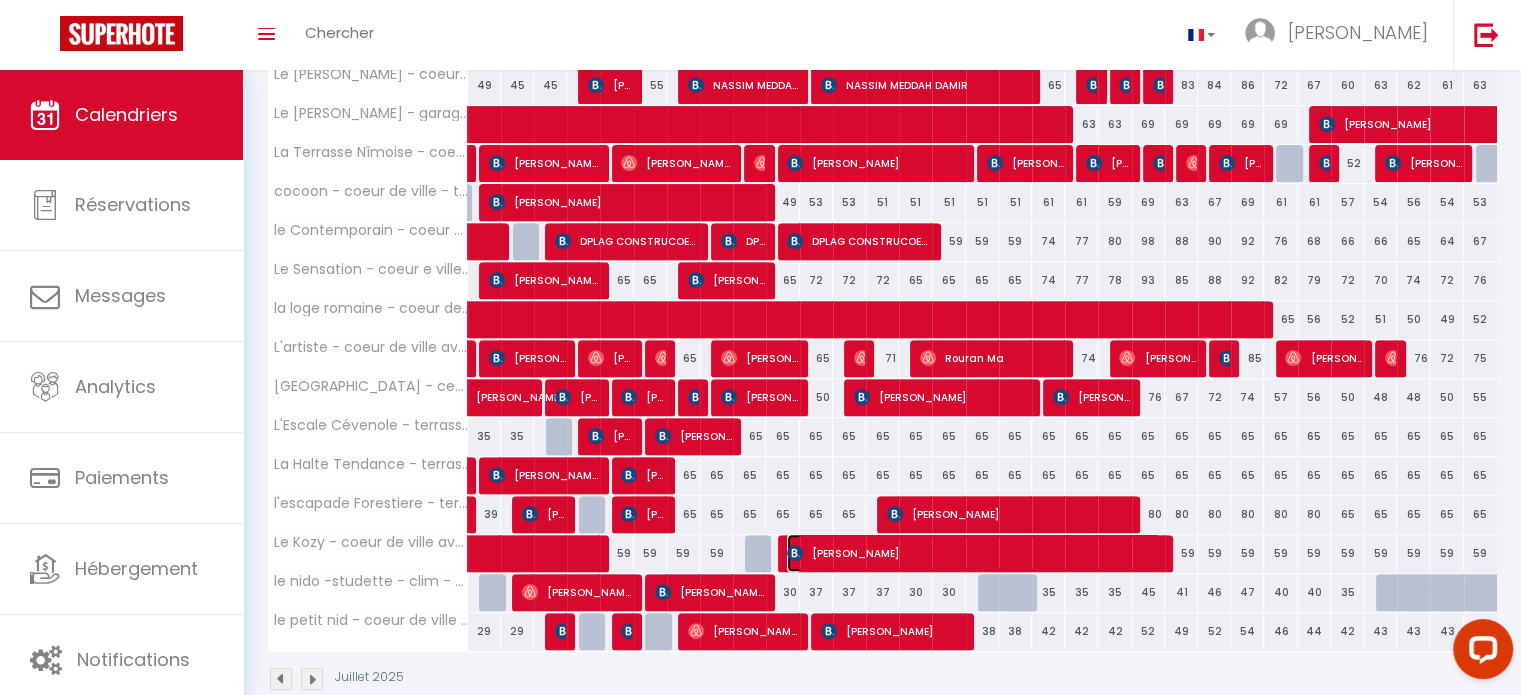 click on "[PERSON_NAME]" at bounding box center (974, 553) 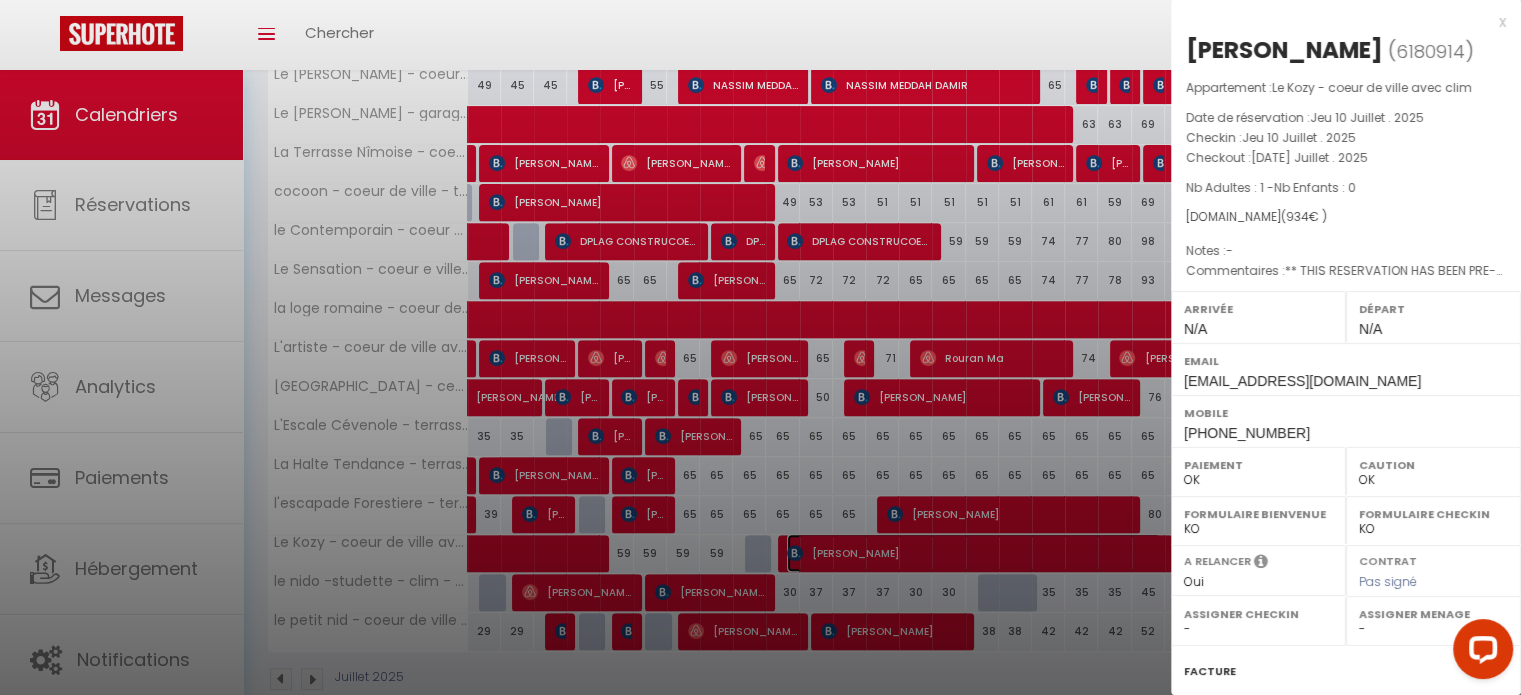 select on "17793" 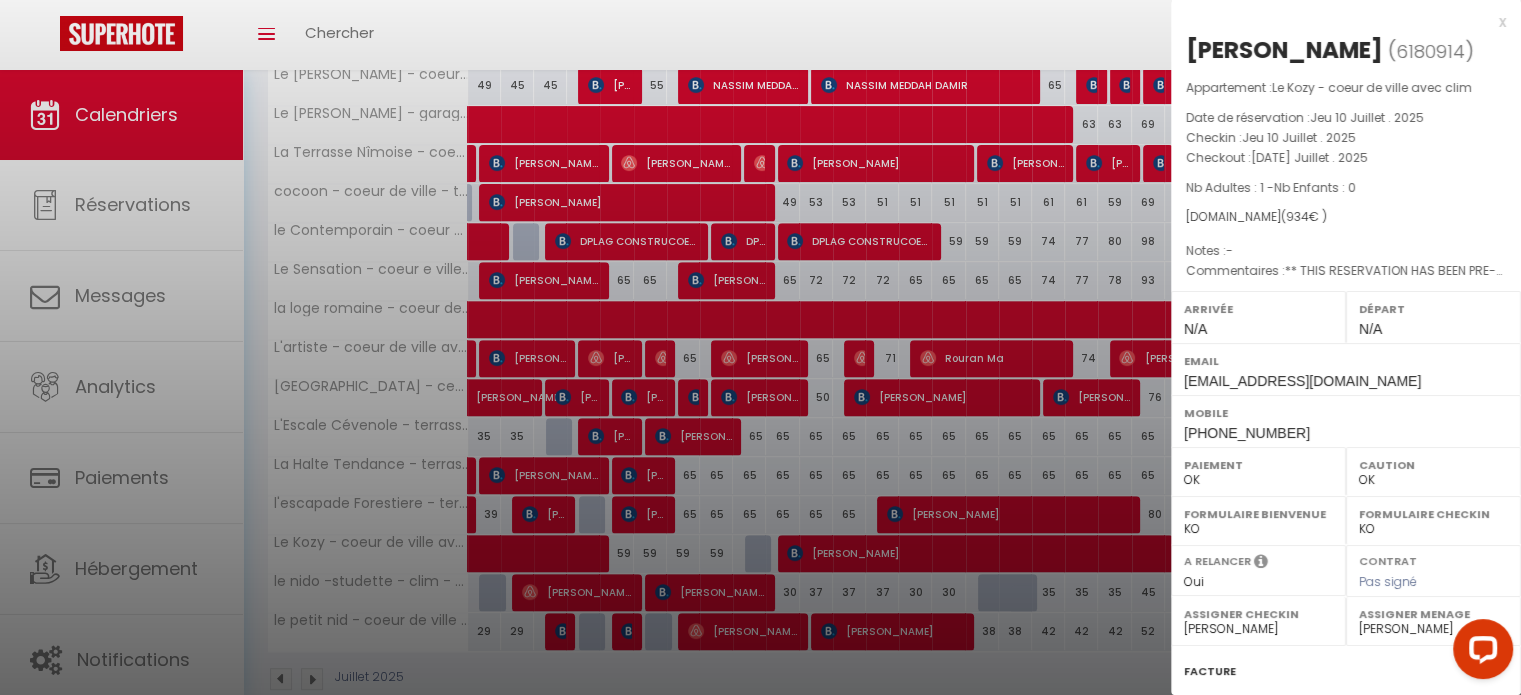 drag, startPoint x: 83, startPoint y: 221, endPoint x: 936, endPoint y: 329, distance: 859.8099 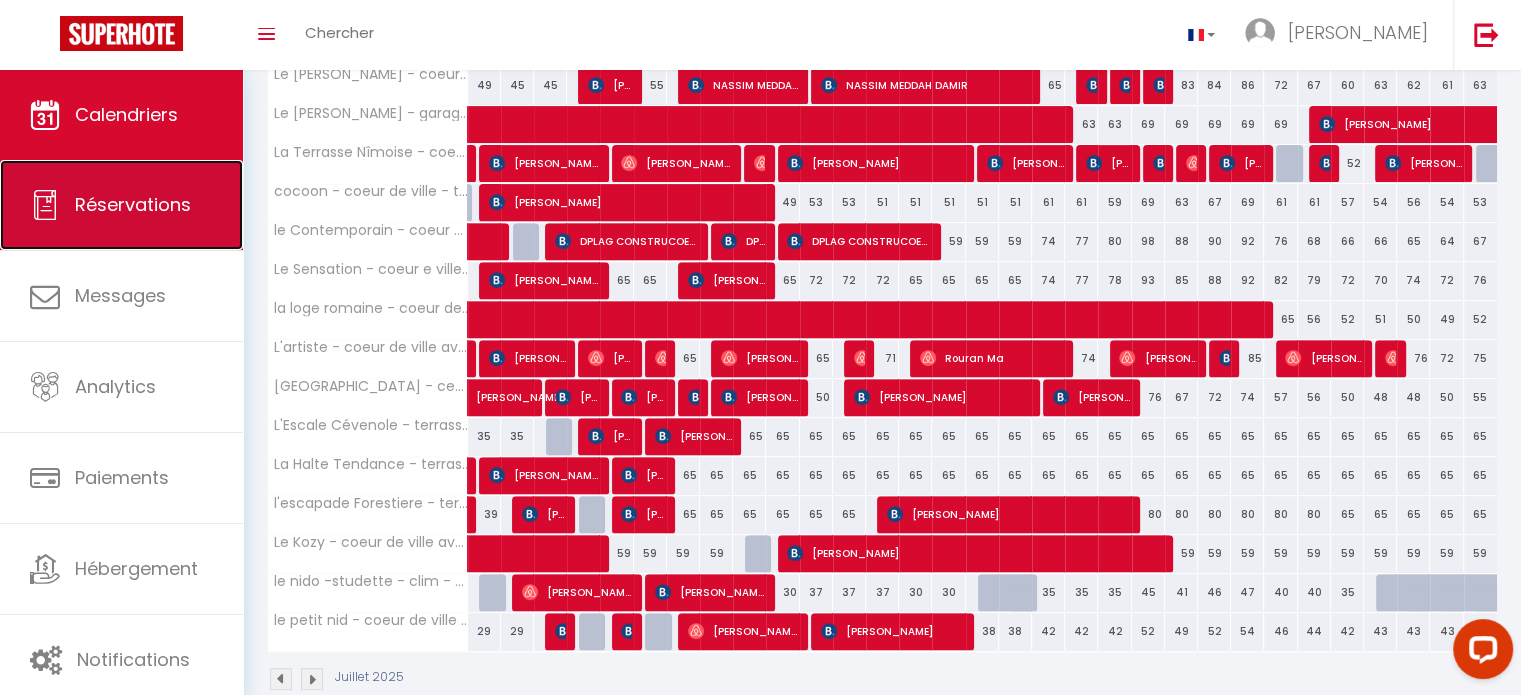 click on "Réservations" at bounding box center (121, 205) 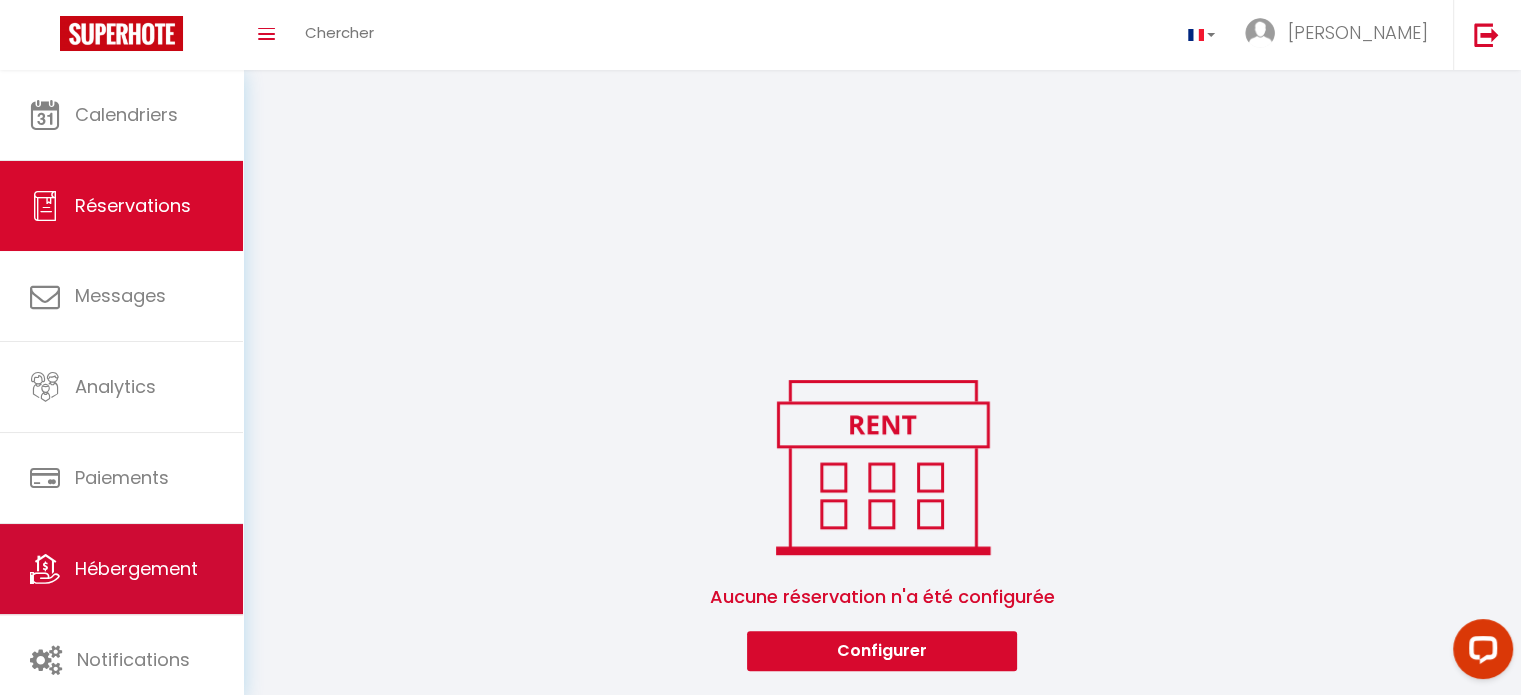 scroll, scrollTop: 388, scrollLeft: 0, axis: vertical 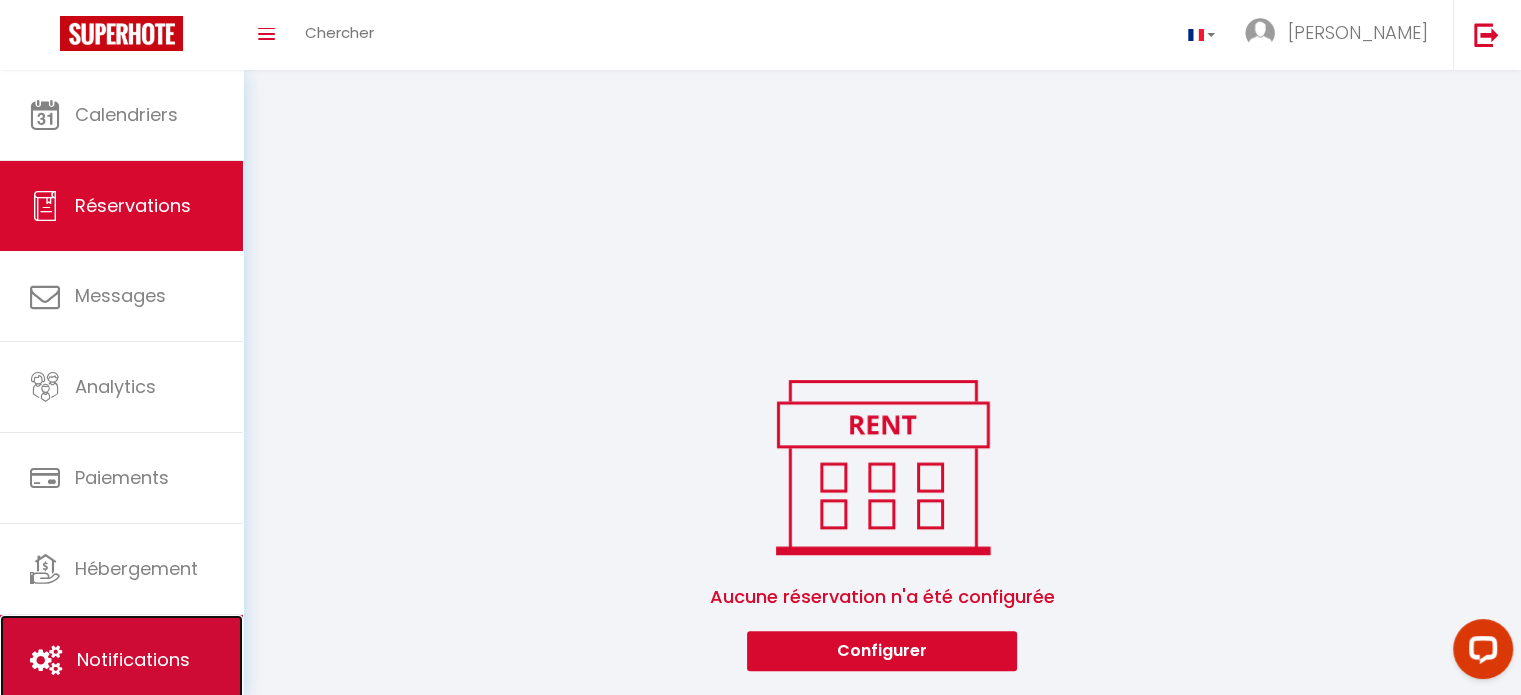 click on "Notifications" at bounding box center (133, 659) 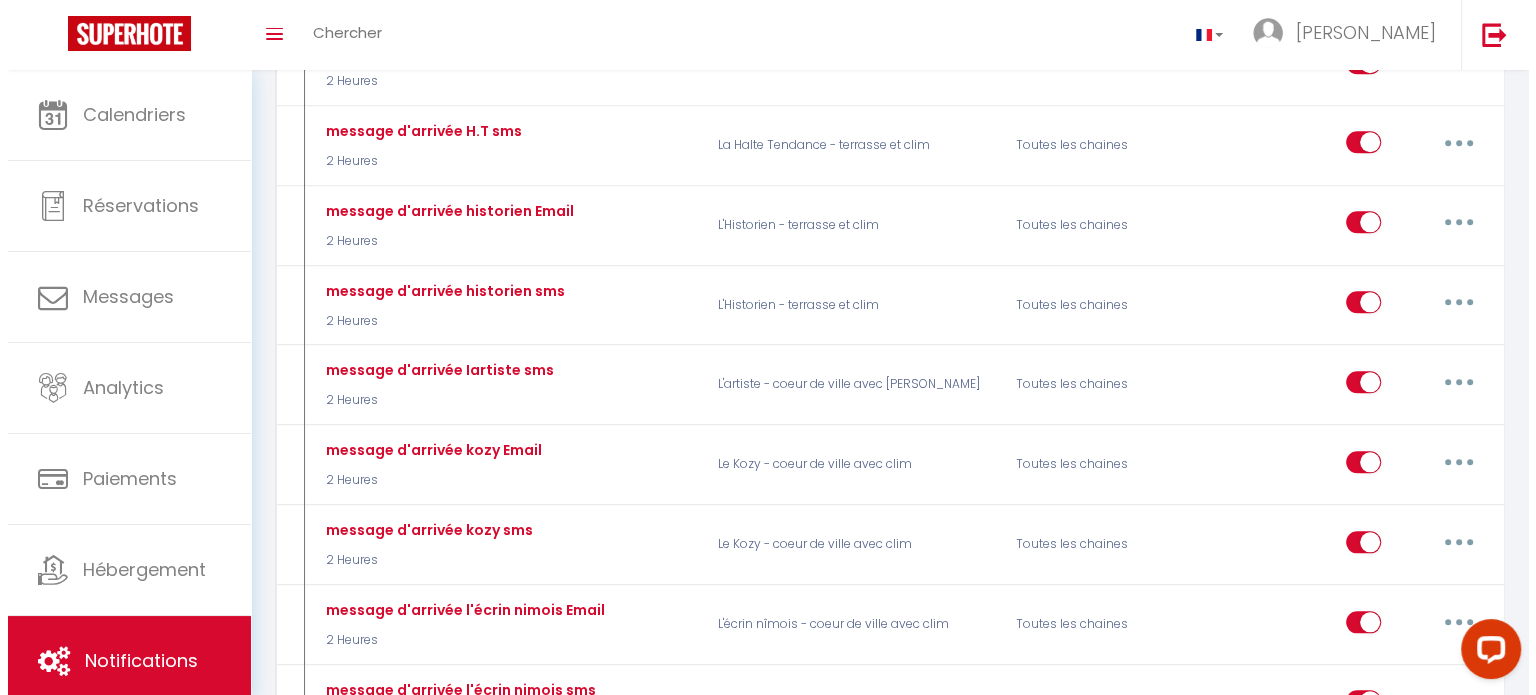 scroll, scrollTop: 2200, scrollLeft: 0, axis: vertical 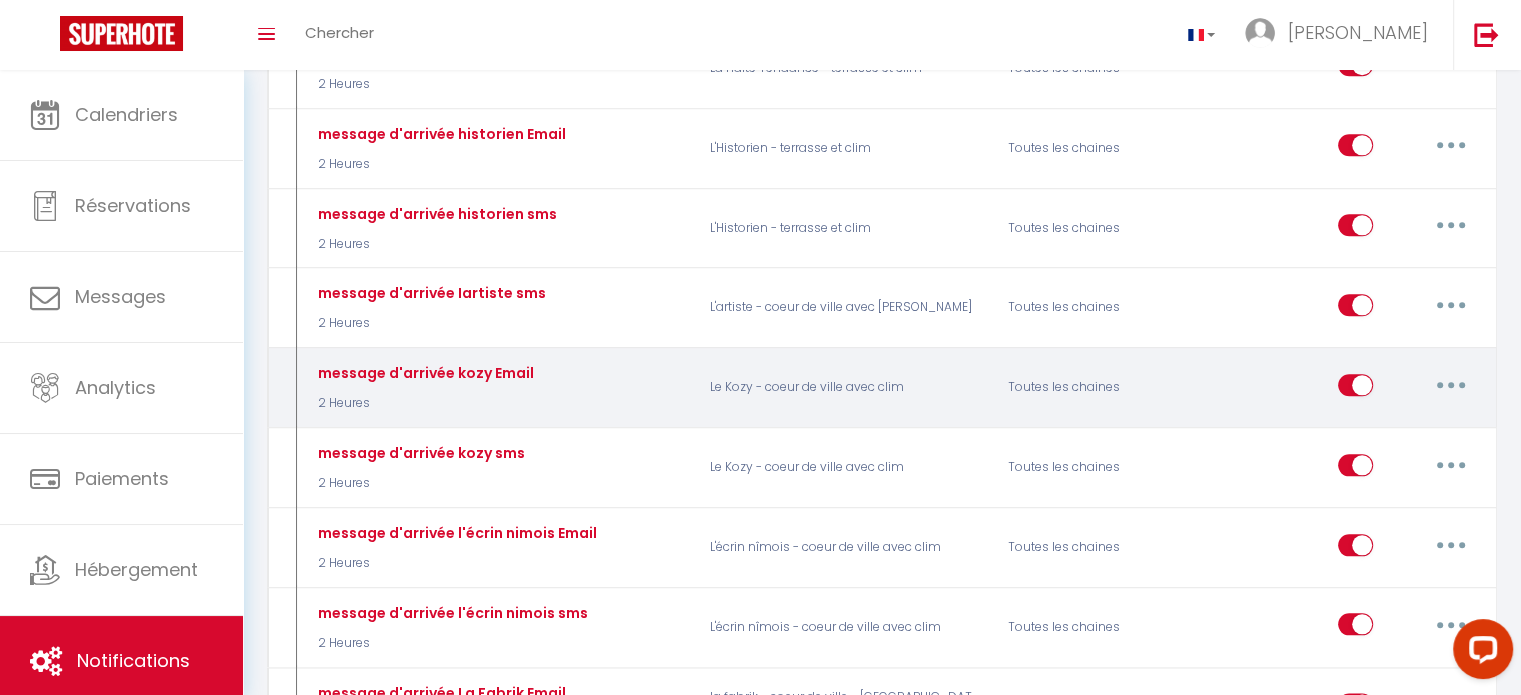 click at bounding box center [1451, 385] 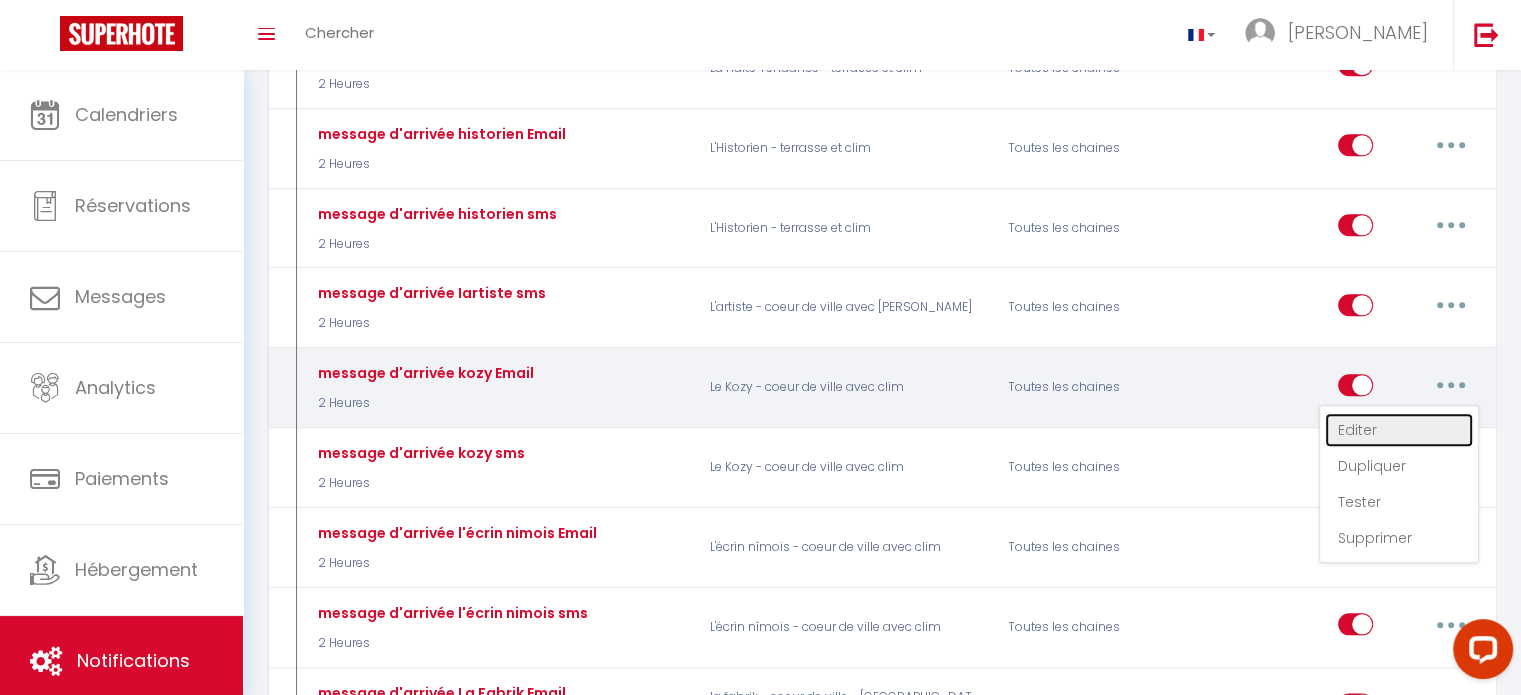 click on "Editer" at bounding box center [1399, 430] 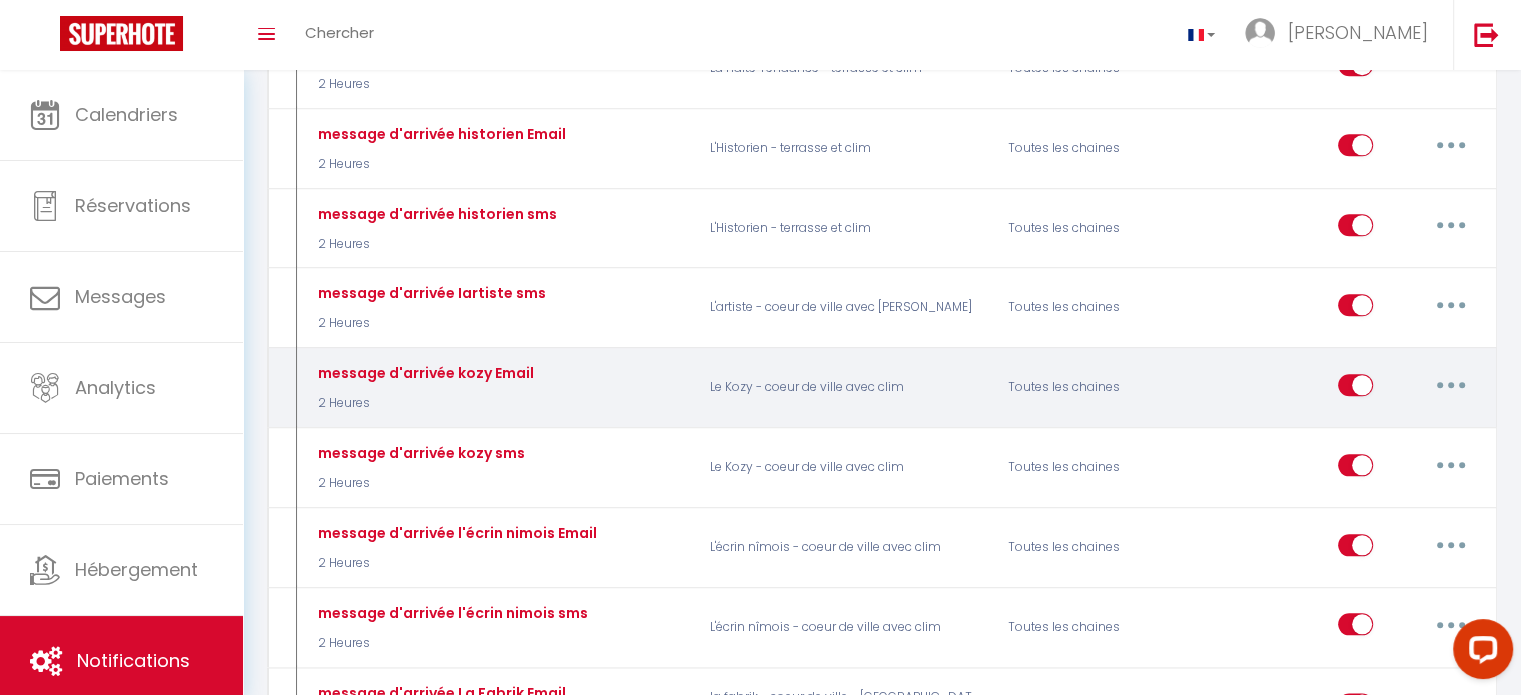 type on "message d'arrivée kozy Email" 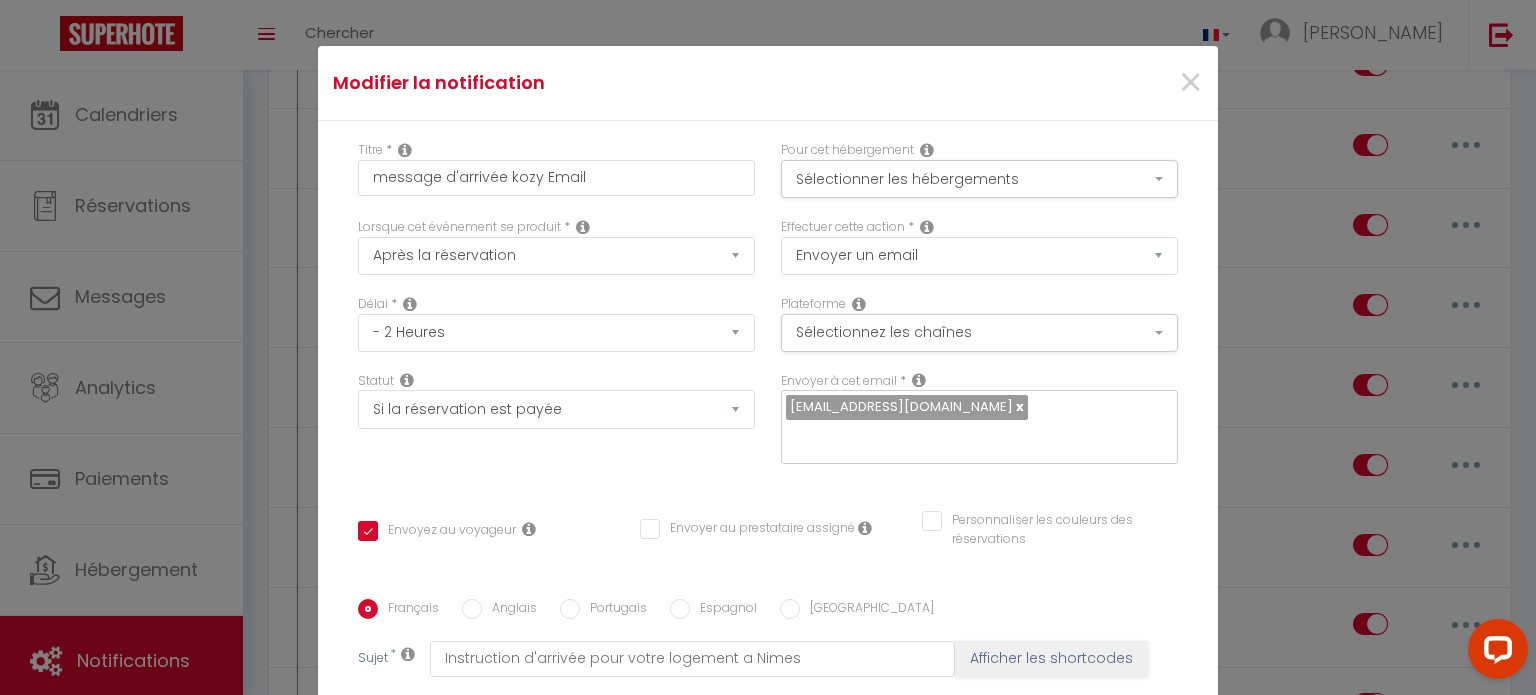 scroll, scrollTop: 396, scrollLeft: 0, axis: vertical 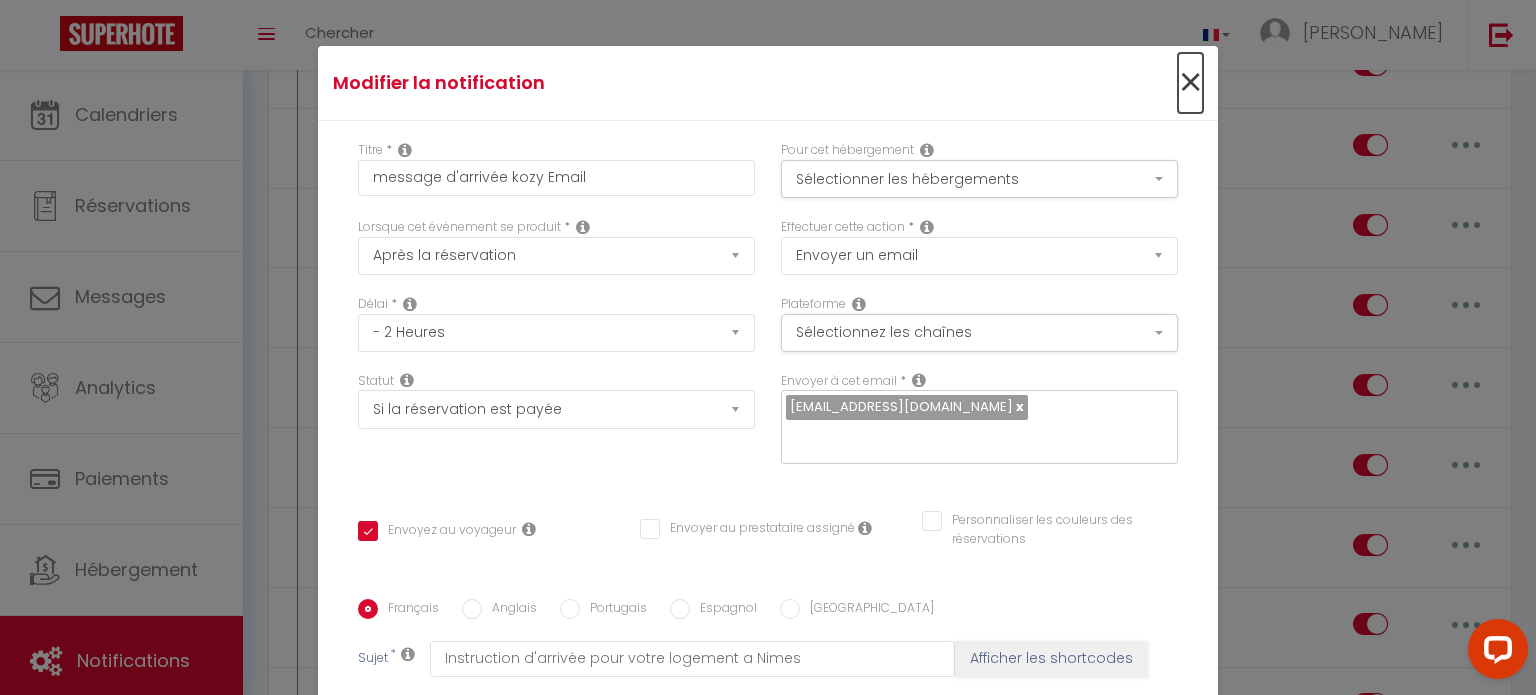 click on "×" at bounding box center (1190, 83) 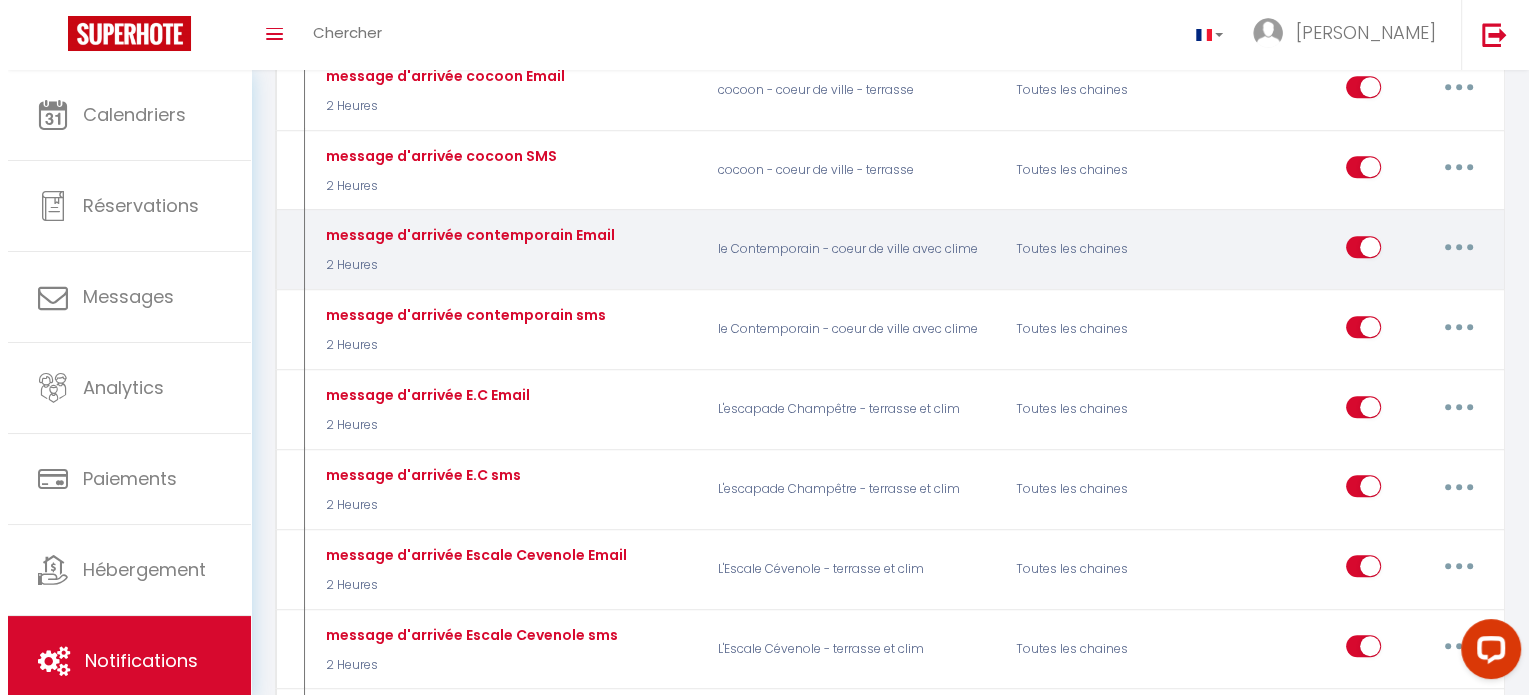 scroll, scrollTop: 1200, scrollLeft: 0, axis: vertical 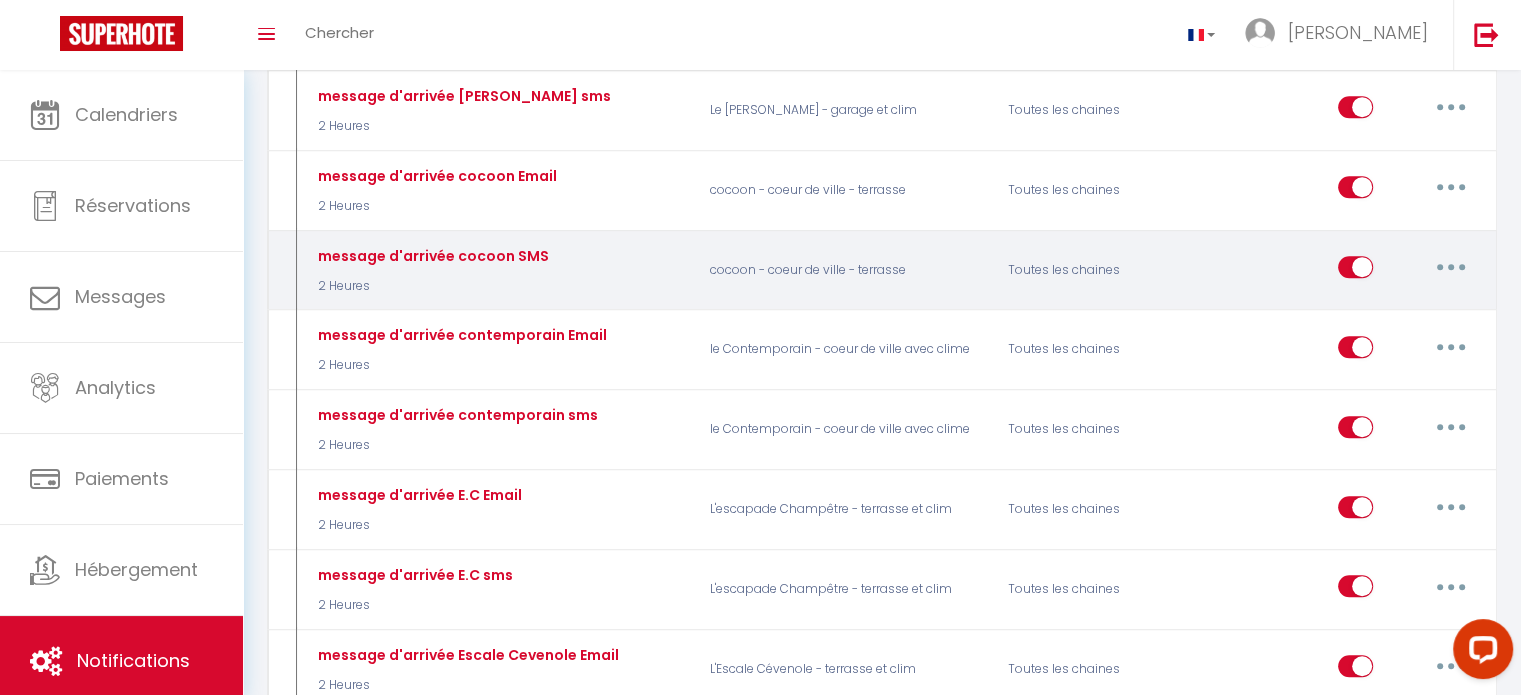 click at bounding box center [1451, 267] 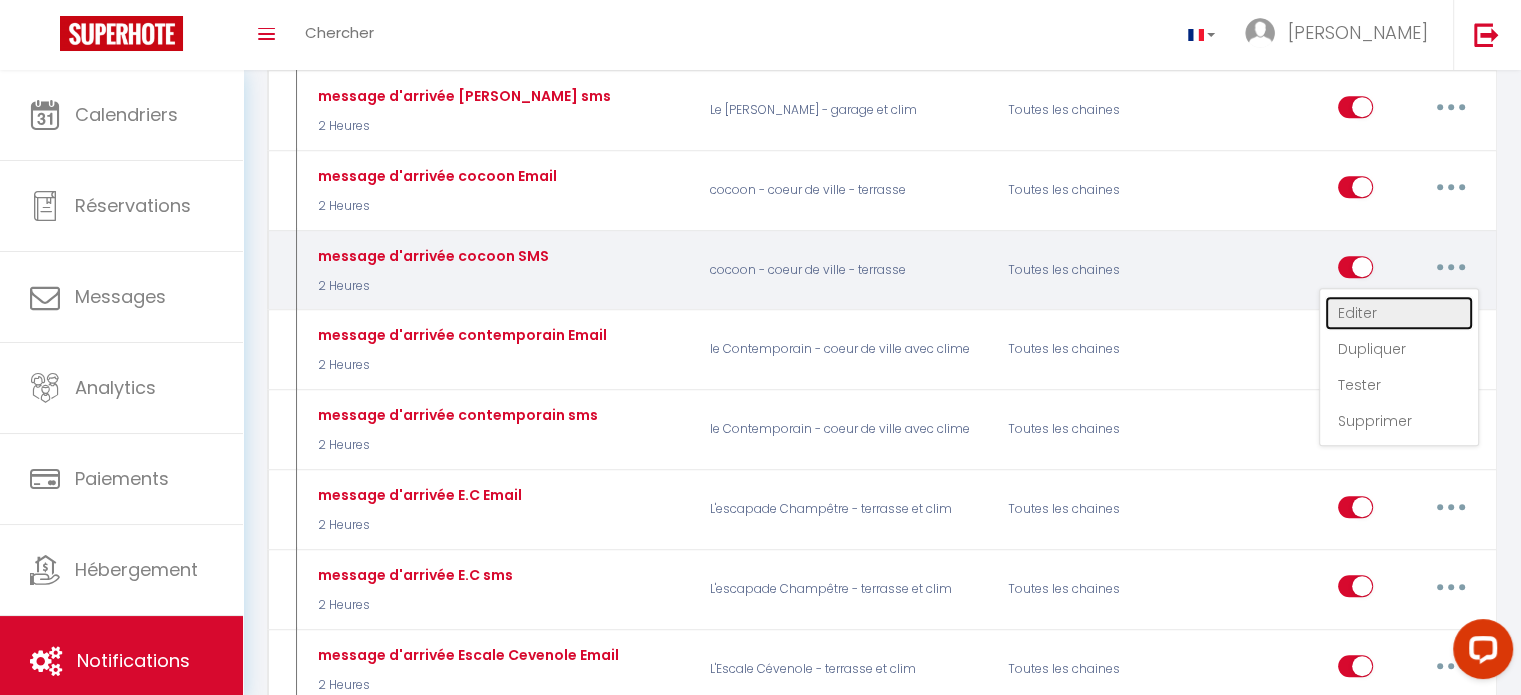 click on "Editer" at bounding box center [1399, 313] 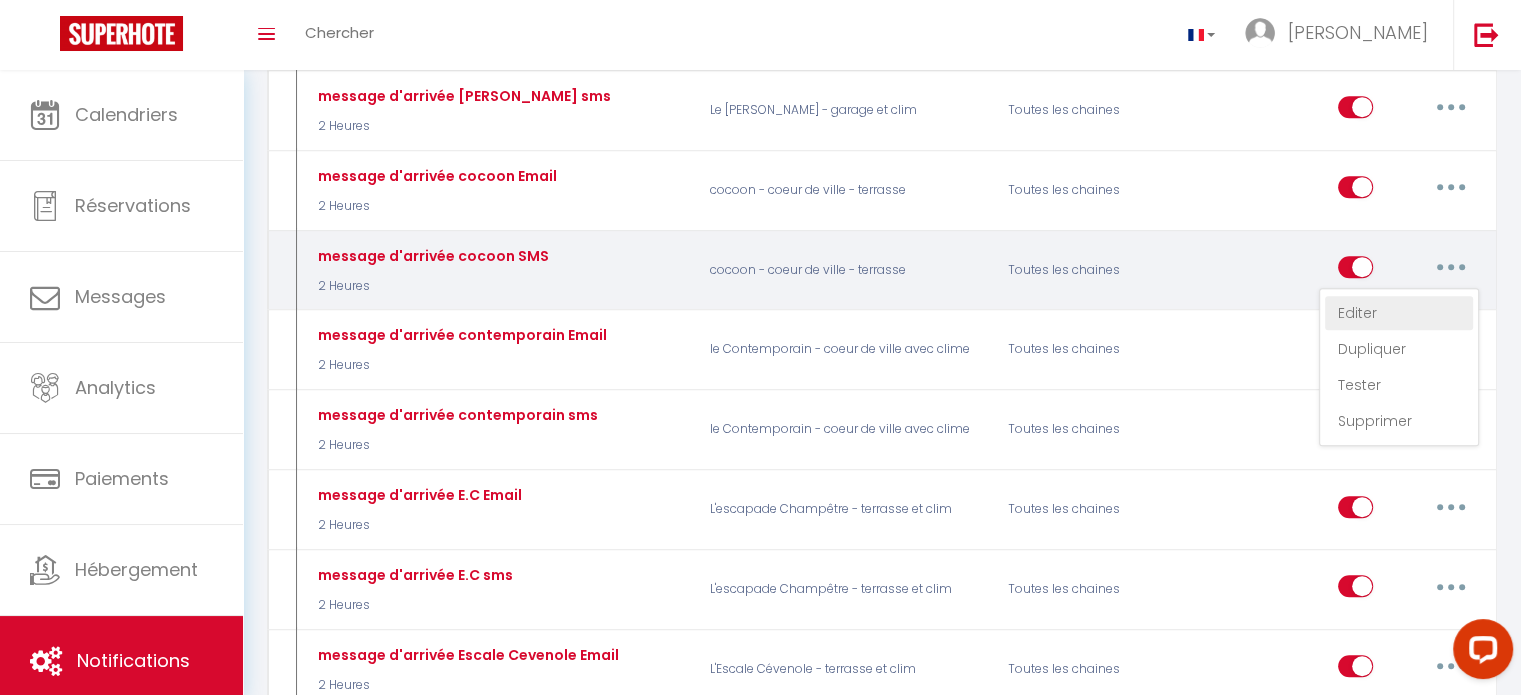 type on "message d'arrivée cocoon SMS" 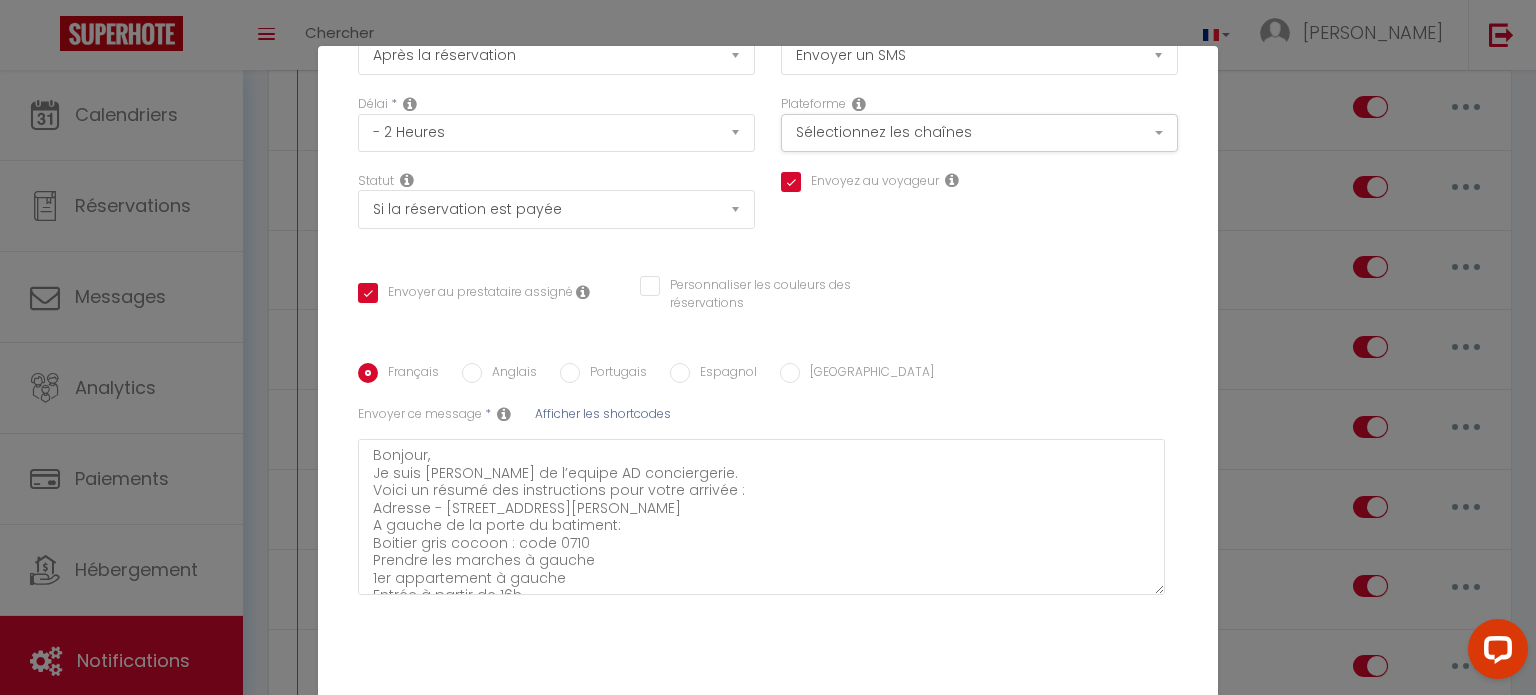 scroll, scrollTop: 211, scrollLeft: 0, axis: vertical 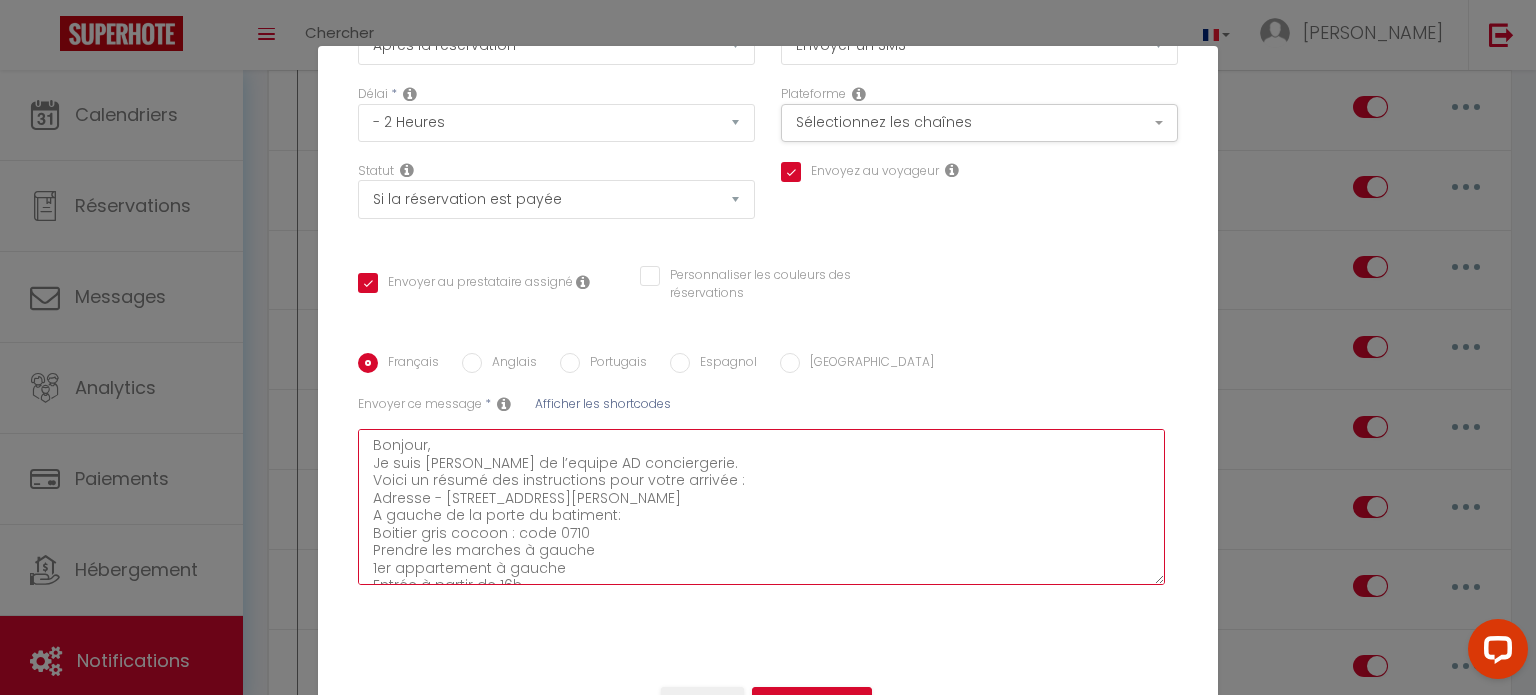 click on "Bonjour,
Je suis [PERSON_NAME] de l’equipe AD conciergerie.
Voici un résumé des instructions pour votre arrivée :
Adresse - [STREET_ADDRESS][PERSON_NAME]
A gauche de la porte du batiment:
Boitier gris cocoon : code 0710
Prendre les marches à gauche
1er appartement à gauche
Entrée à partir de 16h
Départ au plus tard à 10h
Nous vous souhaitons un agréable séjour :-)" at bounding box center [761, 507] 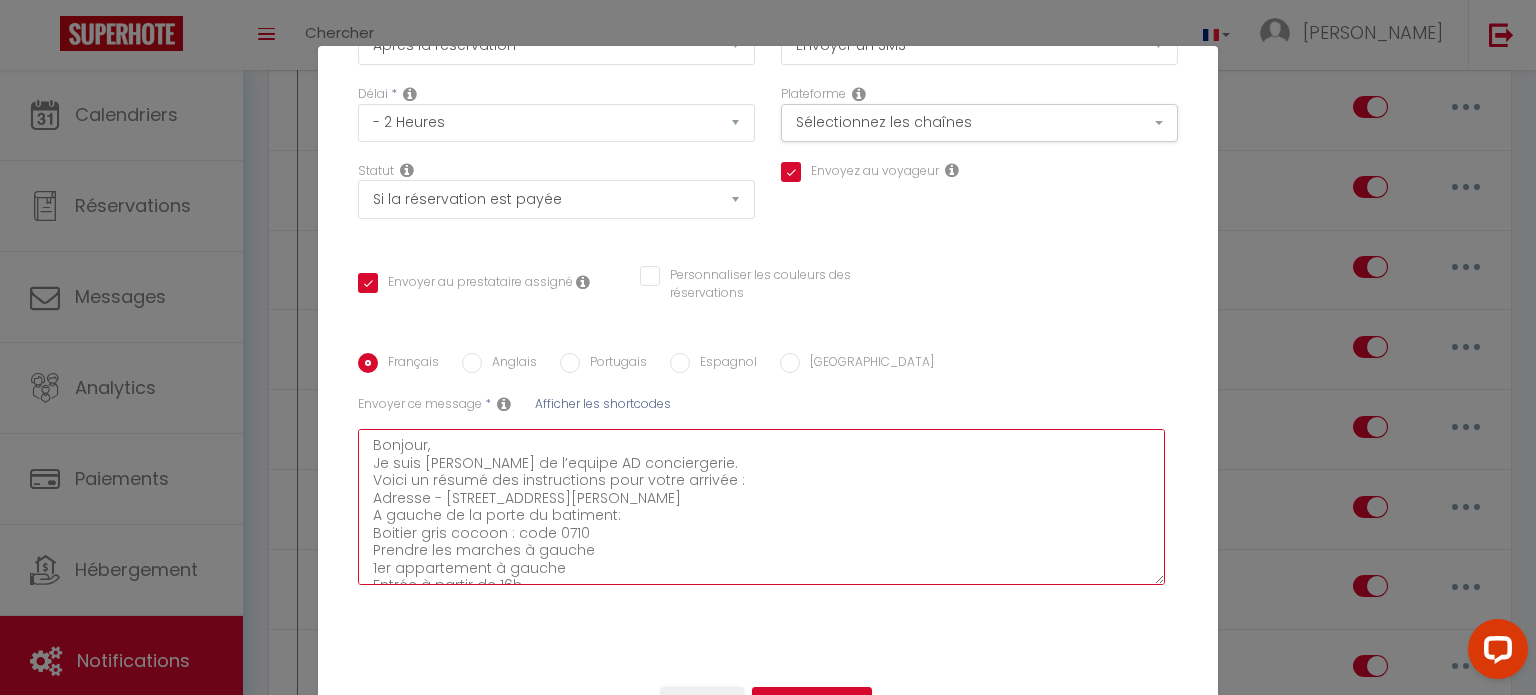 click on "Bonjour,
Je suis [PERSON_NAME] de l’equipe AD conciergerie.
Voici un résumé des instructions pour votre arrivée :
Adresse - [STREET_ADDRESS][PERSON_NAME]
A gauche de la porte du batiment:
Boitier gris cocoon : code 0710
Prendre les marches à gauche
1er appartement à gauche
Entrée à partir de 16h
Départ au plus tard à 10h
Nous vous souhaitons un agréable séjour :-)" at bounding box center (761, 507) 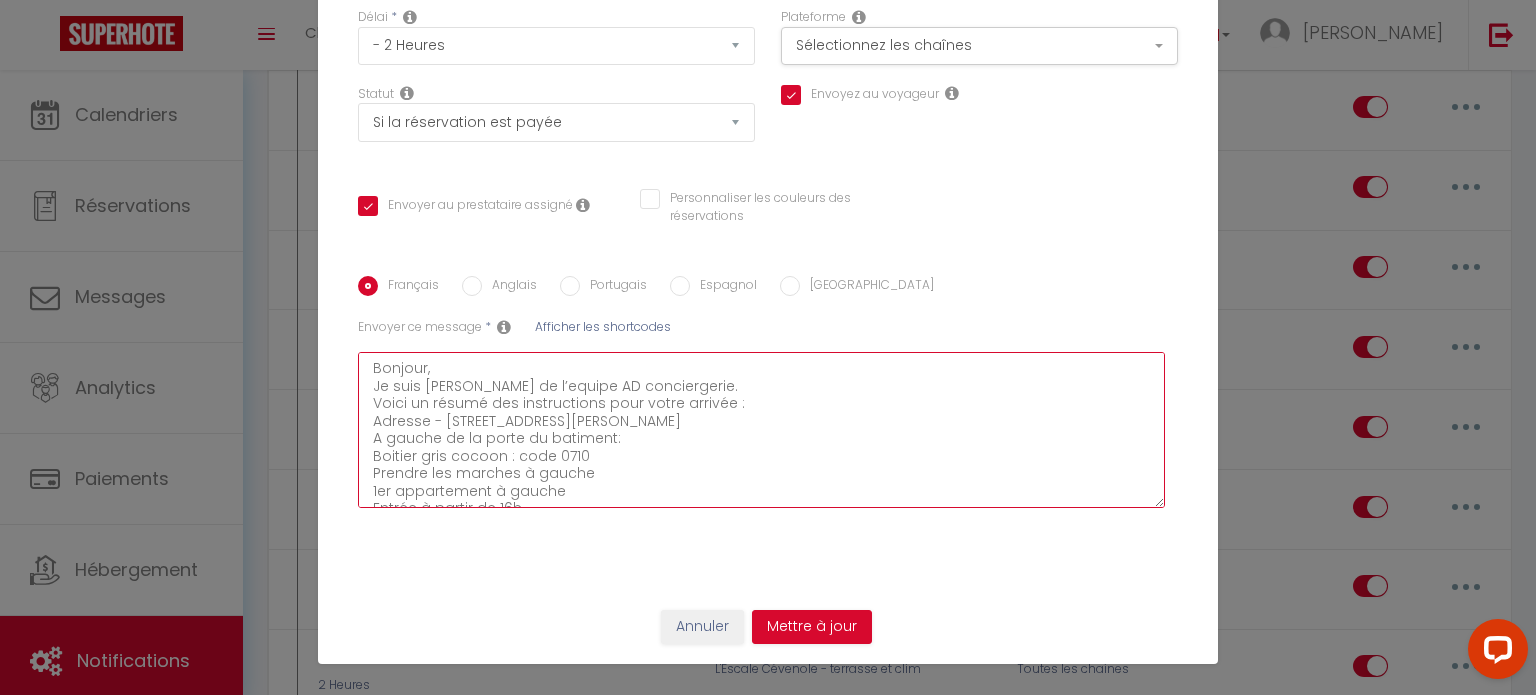 scroll, scrollTop: 91, scrollLeft: 0, axis: vertical 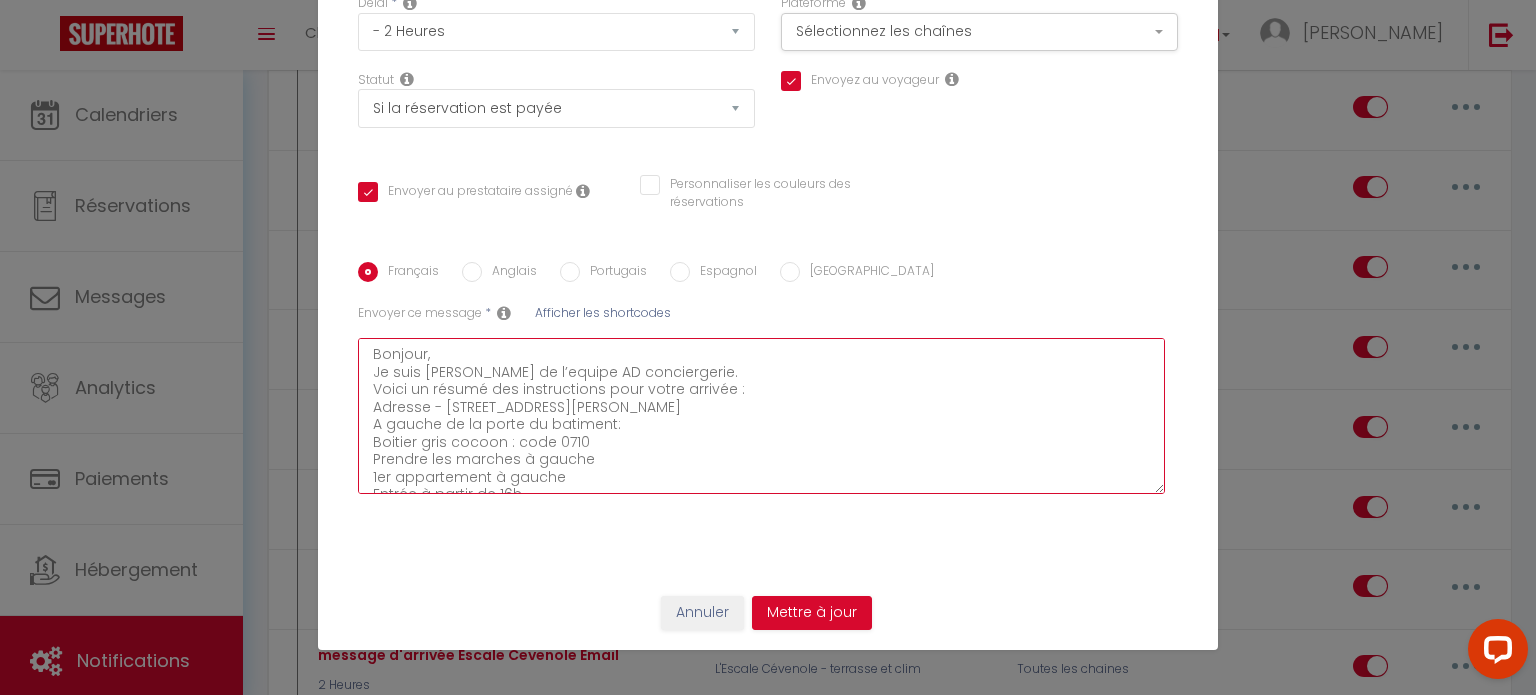 click on "Bonjour,
Je suis [PERSON_NAME] de l’equipe AD conciergerie.
Voici un résumé des instructions pour votre arrivée :
Adresse - [STREET_ADDRESS][PERSON_NAME]
A gauche de la porte du batiment:
Boitier gris cocoon : code 0710
Prendre les marches à gauche
1er appartement à gauche
Entrée à partir de 16h
Départ au plus tard à 10h
Nous vous souhaitons un agréable séjour :-)" at bounding box center [761, 416] 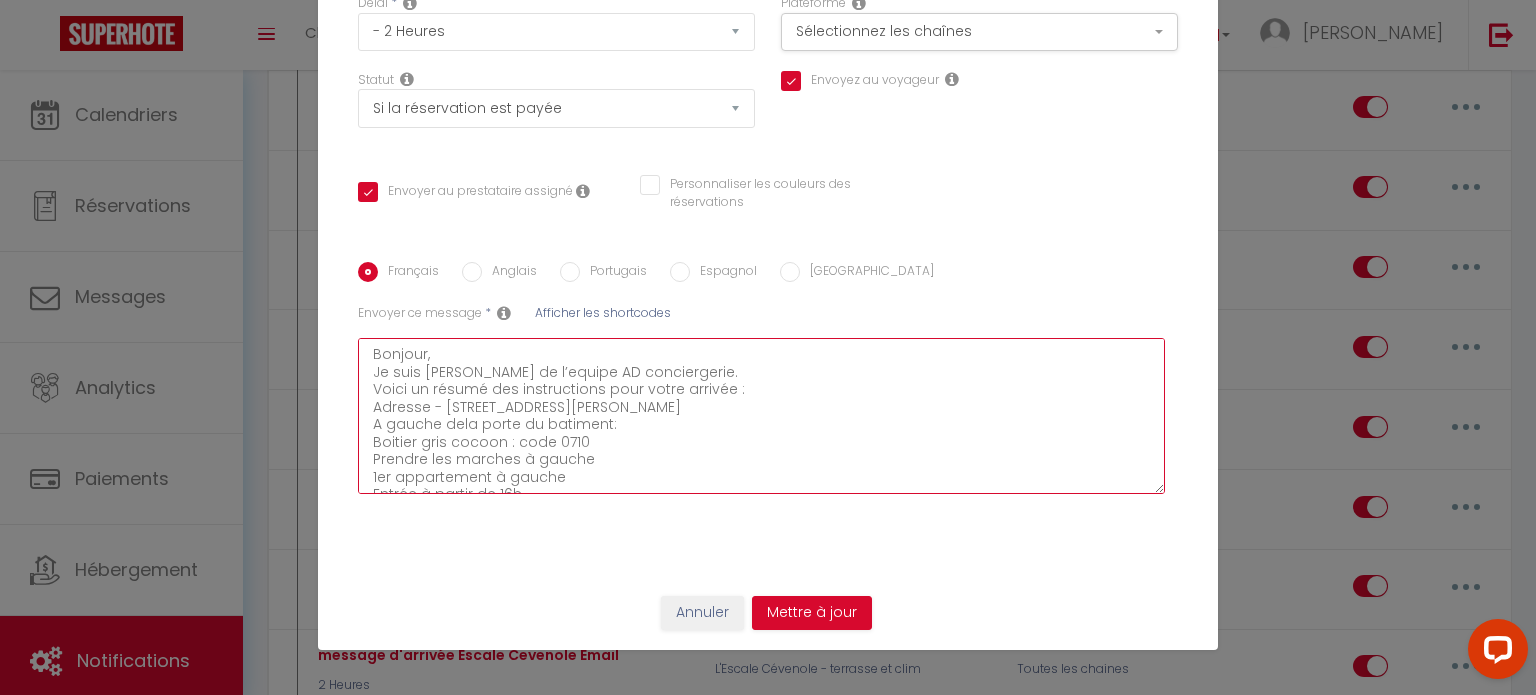 checkbox on "true" 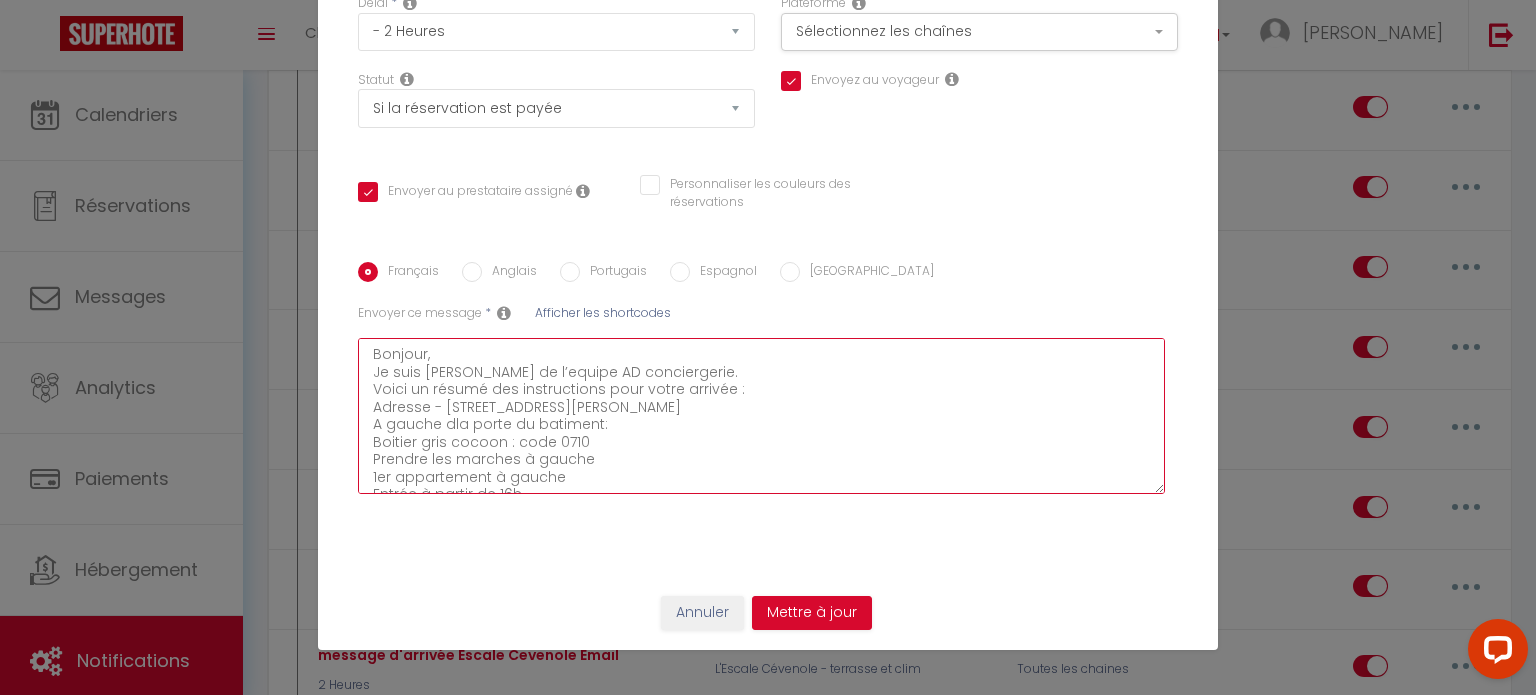 checkbox on "true" 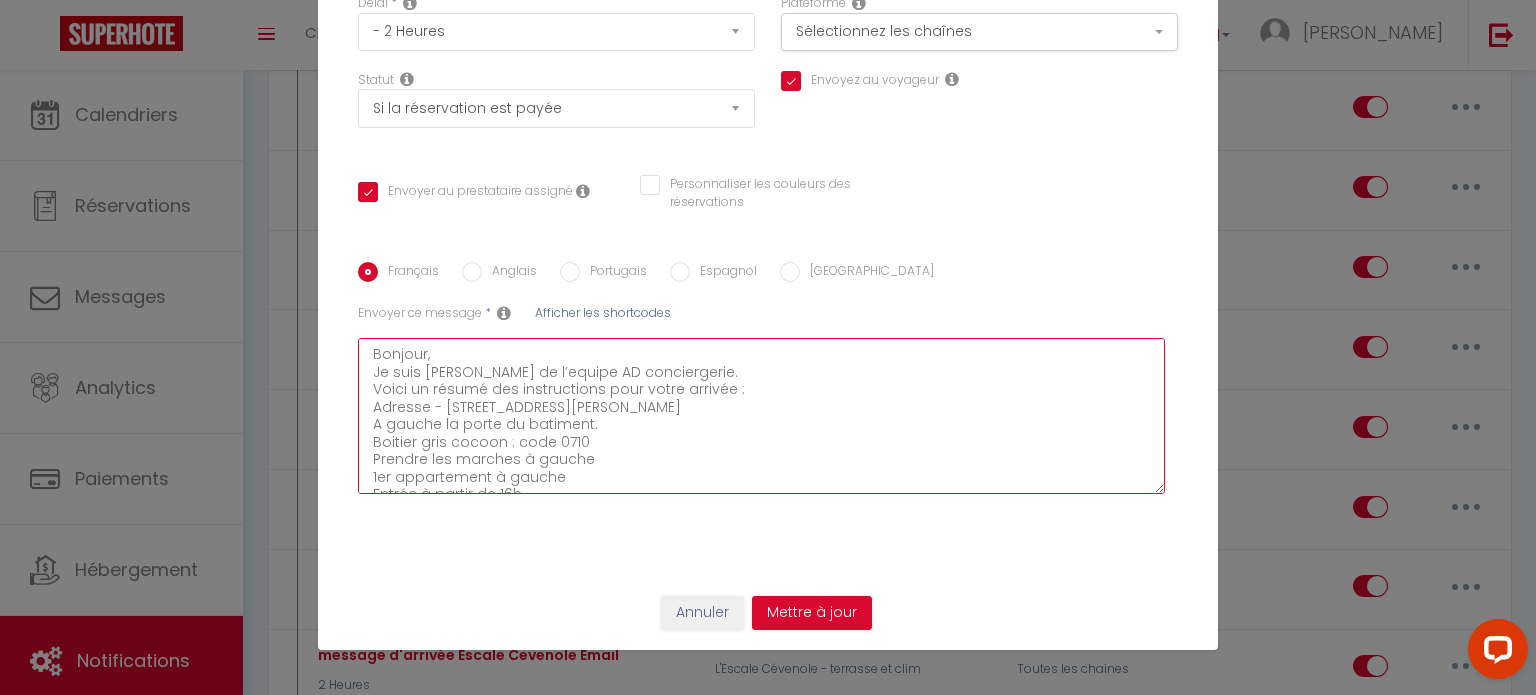 checkbox on "true" 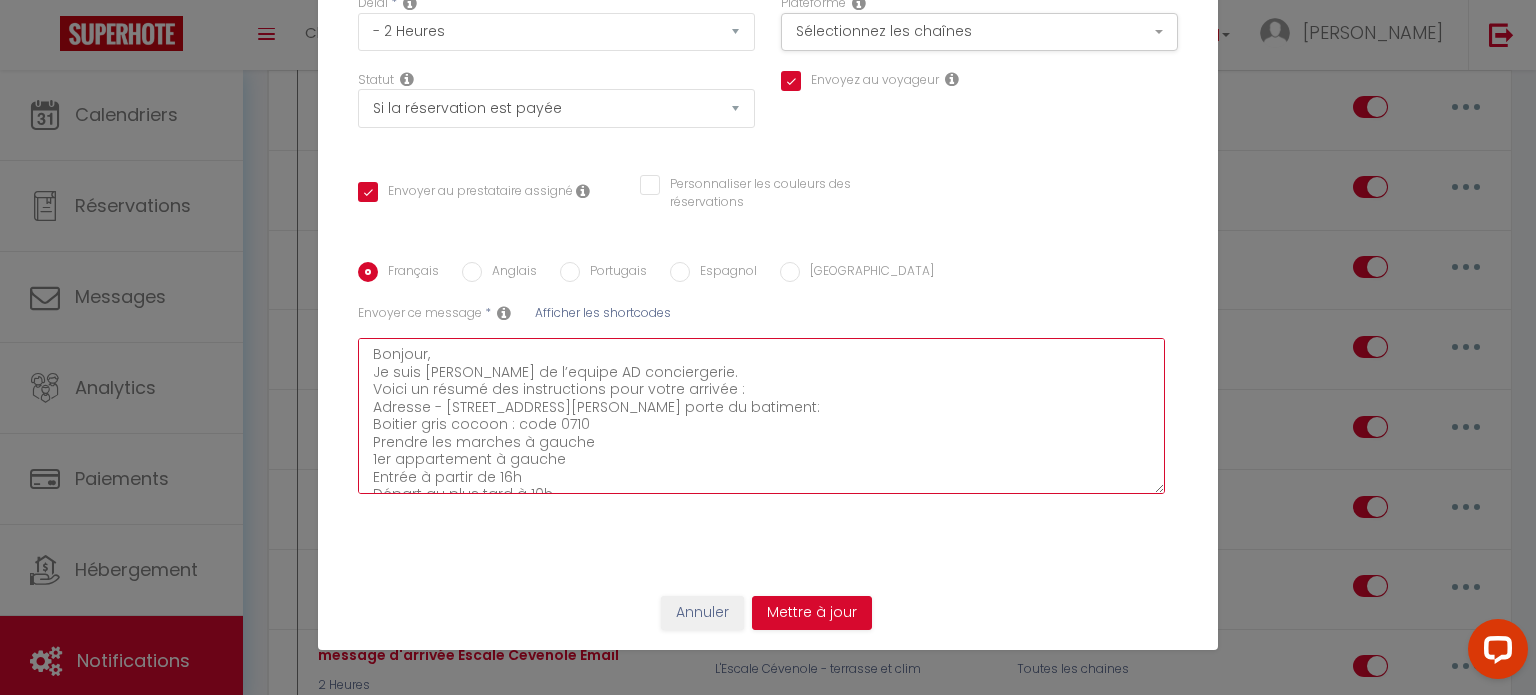 type on "Bonjour,
Je suis [PERSON_NAME] de l’equipe AD conciergerie.
Voici un résumé des instructions pour votre arrivée :
Adresse - [STREET_ADDRESS][PERSON_NAME] porte du batiment:
Boitier gris cocoon : code 0710
Prendre les marches à gauche
1er appartement à gauche
Entrée à partir de 16h
Départ au plus tard à 10h
Nous vous souhaitons un agréable séjour :-)" 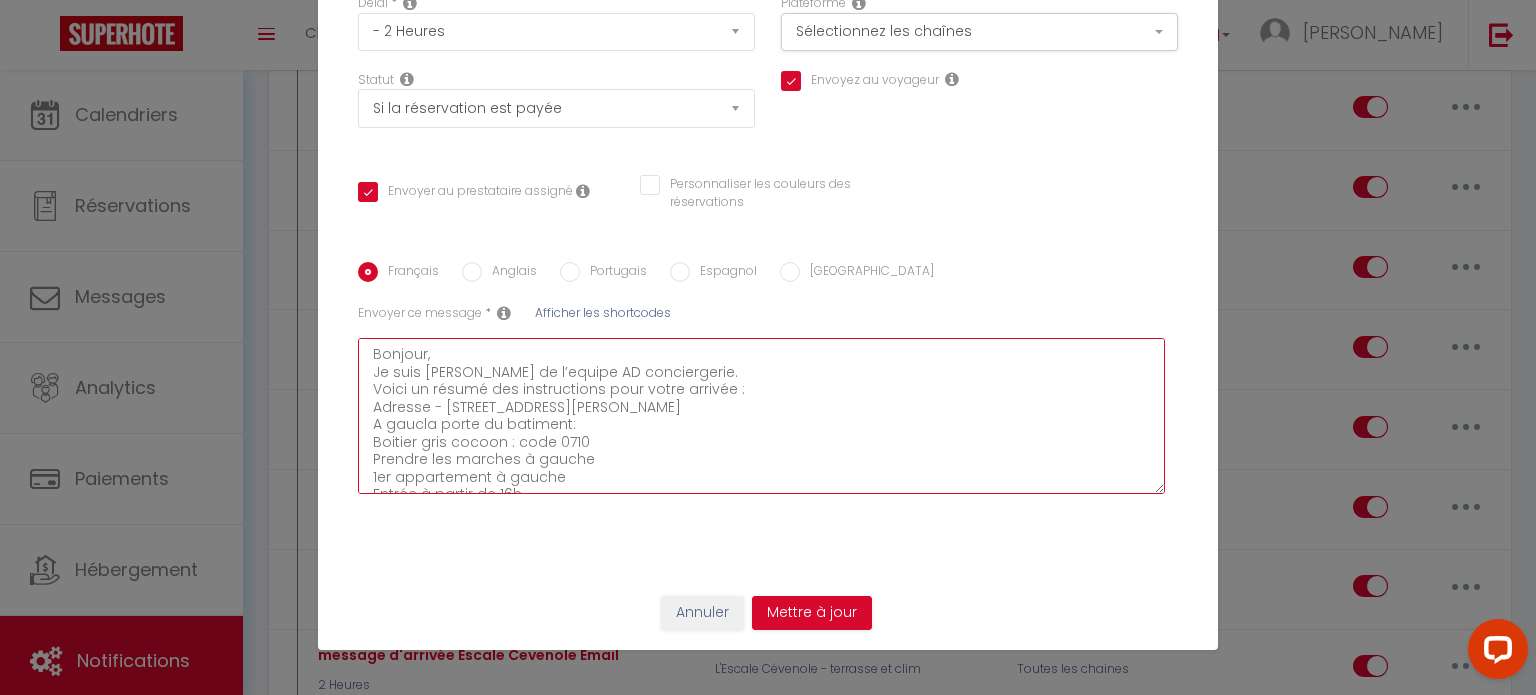 checkbox on "true" 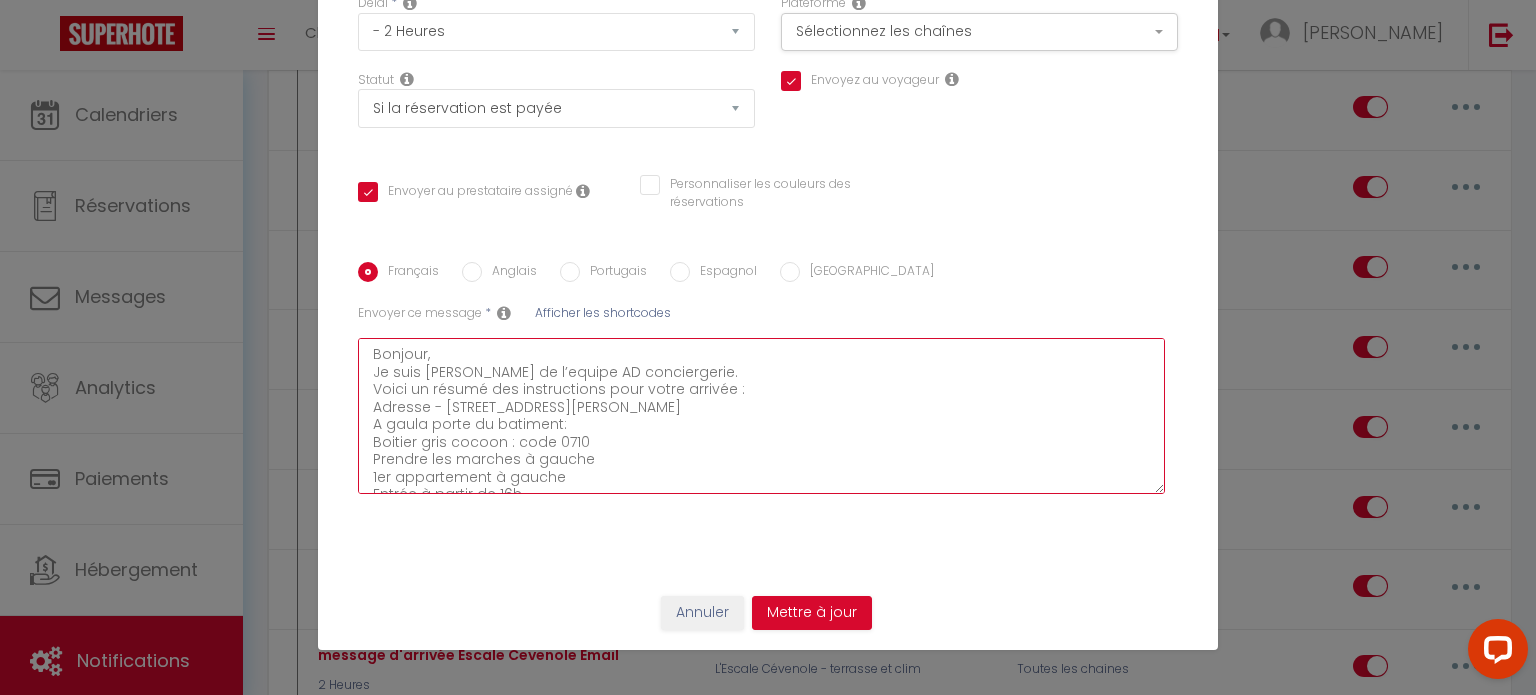 checkbox on "true" 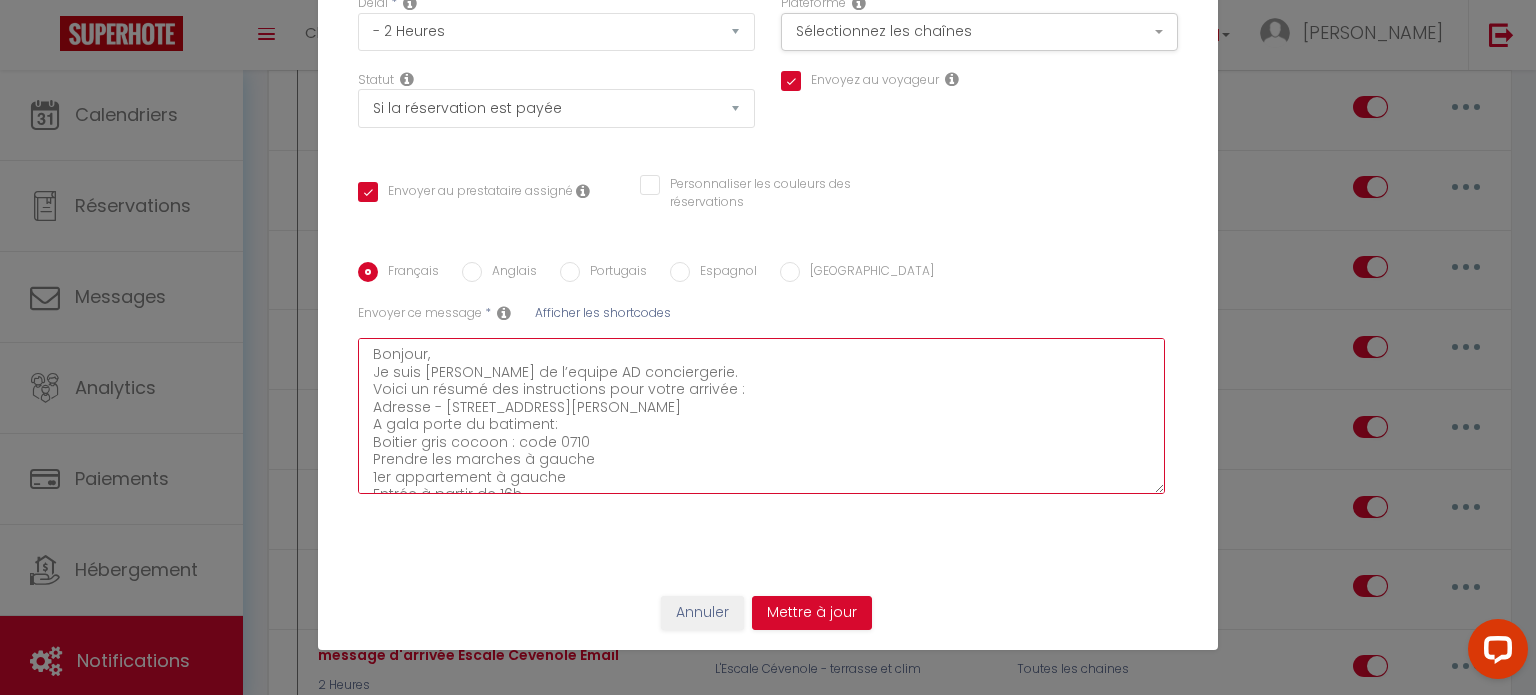 checkbox on "true" 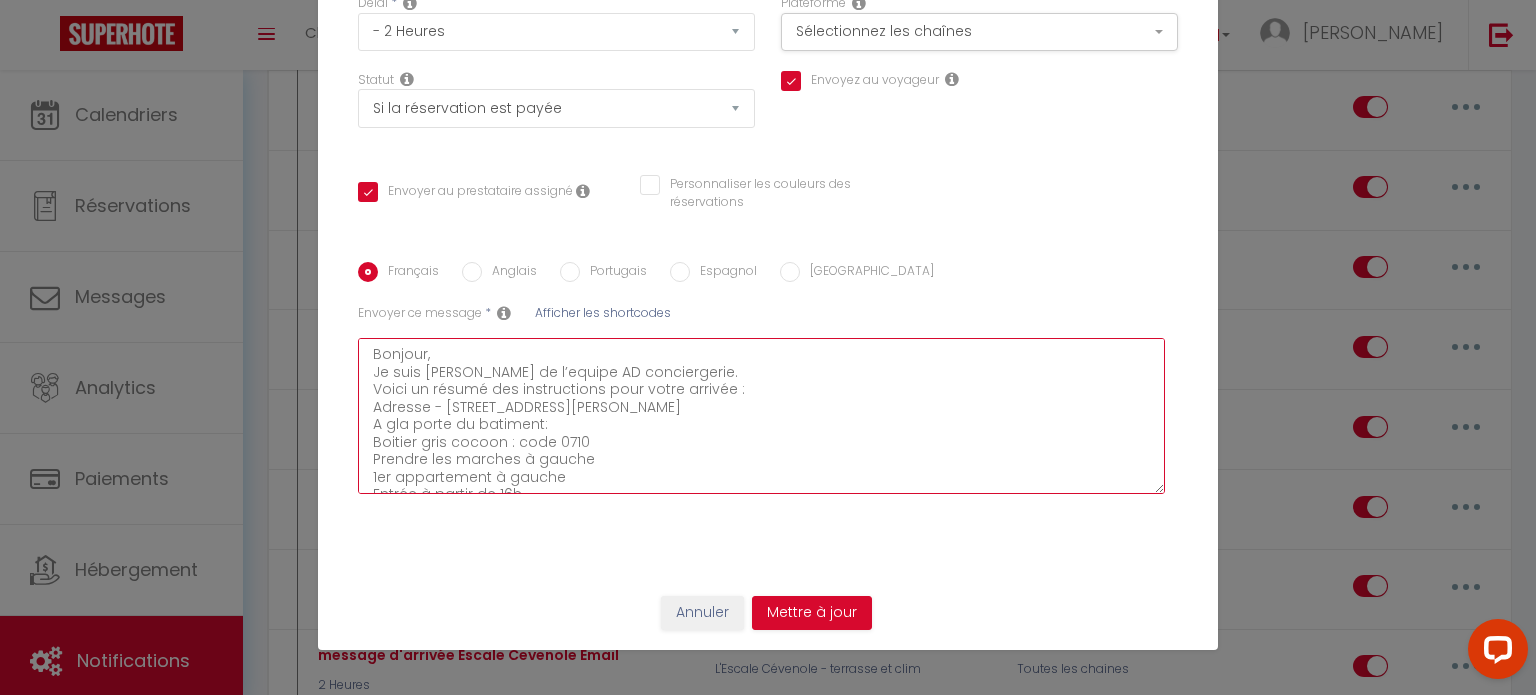 checkbox on "true" 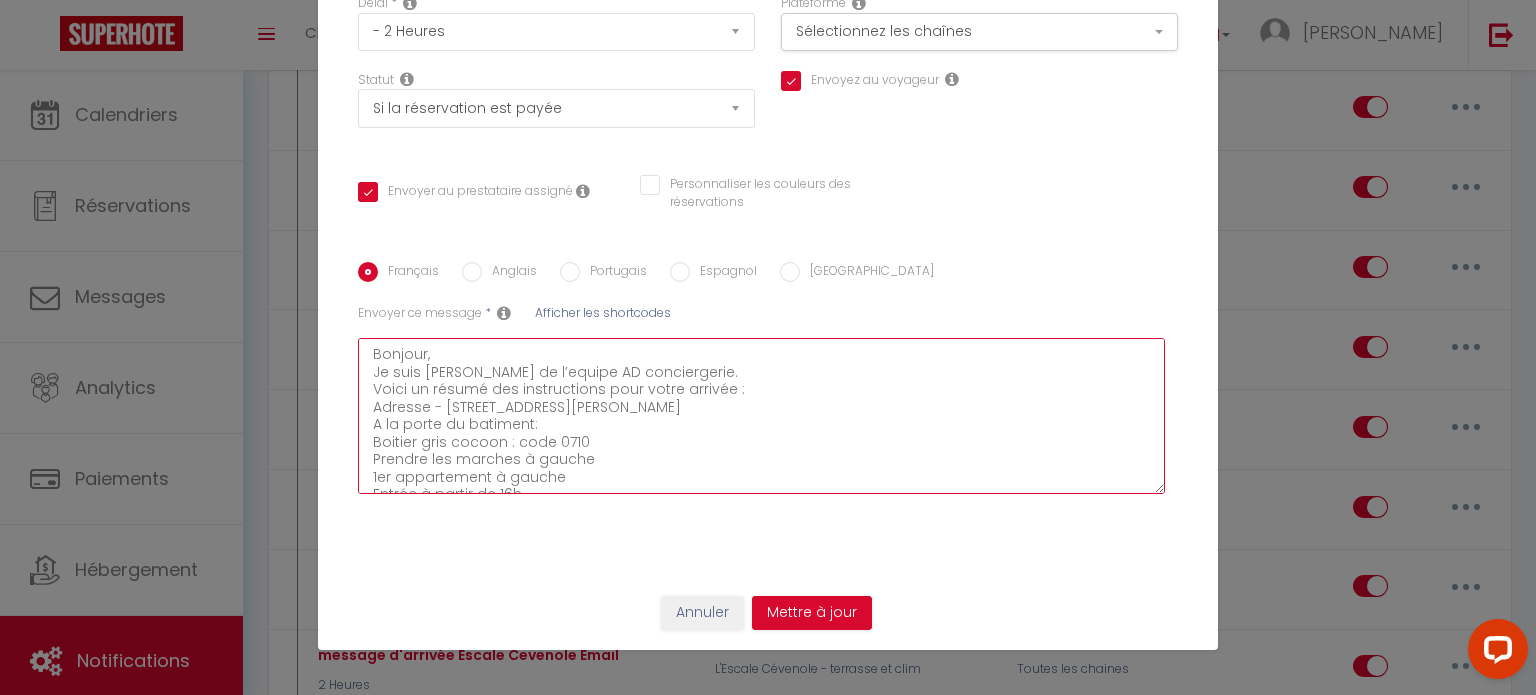 checkbox on "true" 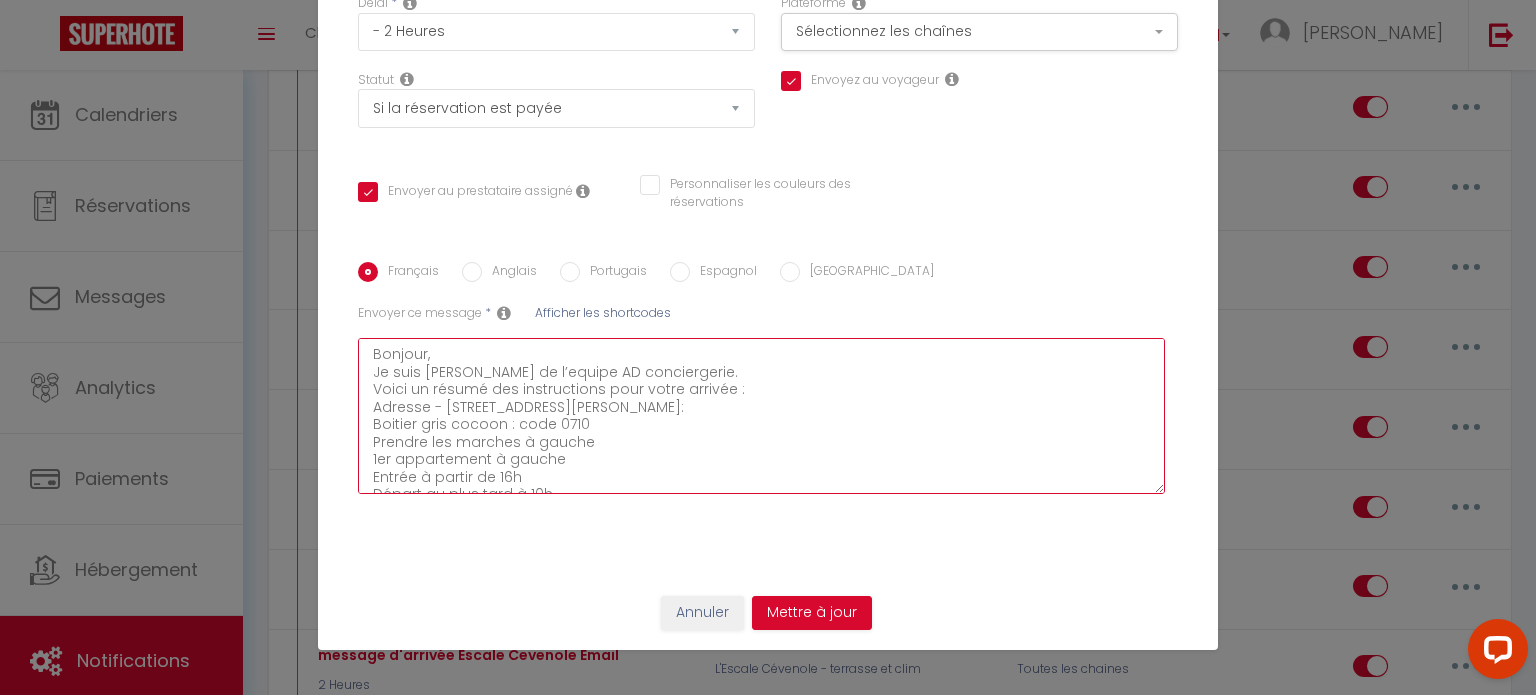 checkbox on "true" 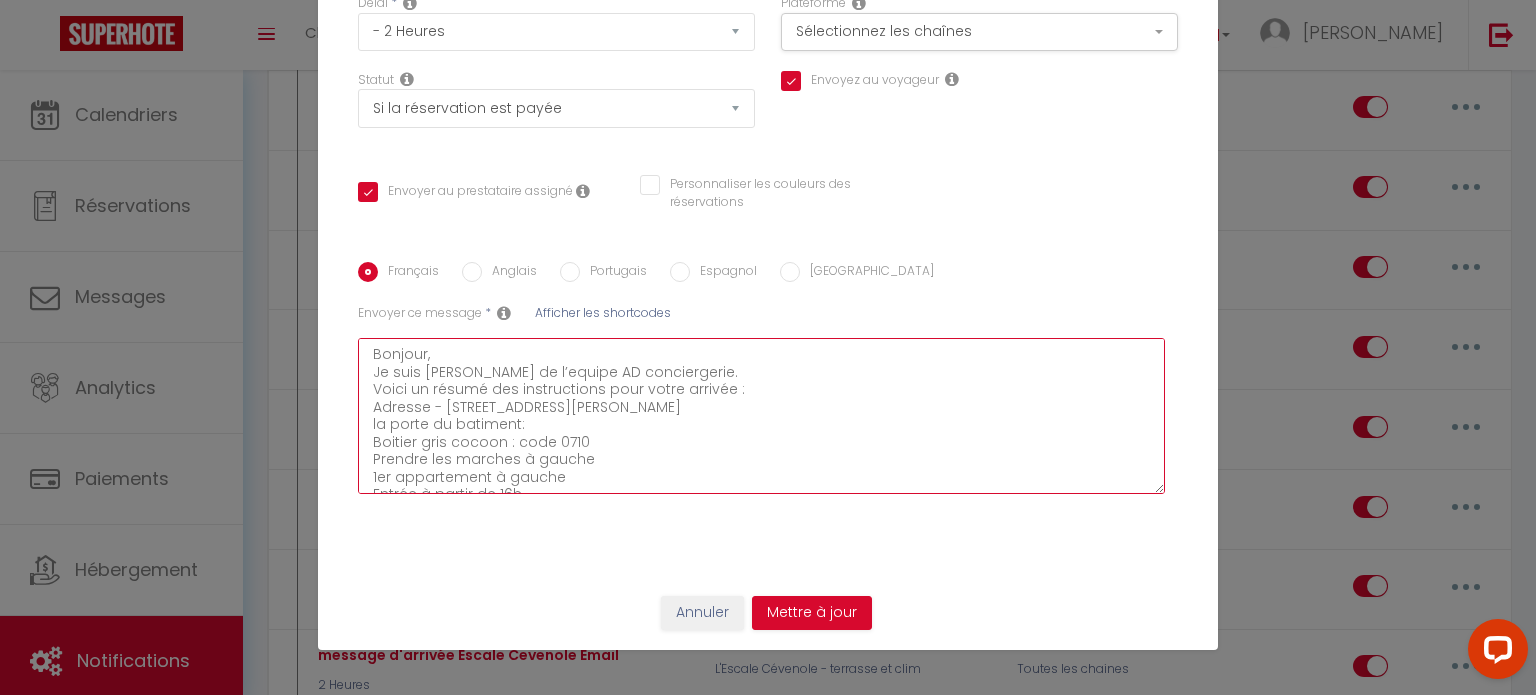checkbox on "true" 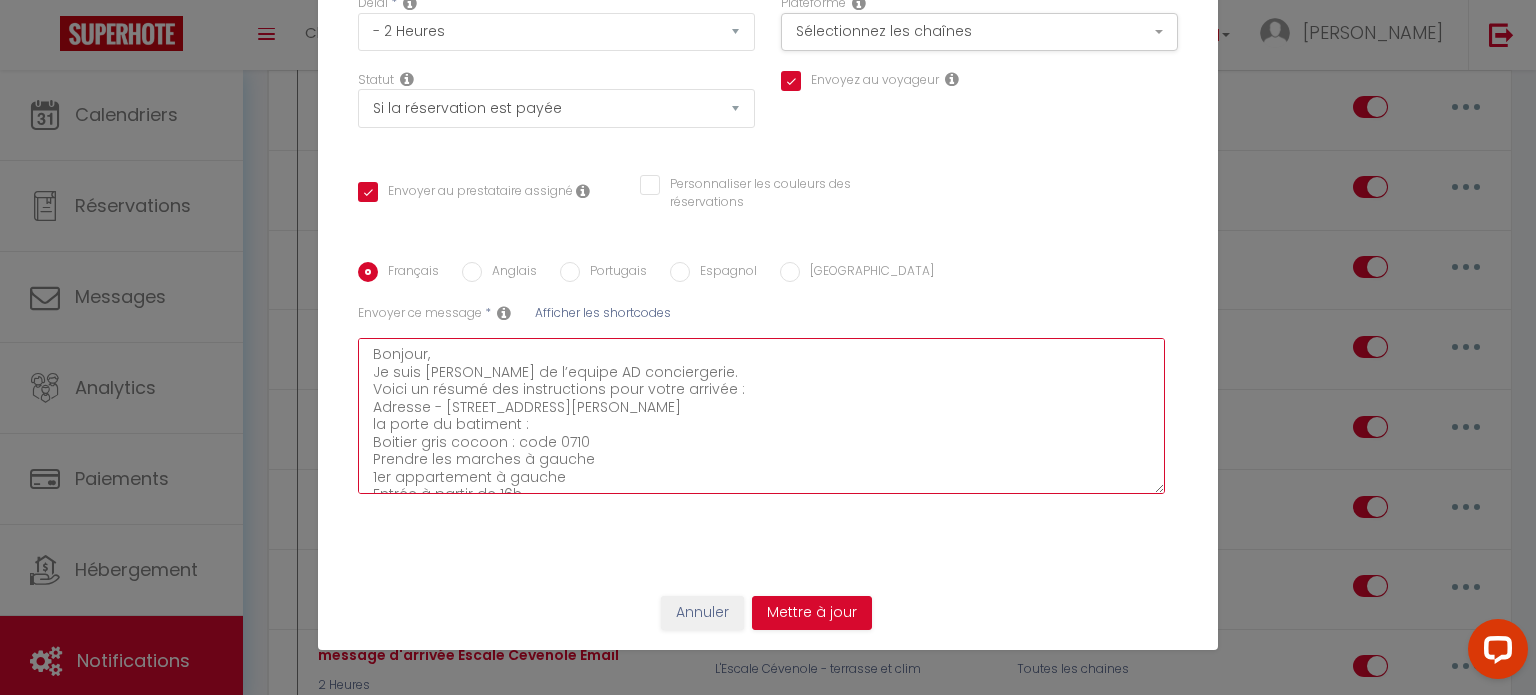 checkbox on "true" 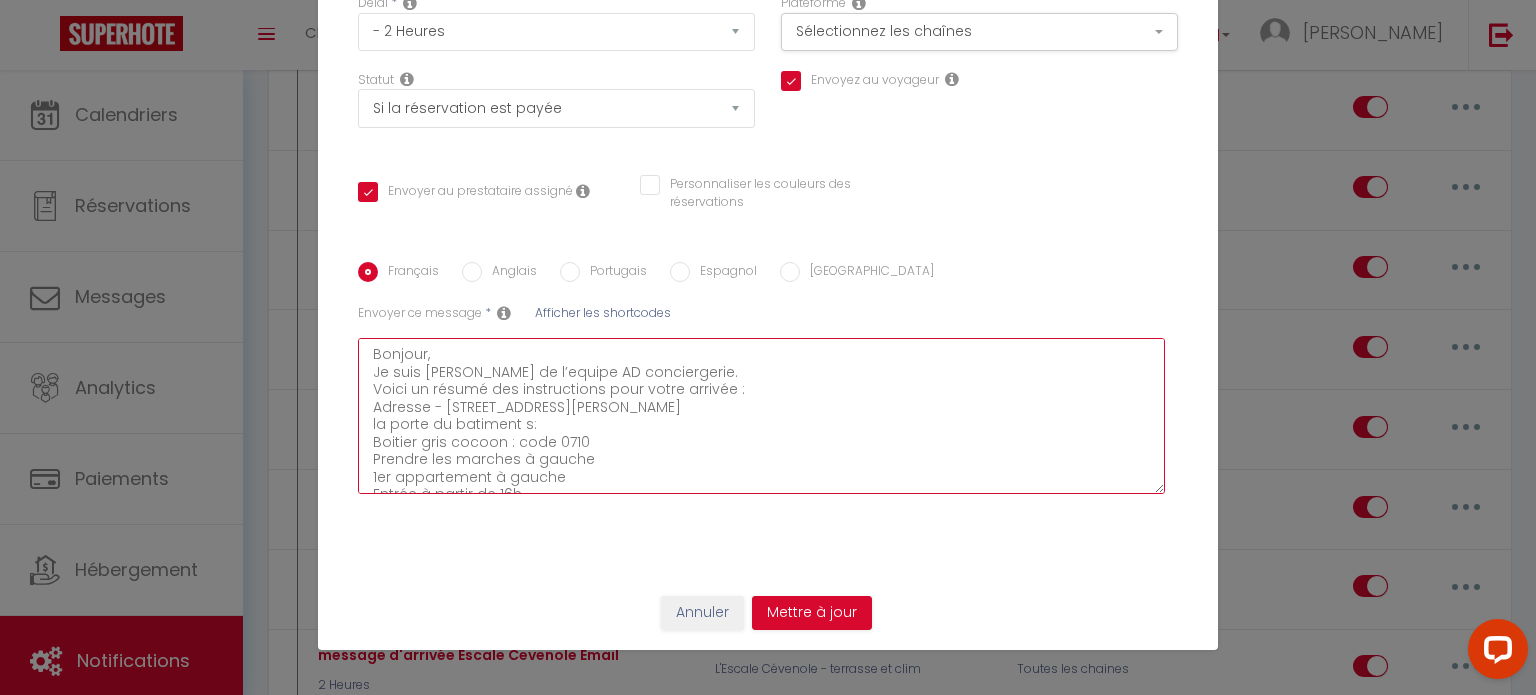 checkbox on "true" 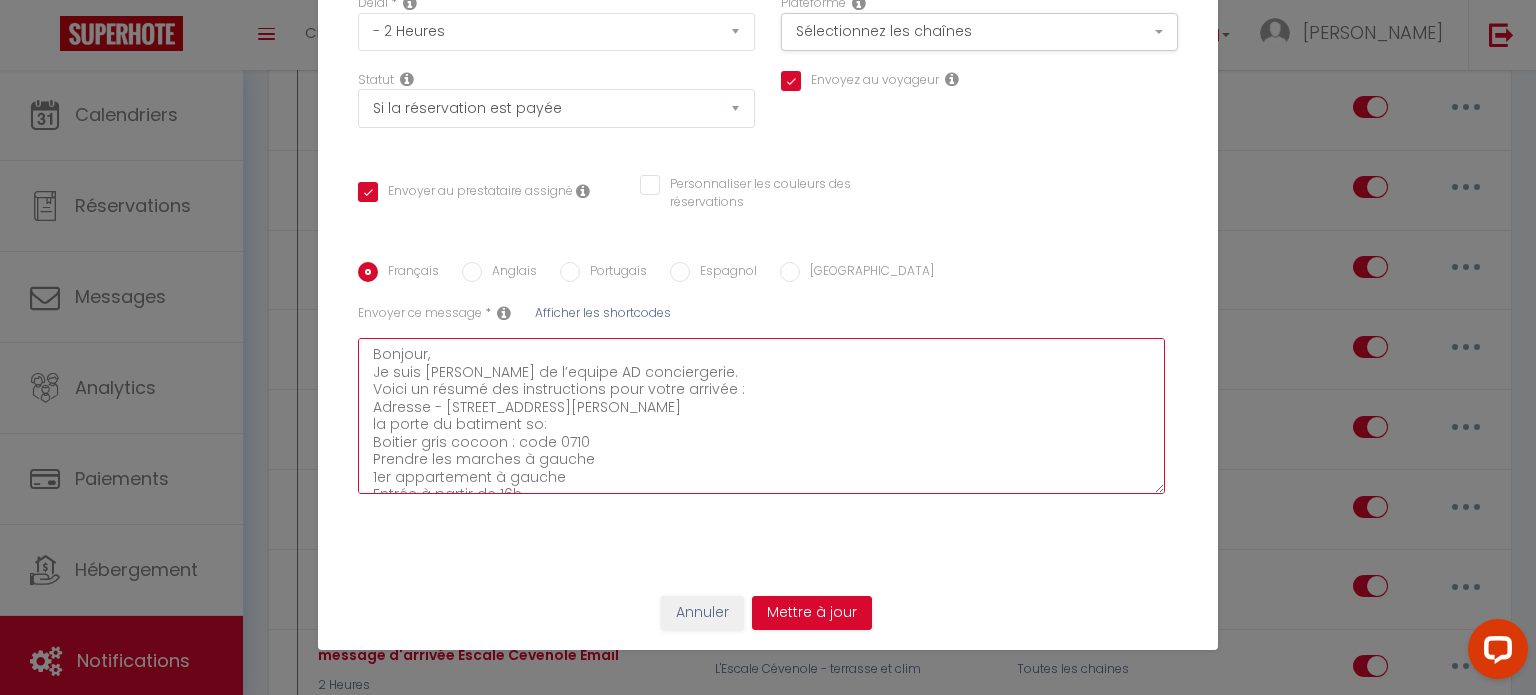 checkbox on "true" 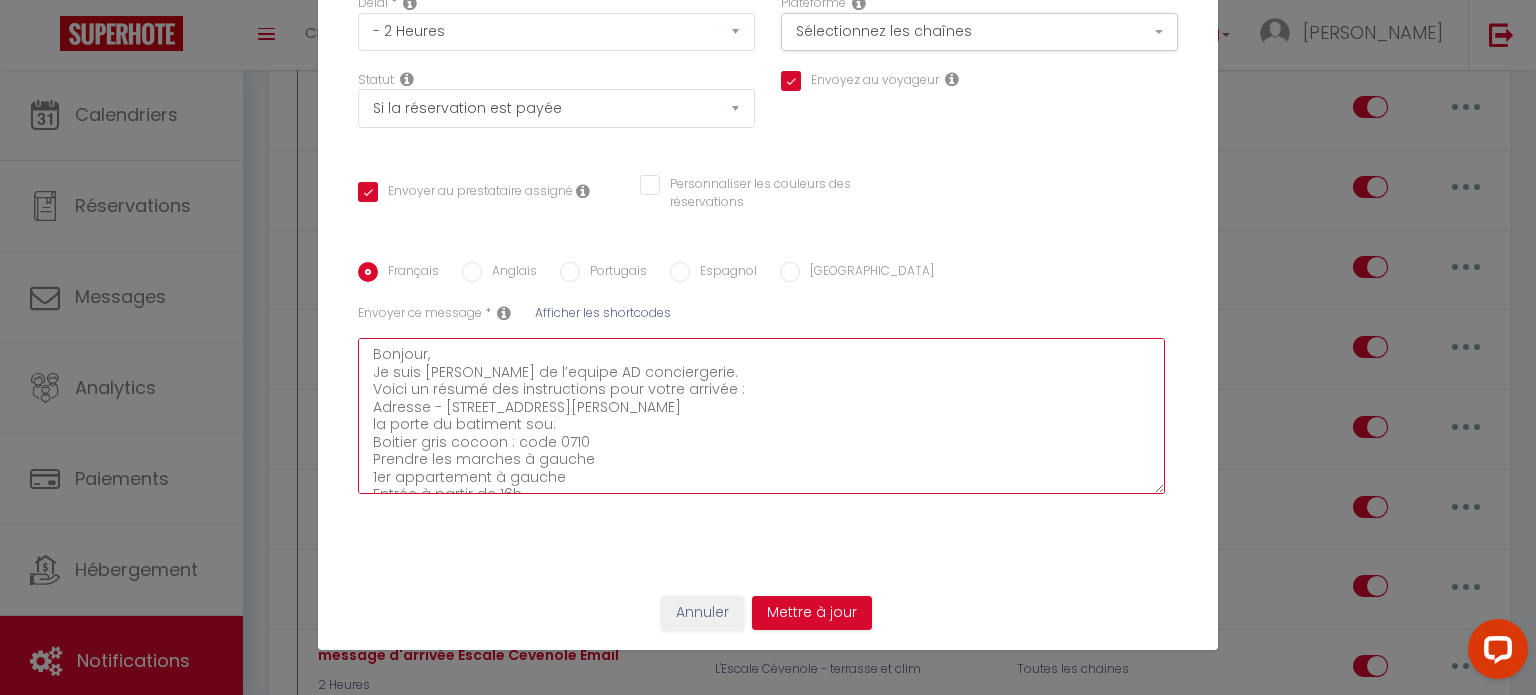 checkbox on "true" 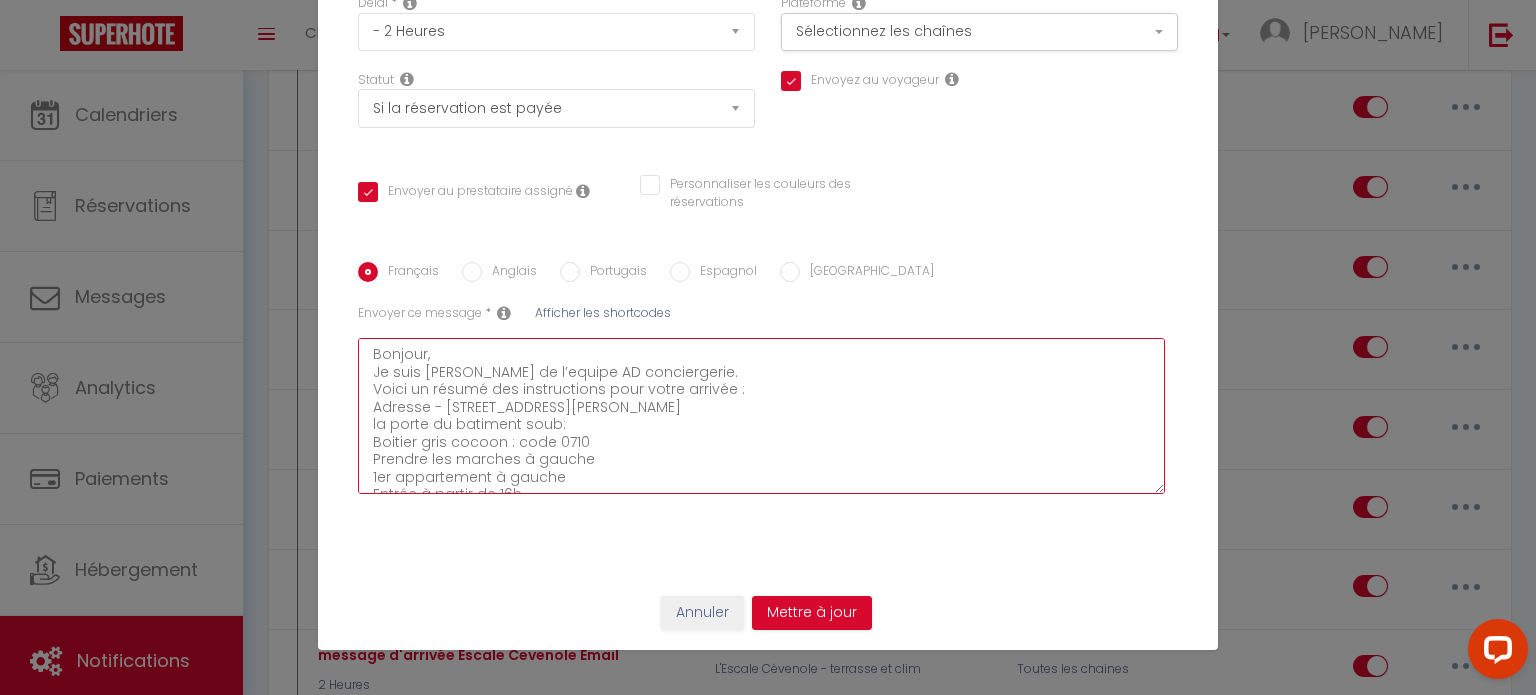 checkbox on "true" 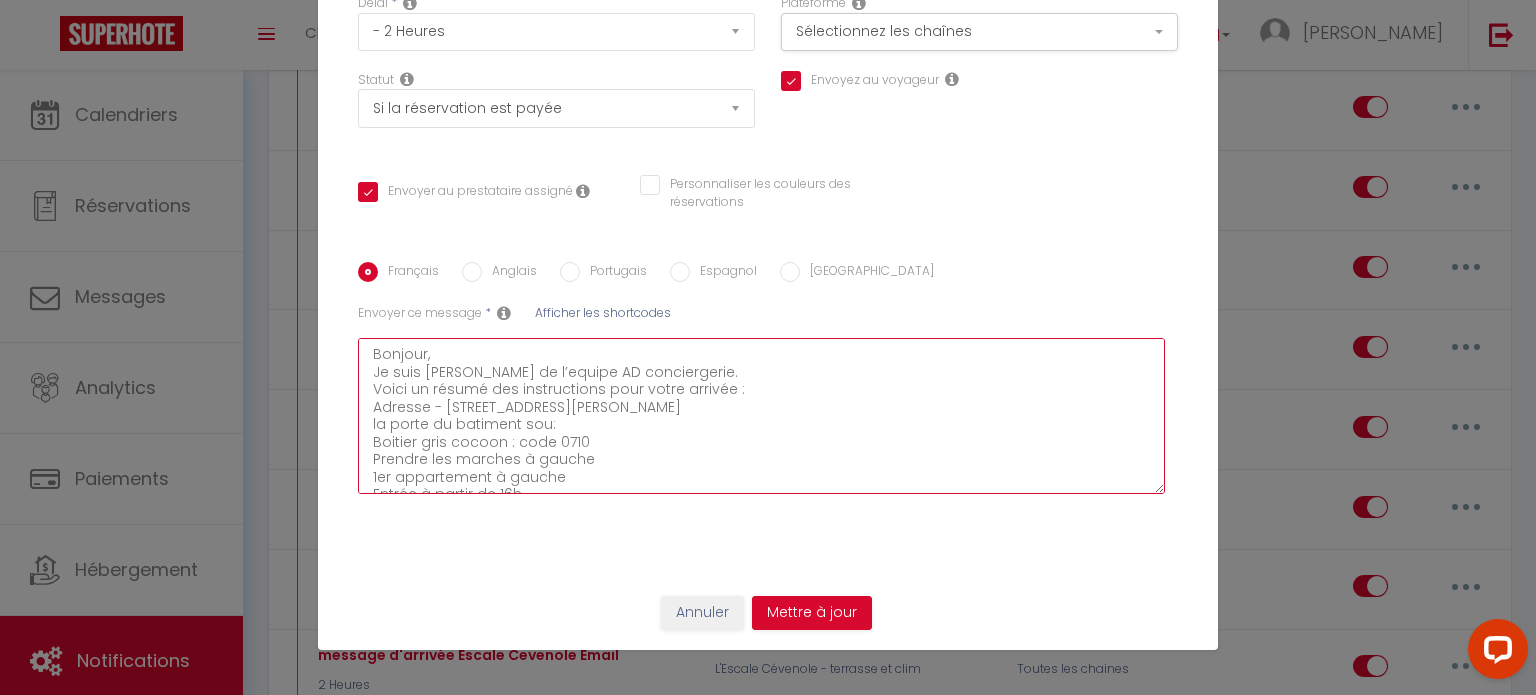 checkbox on "true" 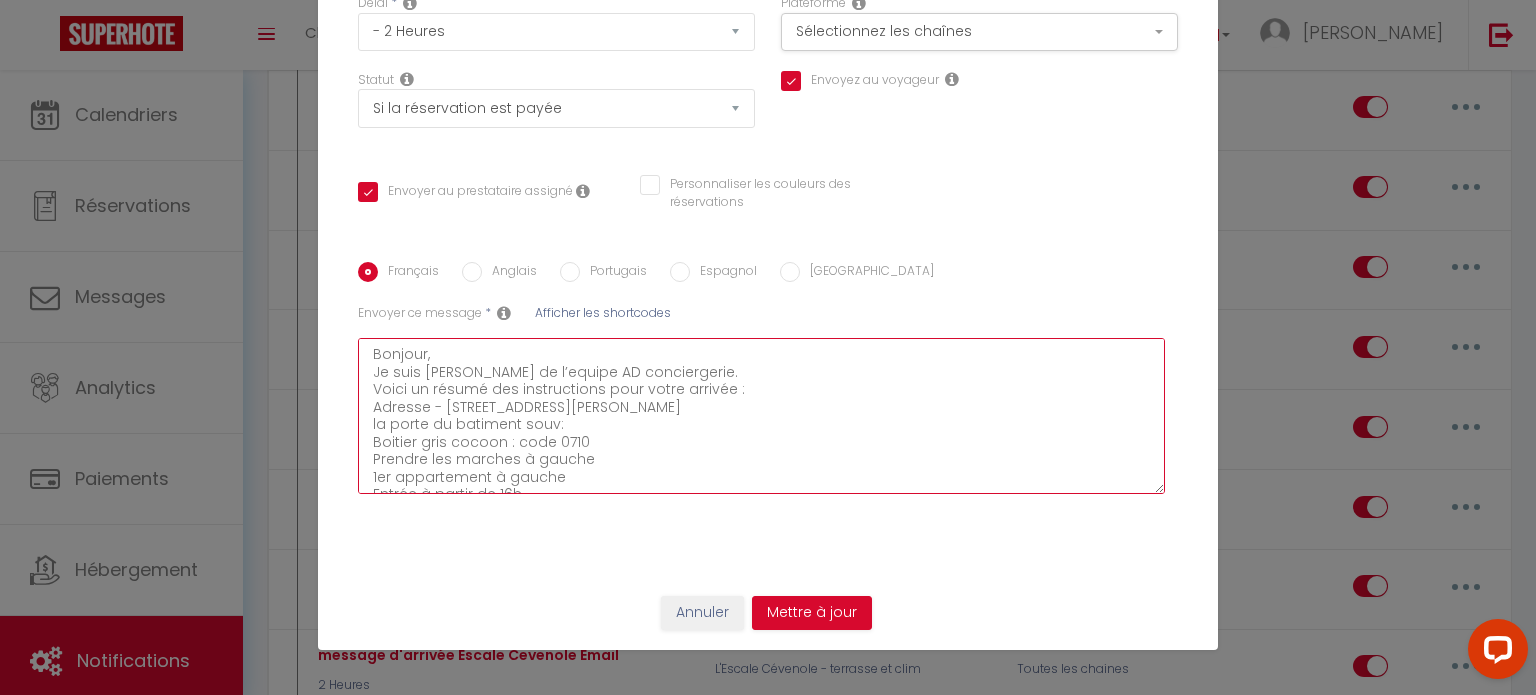 checkbox on "true" 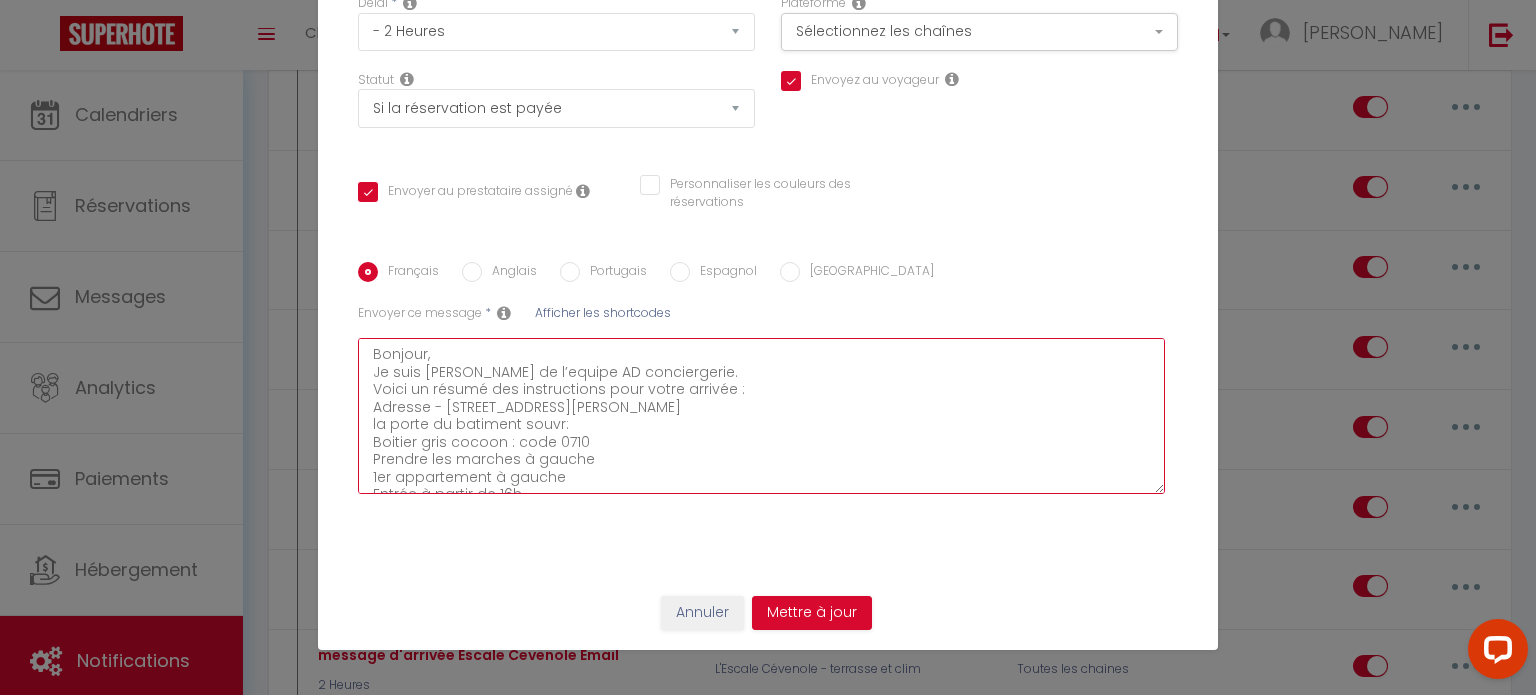 checkbox on "true" 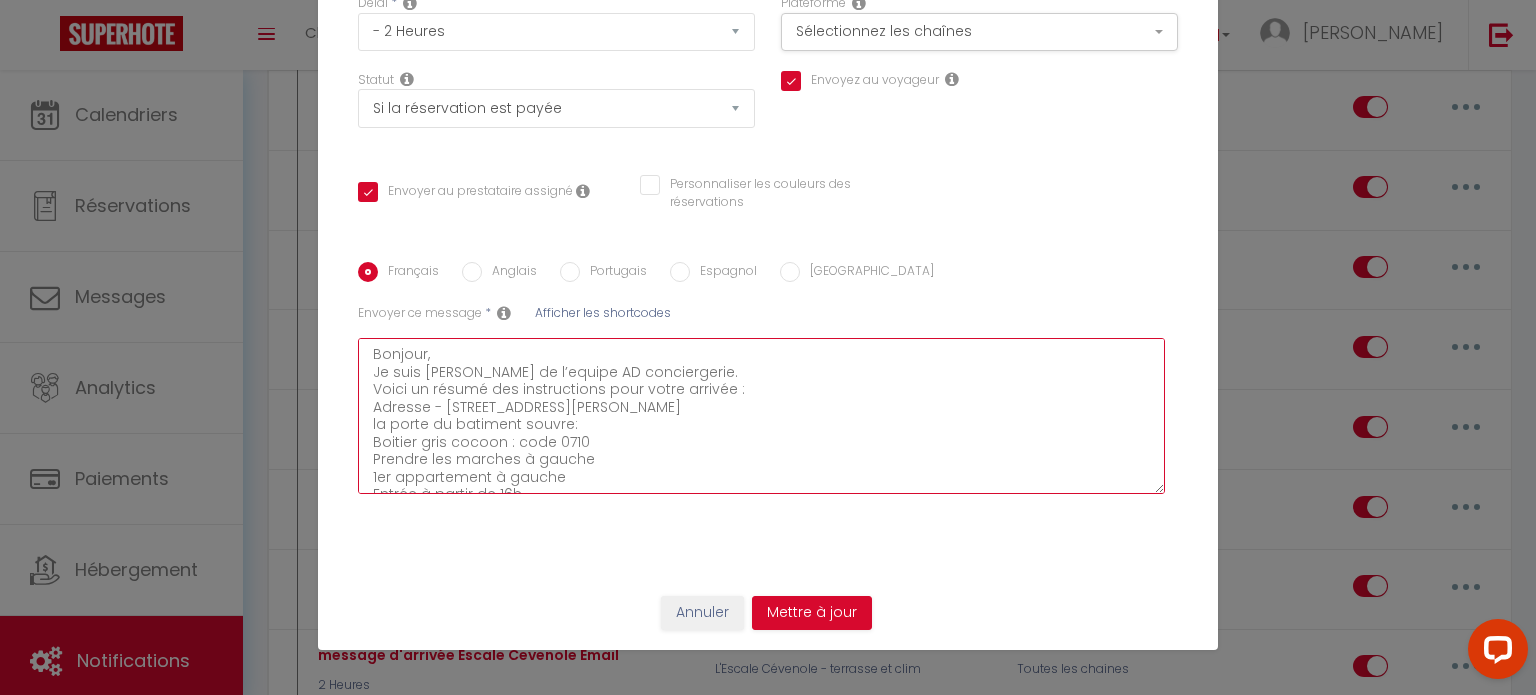 checkbox on "true" 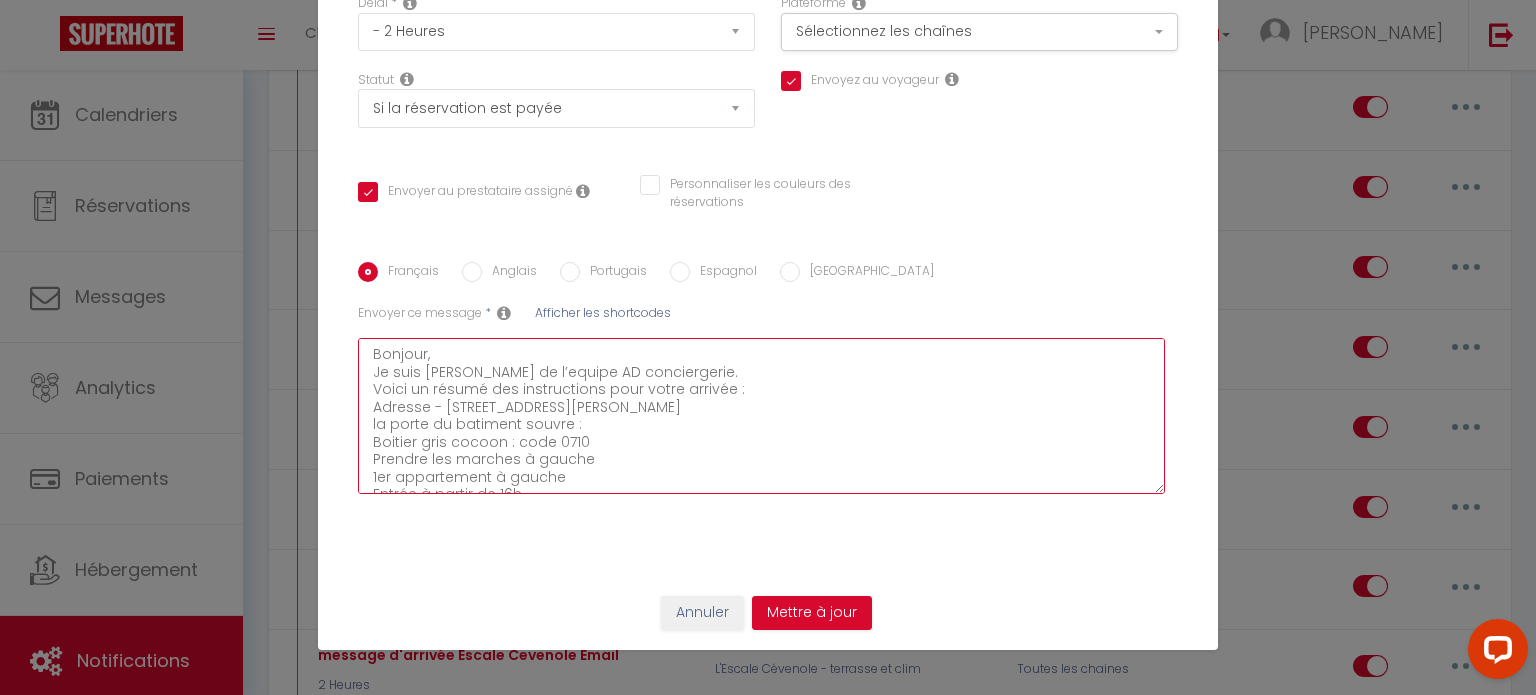 checkbox on "true" 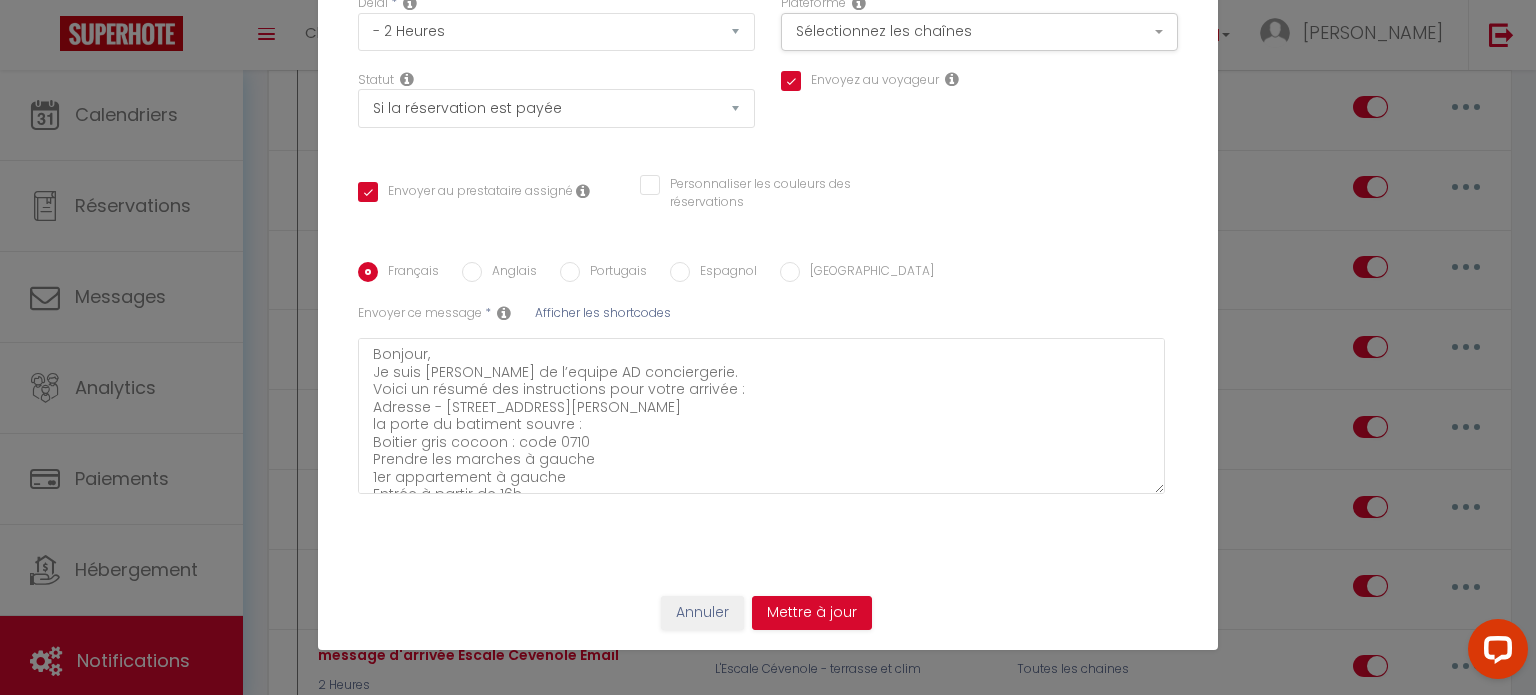 drag, startPoint x: 526, startPoint y: 430, endPoint x: 598, endPoint y: 552, distance: 141.66158 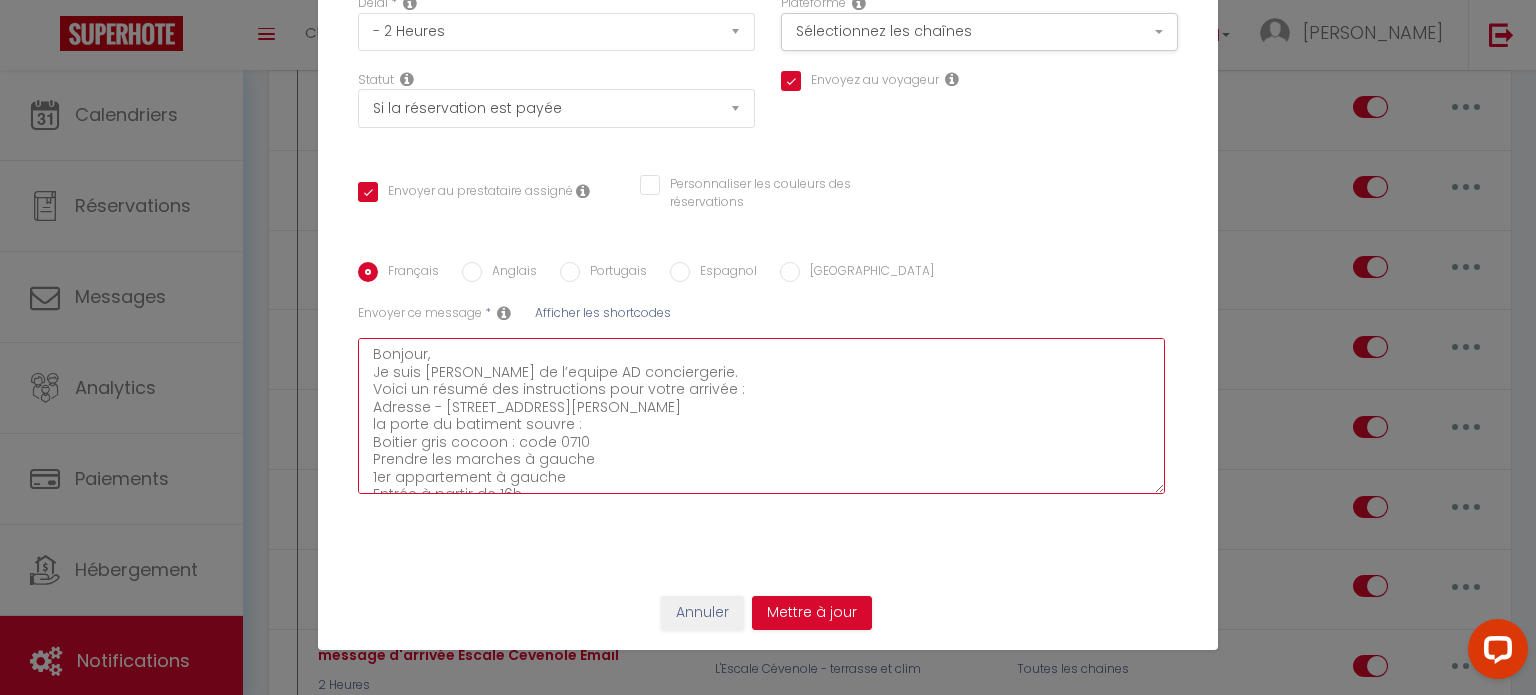type on "Bonjour,
Je suis [PERSON_NAME] de l’equipe AD conciergerie.
Voici un résumé des instructions pour votre arrivée :
Adresse - [STREET_ADDRESS][PERSON_NAME]
la porte du batiment s'ouvre :
Boitier gris cocoon : code 0710
Prendre les marches à gauche
1er appartement à gauche
Entrée à partir de 16h
Départ au plus tard à 10h
Nous vous souhaitons un agréable séjour :-)" 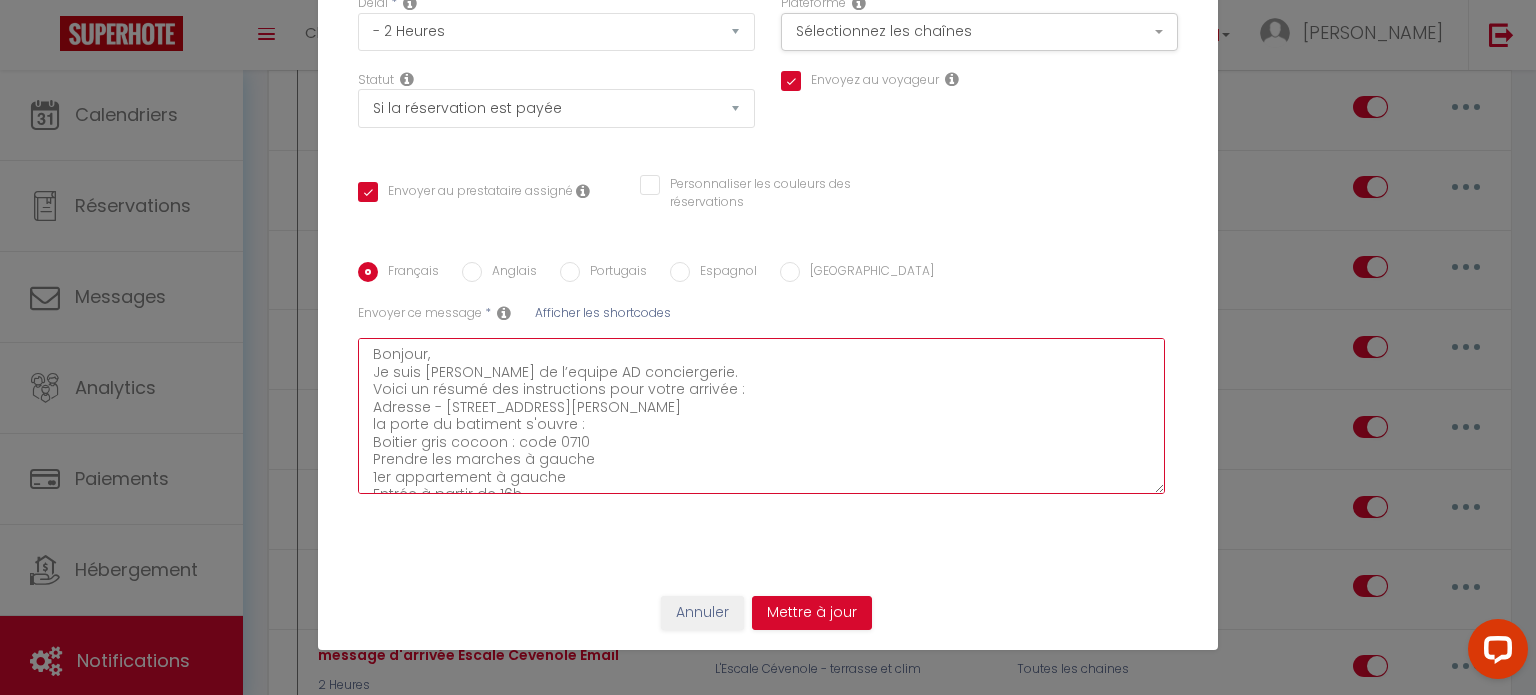 checkbox on "true" 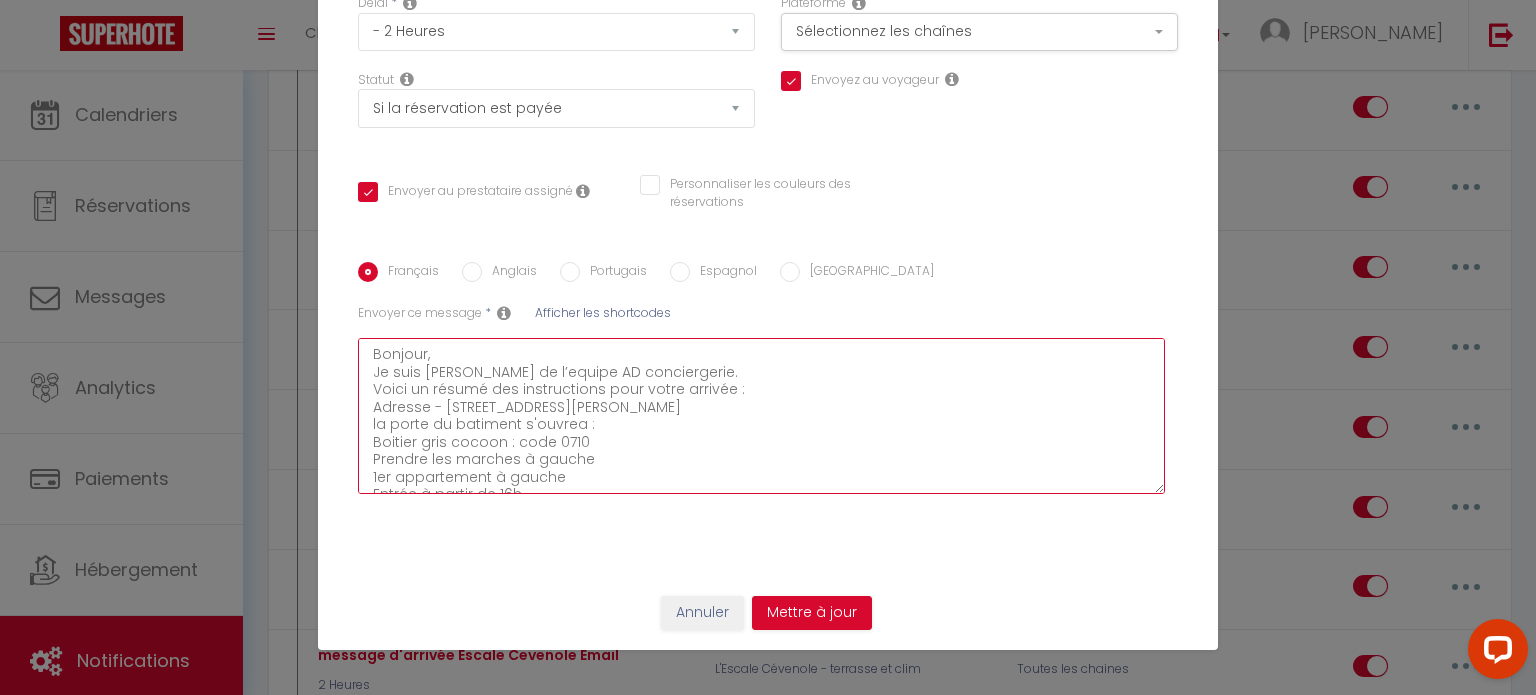 checkbox on "true" 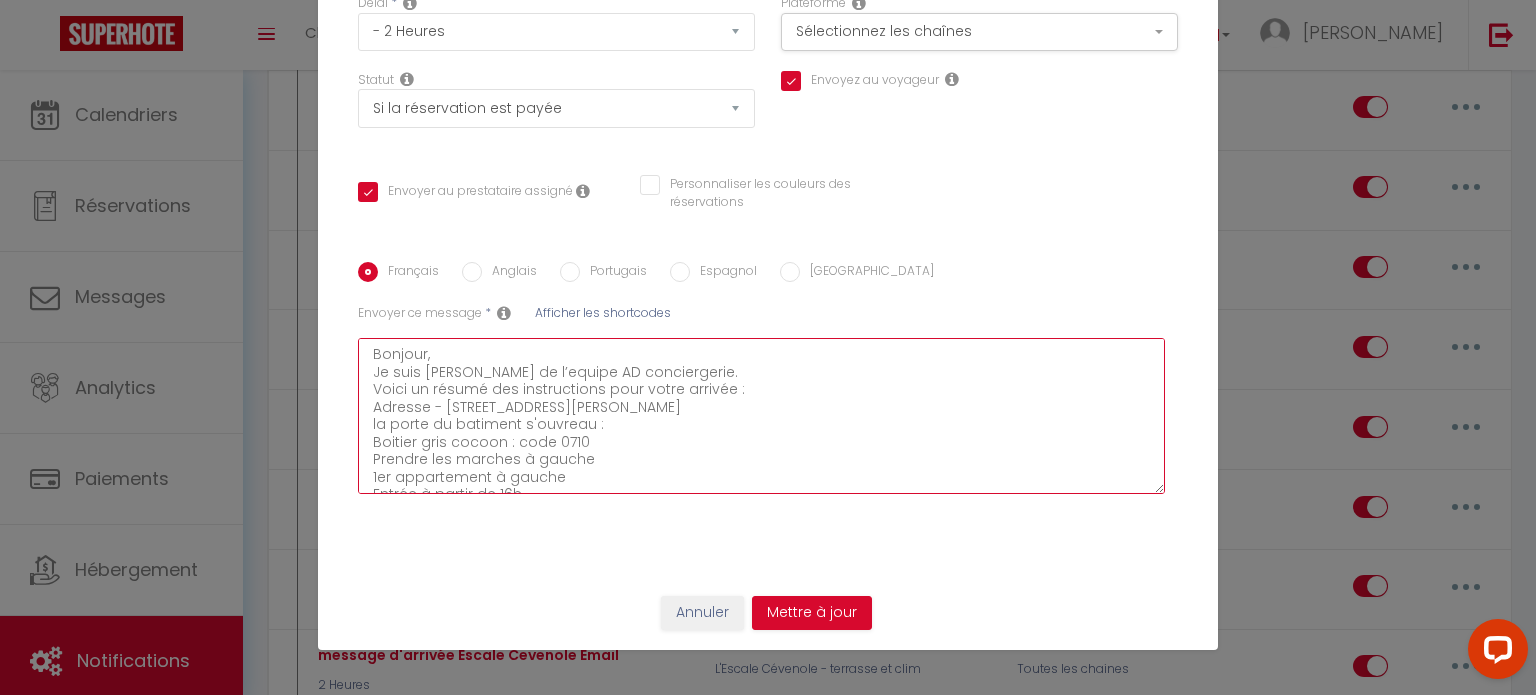 checkbox on "true" 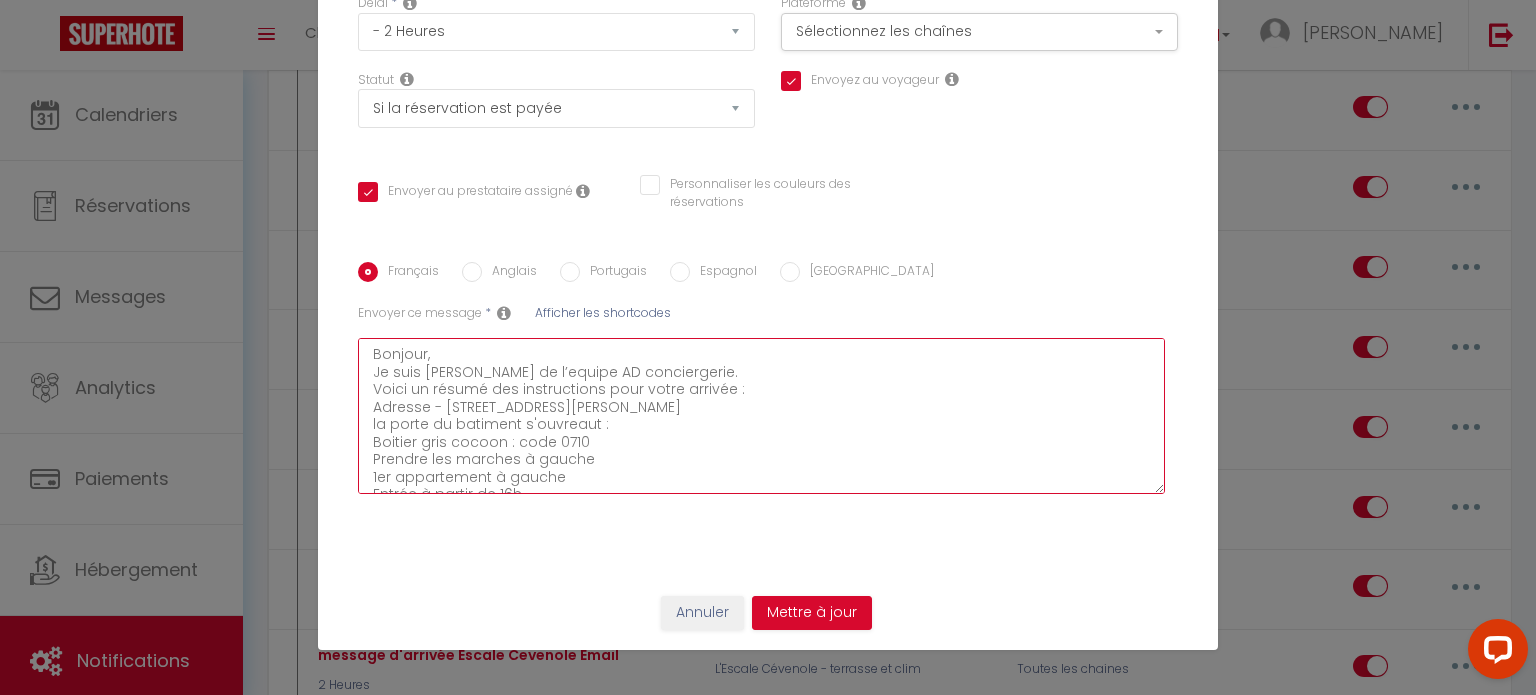 type on "Bonjour,
Je suis [PERSON_NAME] de l’equipe AD conciergerie.
Voici un résumé des instructions pour votre arrivée :
Adresse - [STREET_ADDRESS][PERSON_NAME]
la porte du batiment s'ouvreauto :
Boitier gris cocoon : code 0710
Prendre les marches à gauche
1er appartement à gauche
Entrée à partir de 16h
Départ au plus tard à 10h
Nous vous souhaitons un agréable séjour :-)" 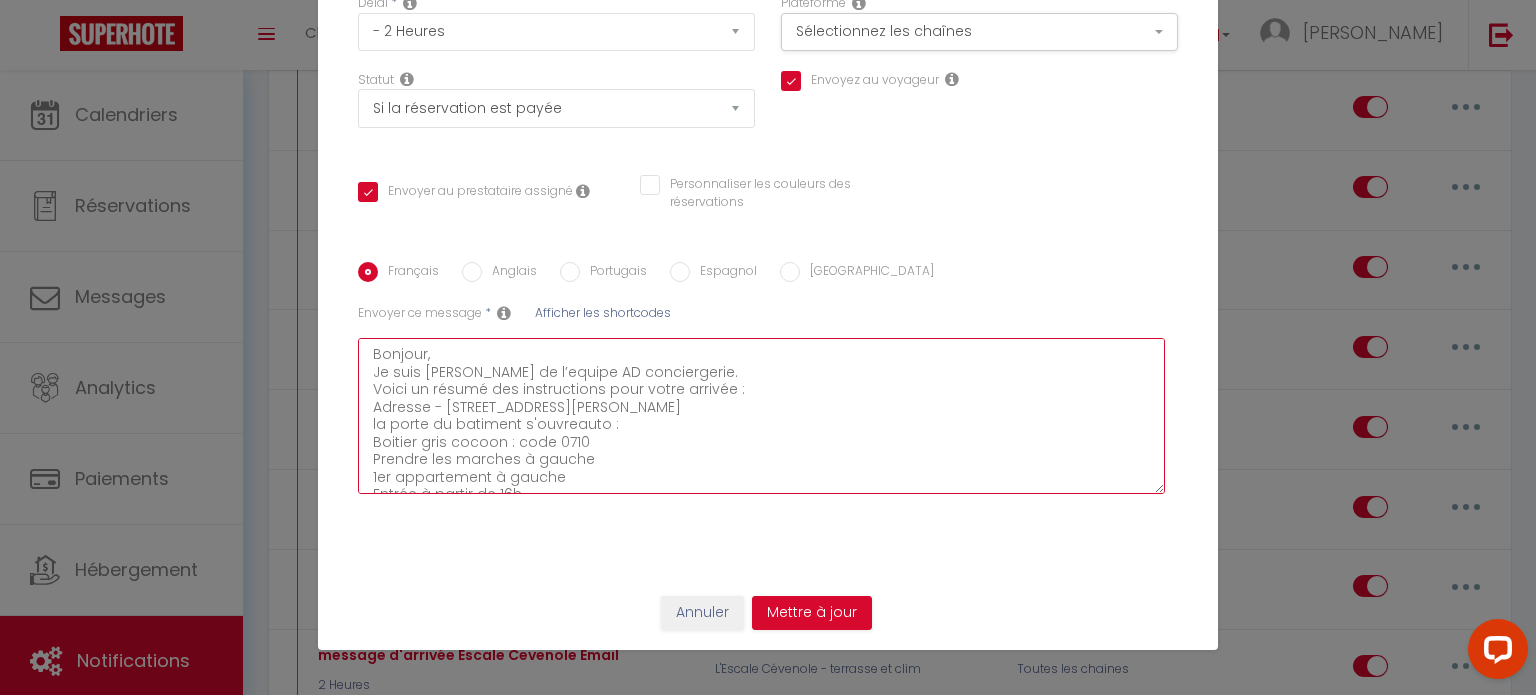 checkbox on "true" 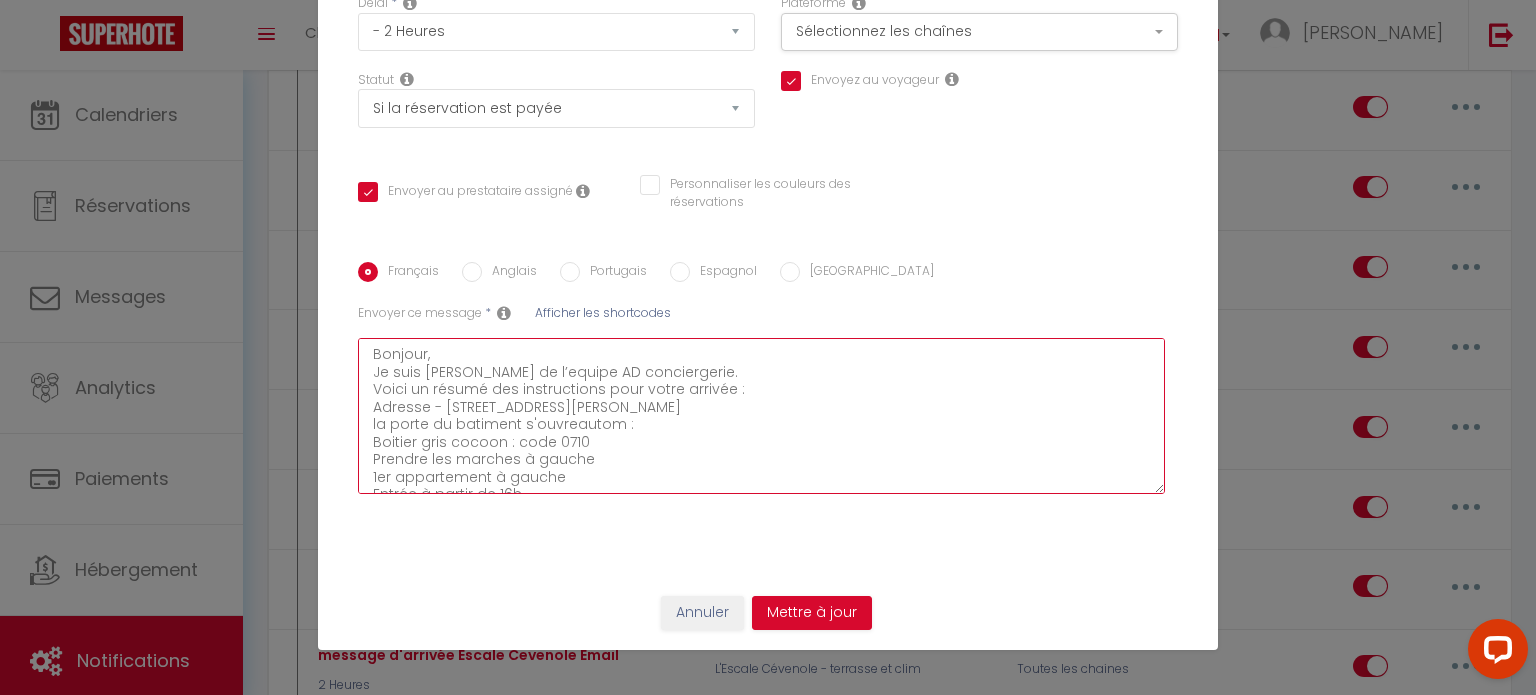 checkbox on "true" 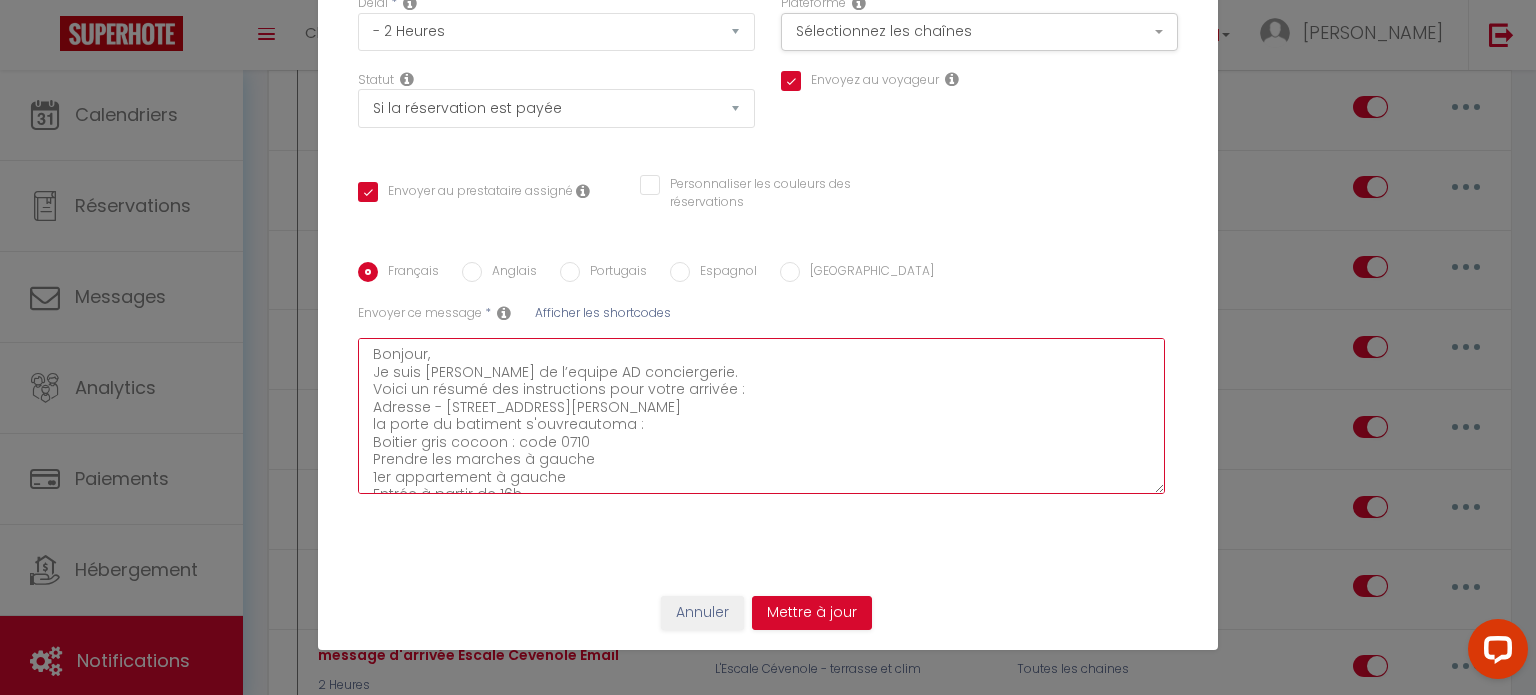 checkbox on "true" 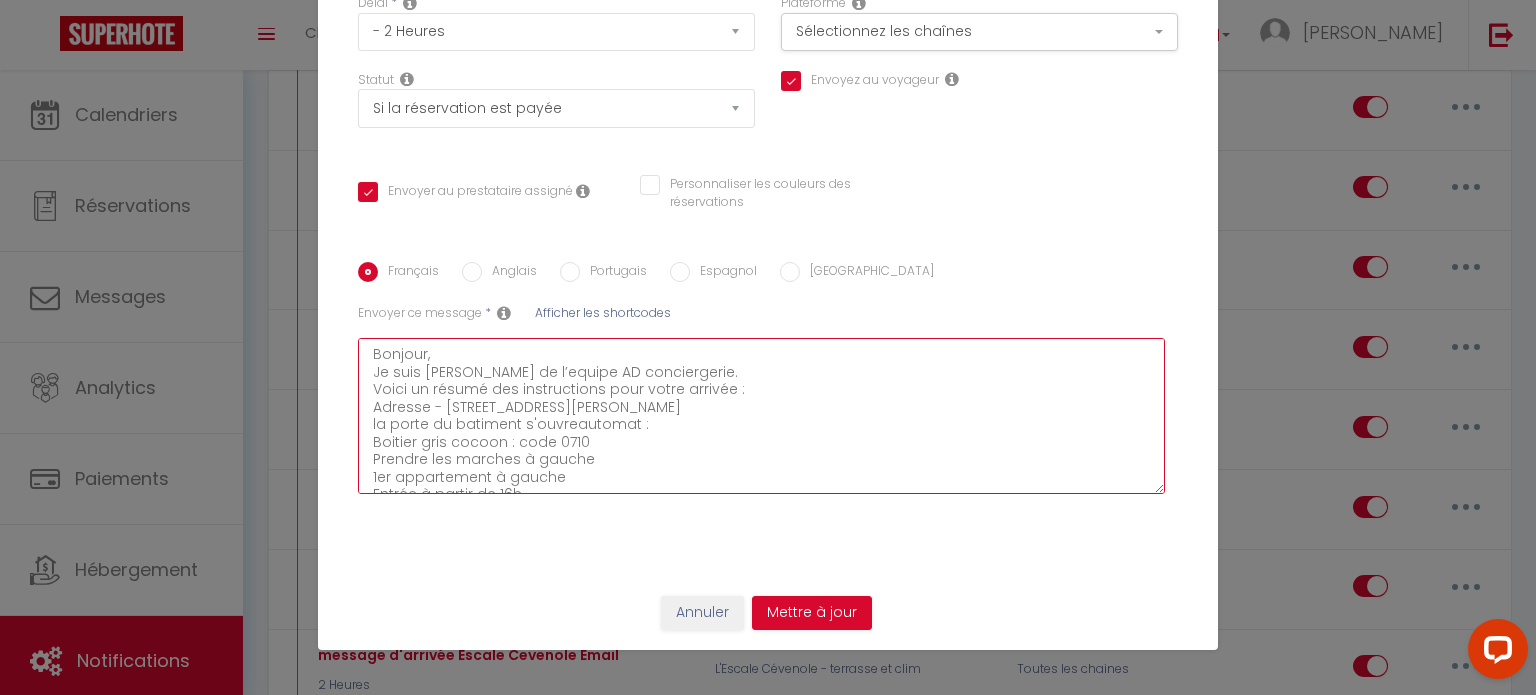 checkbox on "true" 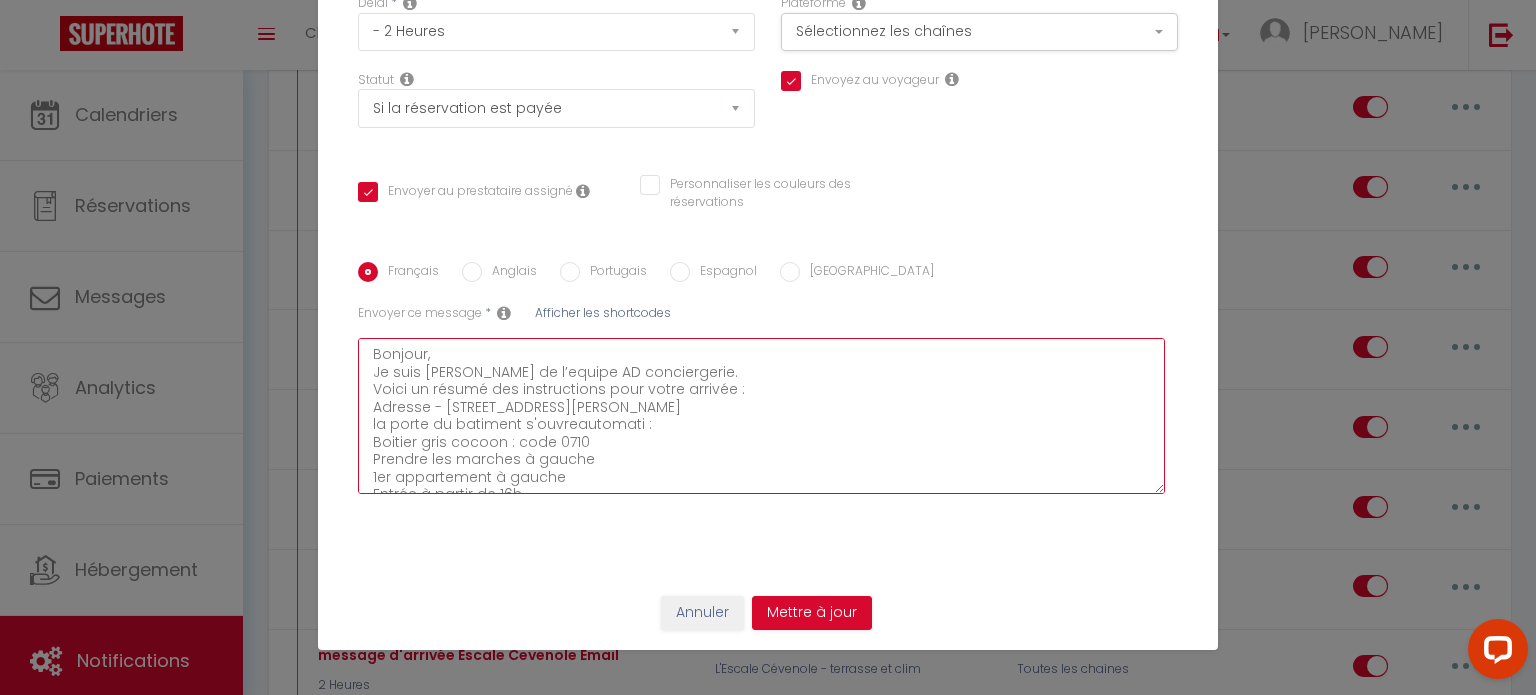 checkbox on "true" 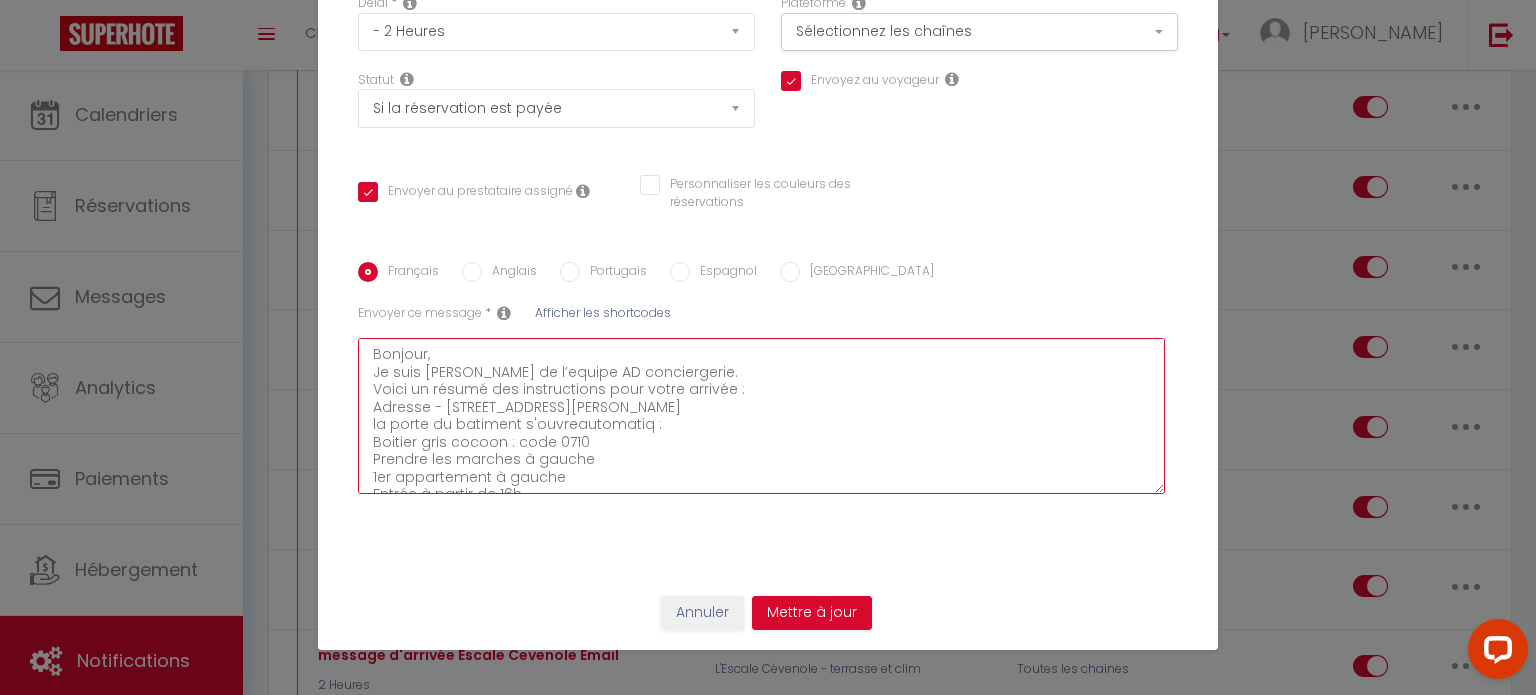 checkbox on "true" 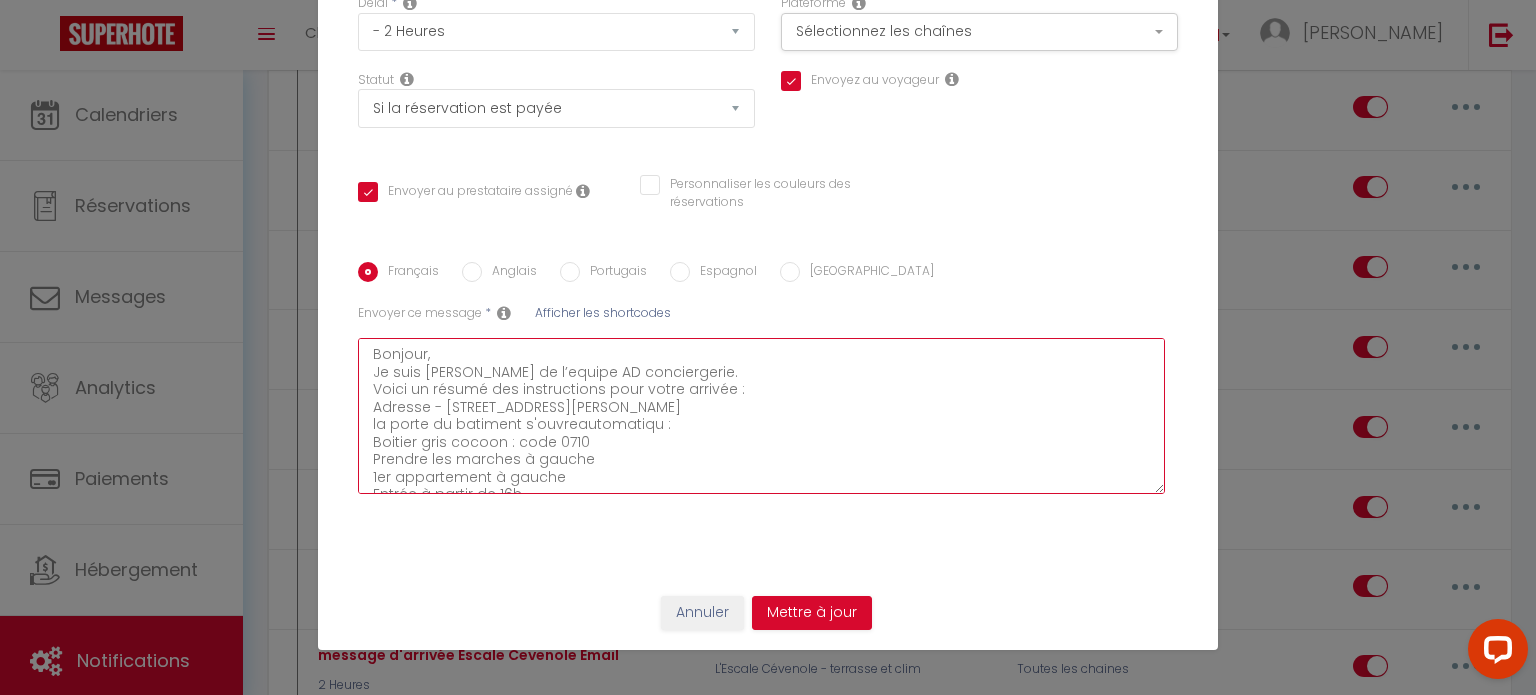 checkbox on "true" 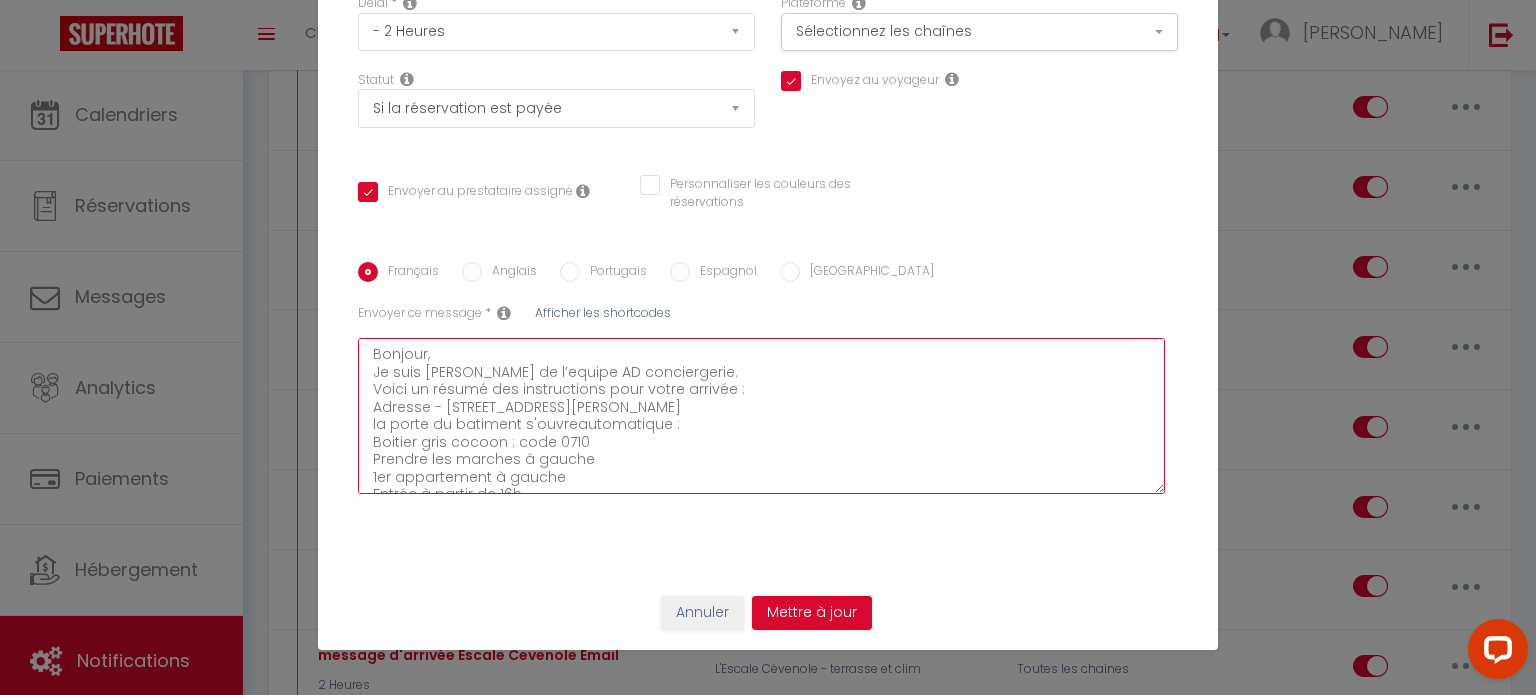 checkbox on "true" 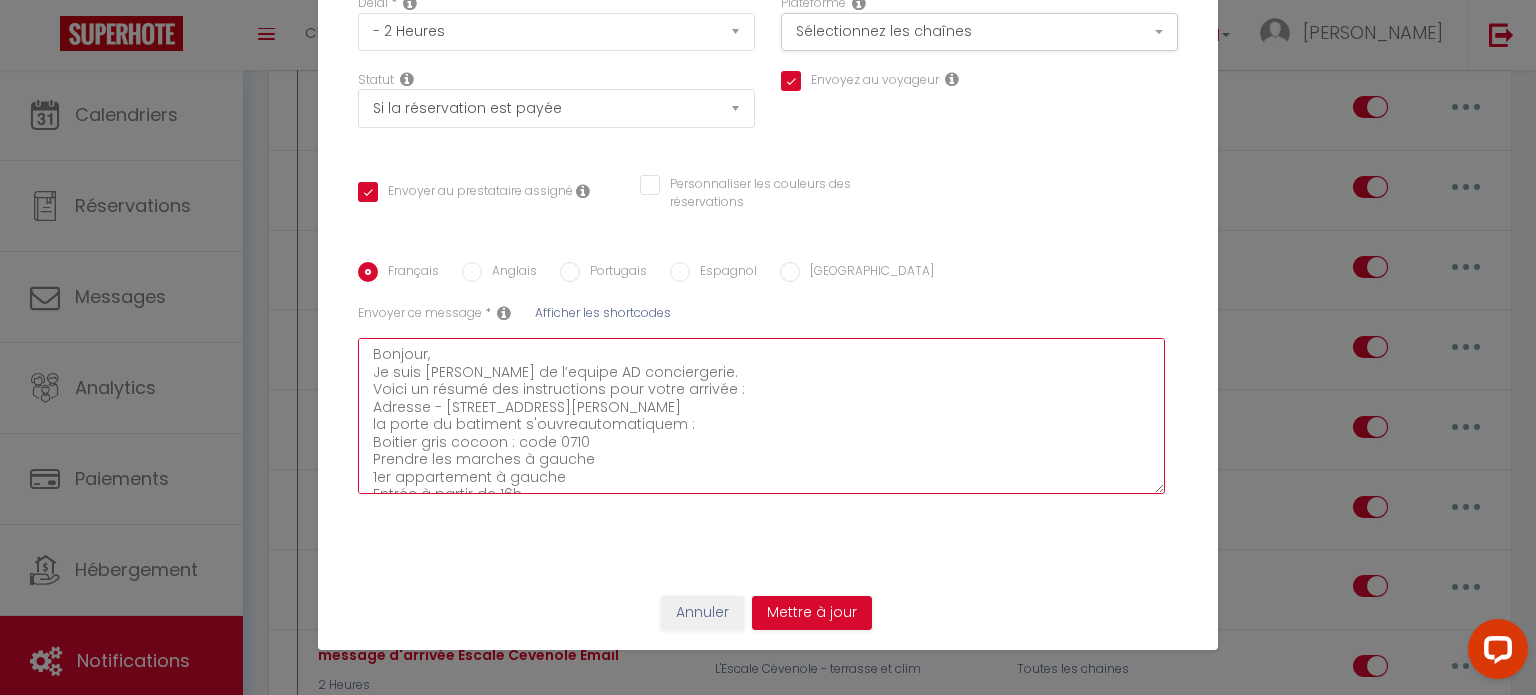 checkbox on "true" 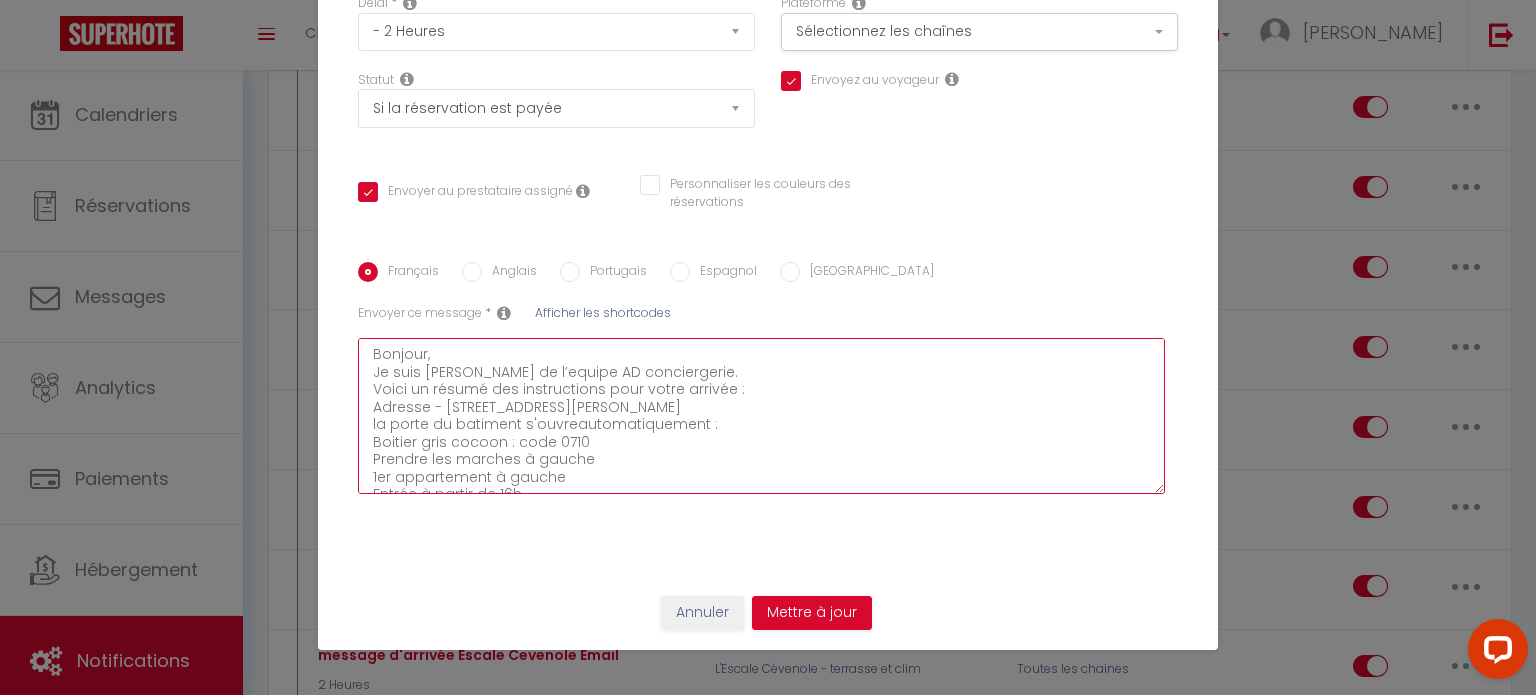 click on "Bonjour,
Je suis [PERSON_NAME] de l’equipe AD conciergerie.
Voici un résumé des instructions pour votre arrivée :
Adresse - [STREET_ADDRESS][PERSON_NAME]
la porte du batiment s'ouvreautomatiquement :
Boitier gris cocoon : code 0710
Prendre les marches à gauche
1er appartement à gauche
Entrée à partir de 16h
Départ au plus tard à 10h
Nous vous souhaitons un agréable séjour :-)" at bounding box center [761, 416] 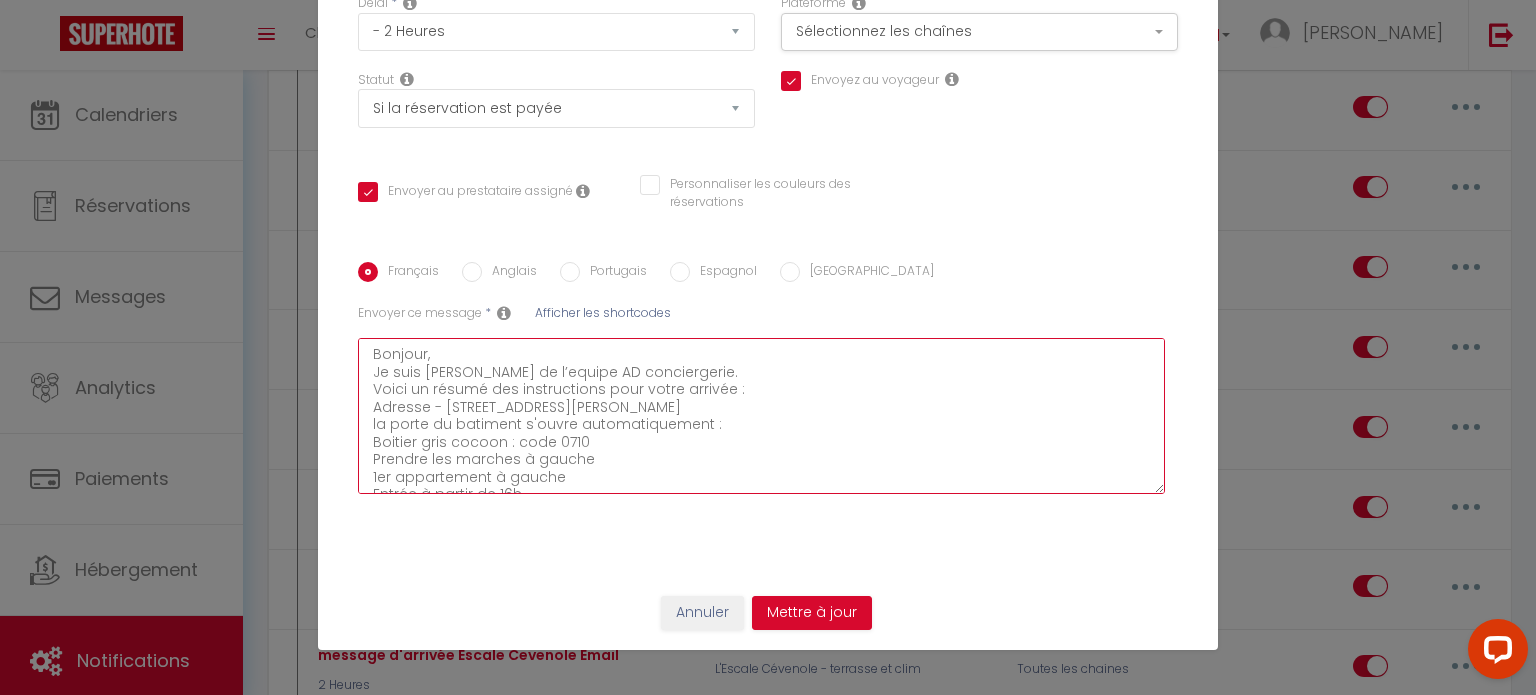 click on "Bonjour,
Je suis [PERSON_NAME] de l’equipe AD conciergerie.
Voici un résumé des instructions pour votre arrivée :
Adresse - [STREET_ADDRESS][PERSON_NAME]
la porte du batiment s'ouvre automatiquement :
Boitier gris cocoon : code 0710
Prendre les marches à gauche
1er appartement à gauche
Entrée à partir de 16h
Départ au plus tard à 10h
Nous vous souhaitons un agréable séjour :-)" at bounding box center (761, 416) 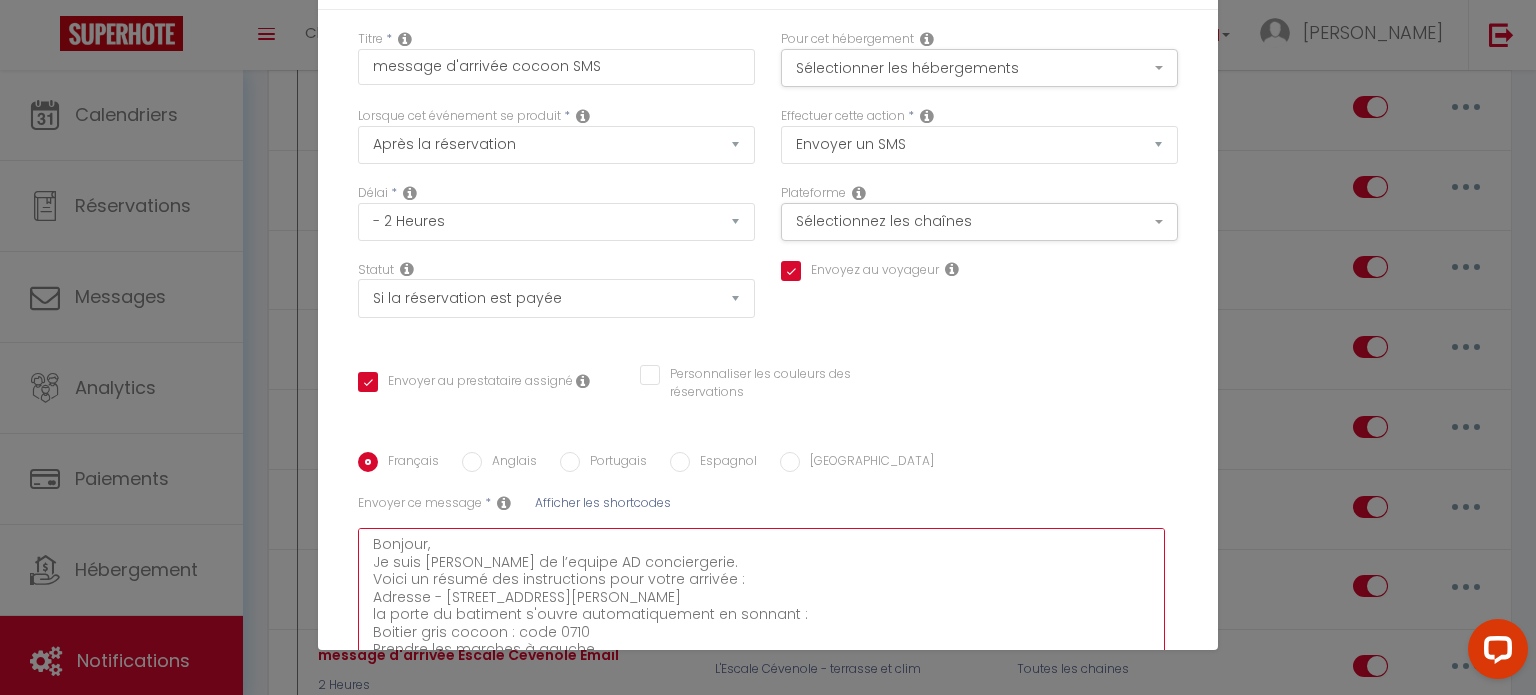 scroll, scrollTop: 0, scrollLeft: 0, axis: both 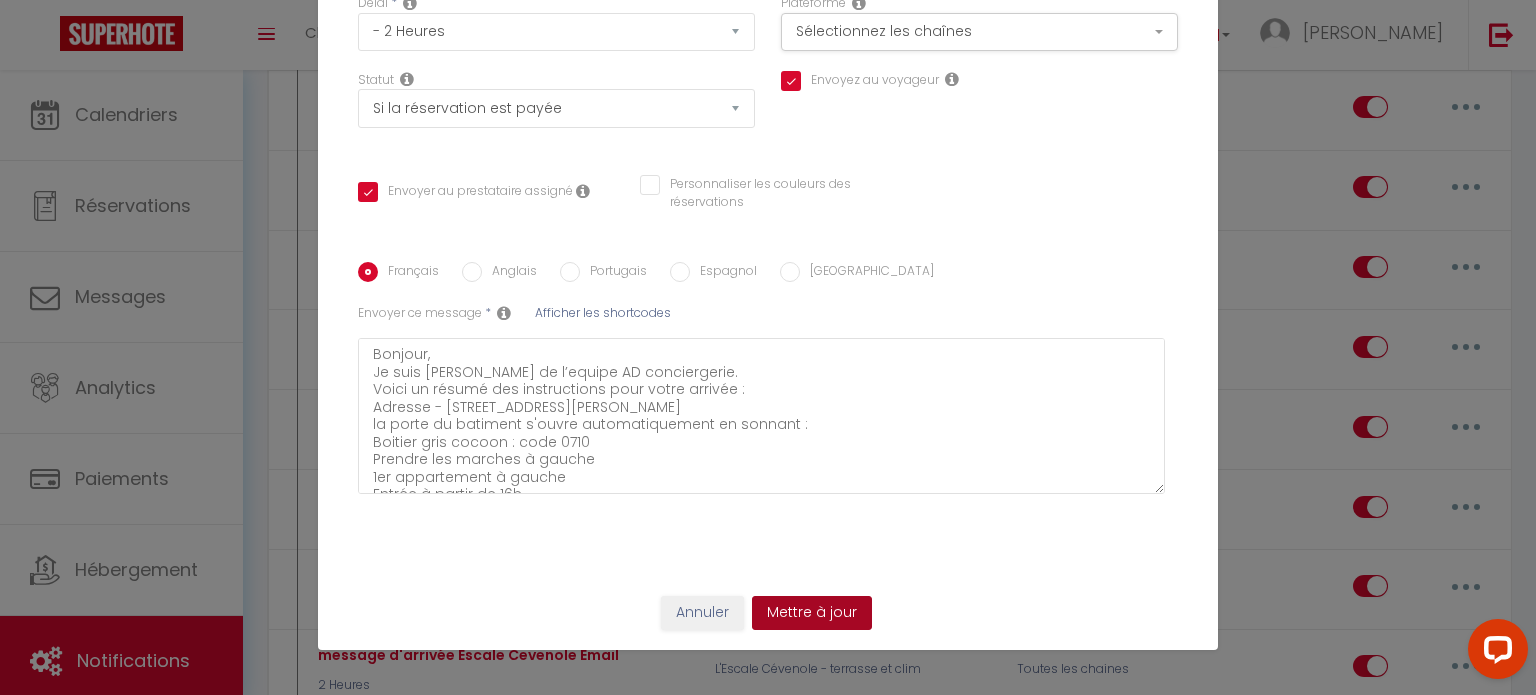 click on "Mettre à jour" at bounding box center [812, 613] 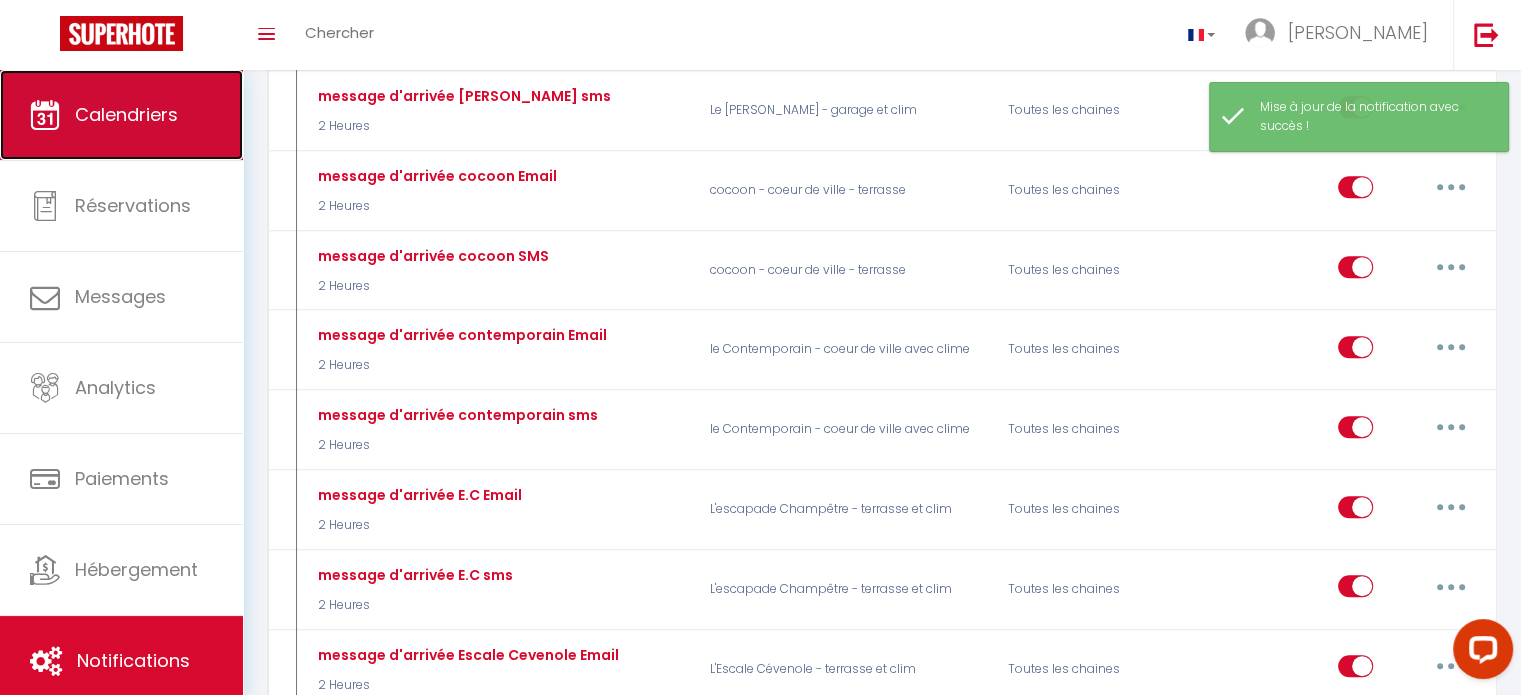 click on "Calendriers" at bounding box center (121, 115) 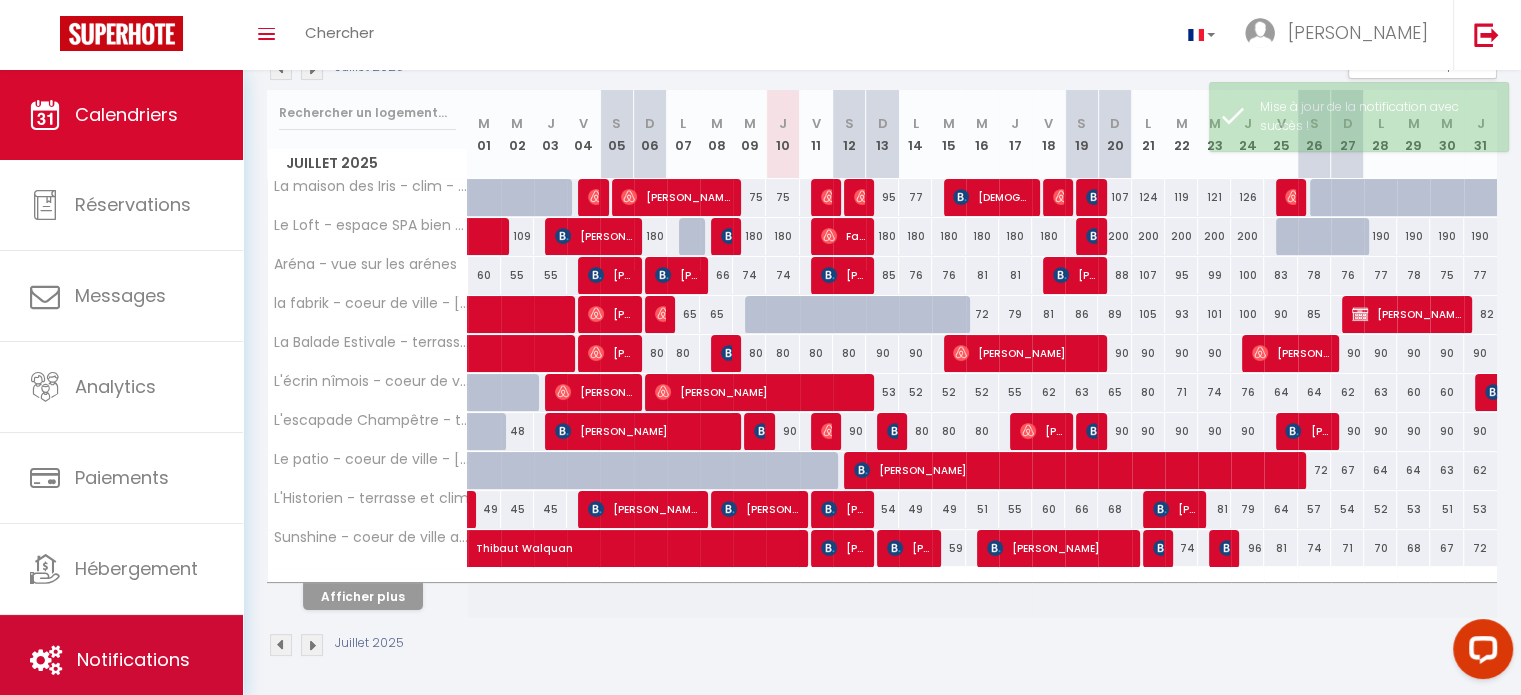 scroll, scrollTop: 240, scrollLeft: 0, axis: vertical 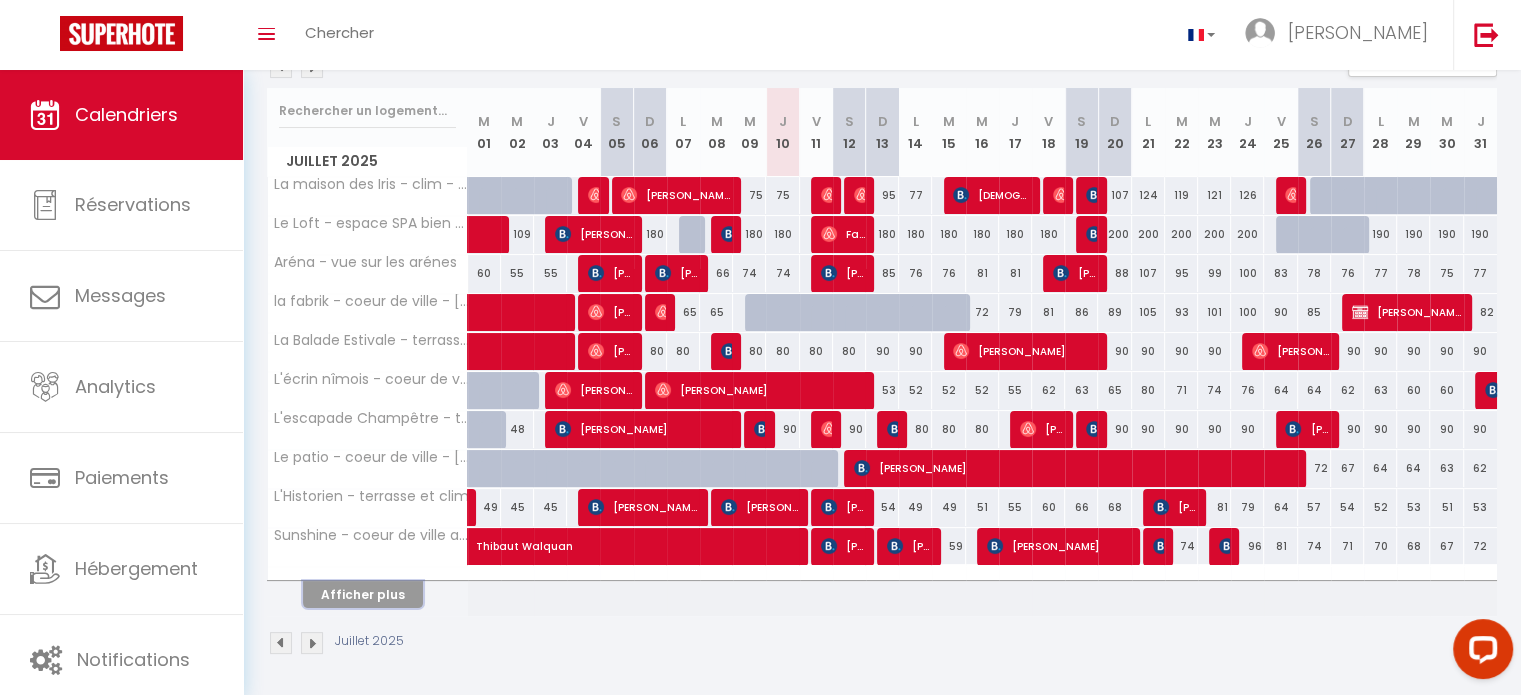 click on "Afficher plus" at bounding box center [363, 594] 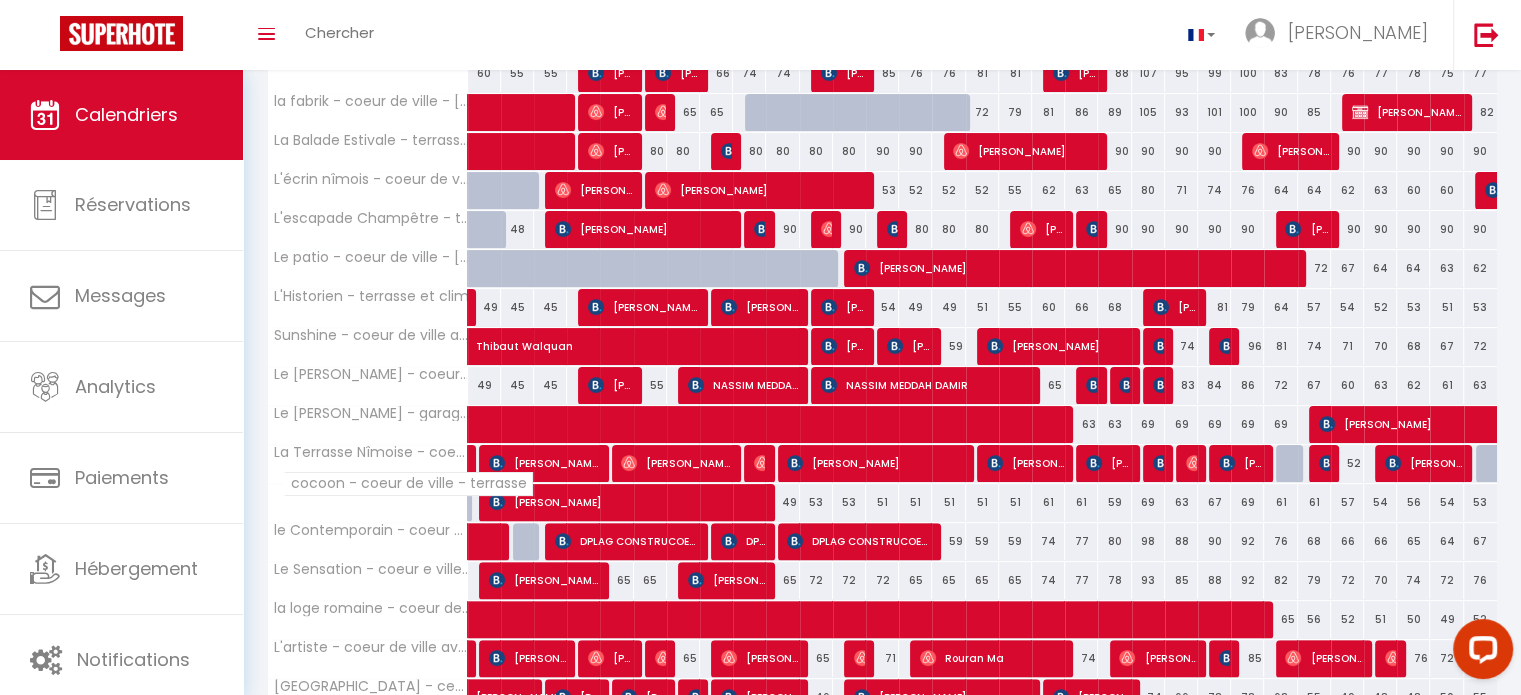 scroll, scrollTop: 540, scrollLeft: 0, axis: vertical 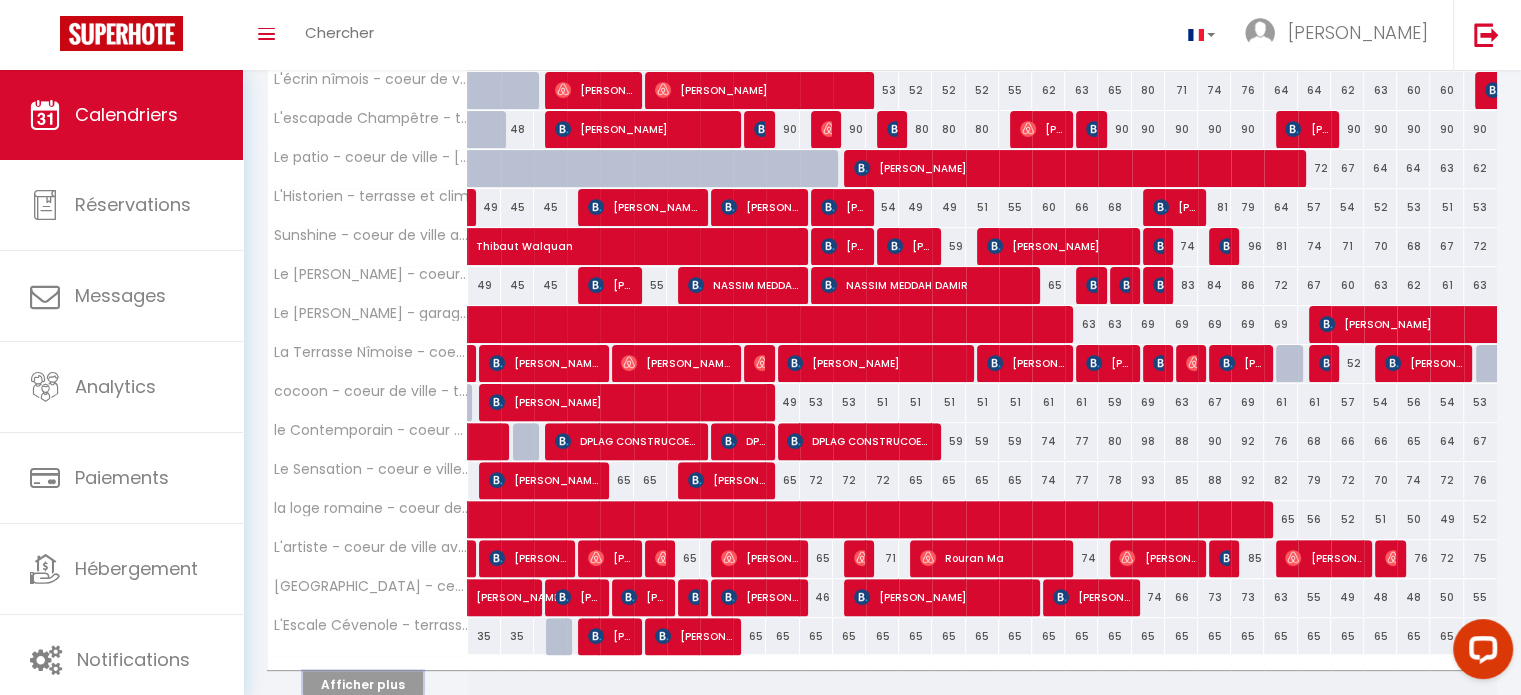 drag, startPoint x: 362, startPoint y: 675, endPoint x: 388, endPoint y: 487, distance: 189.78935 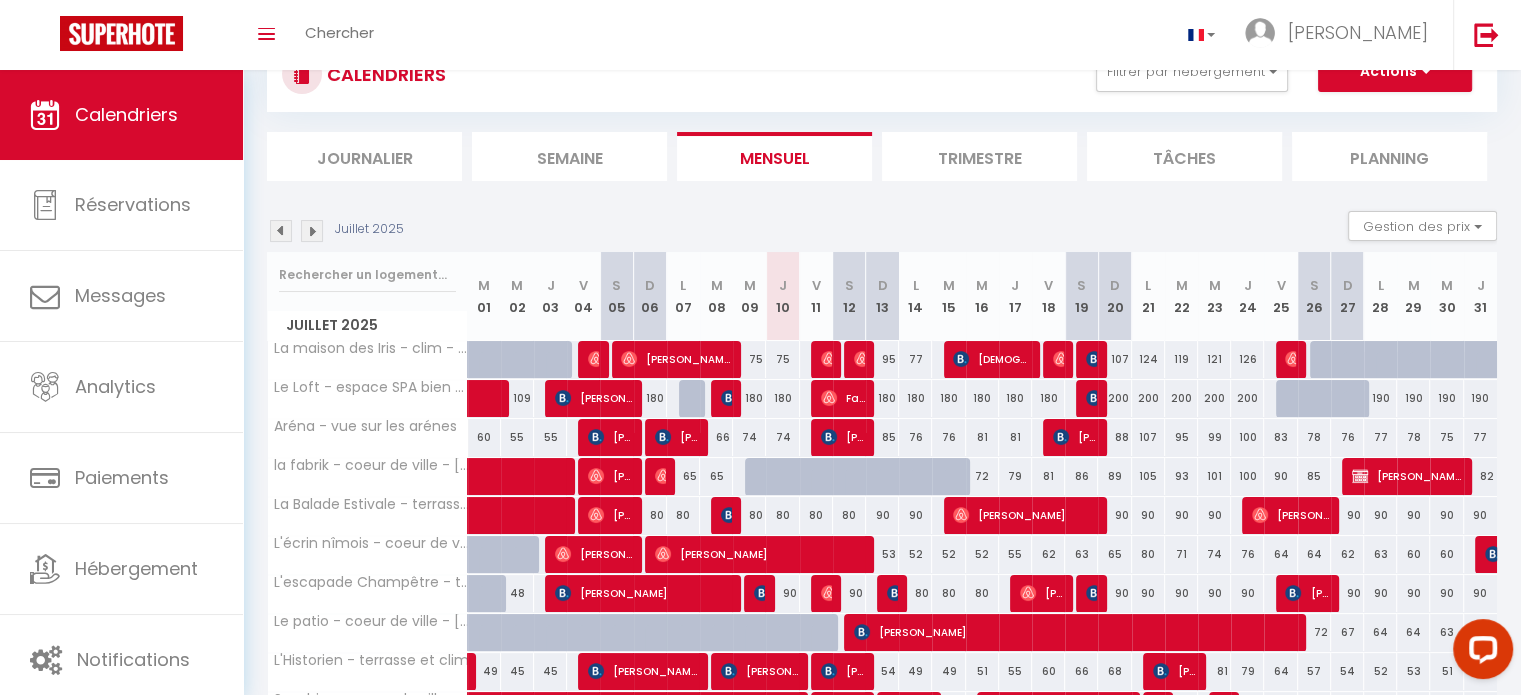 scroll, scrollTop: 0, scrollLeft: 0, axis: both 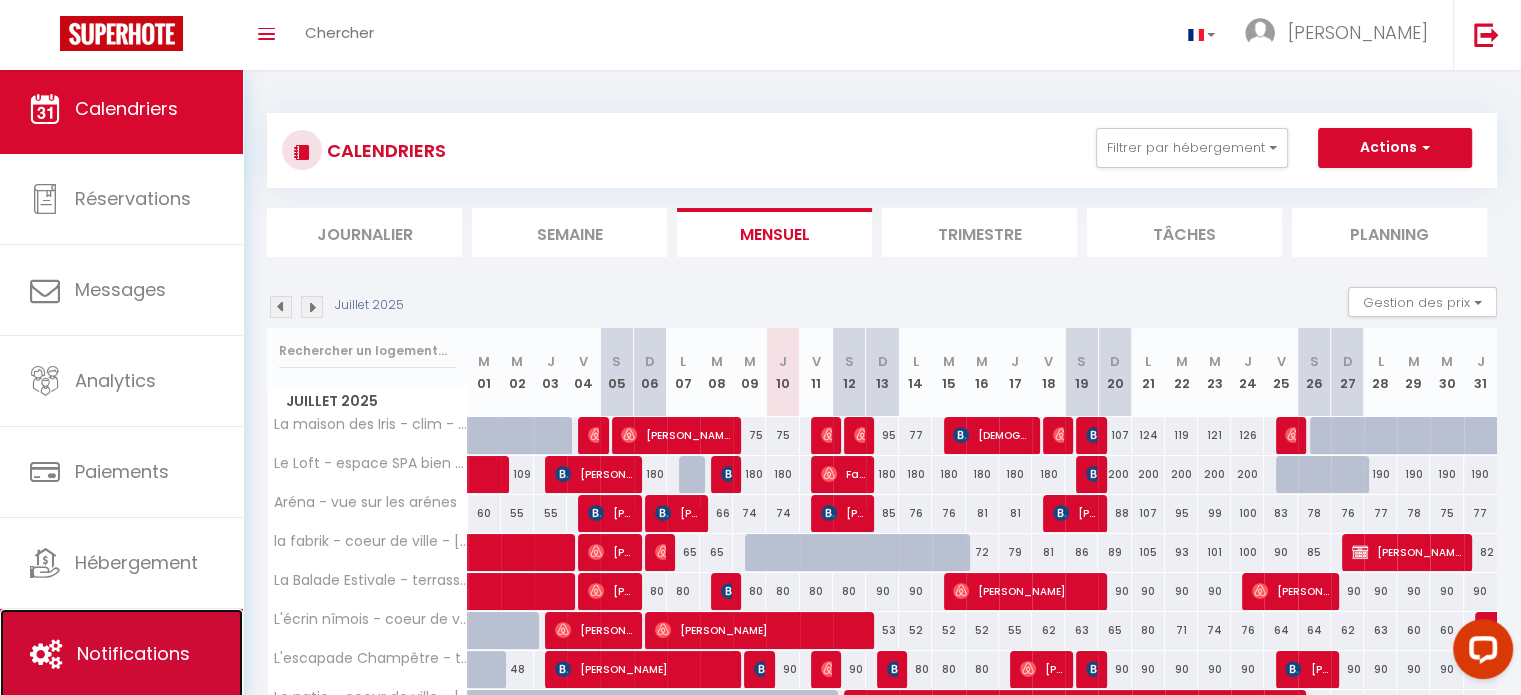 click on "Notifications" at bounding box center [133, 653] 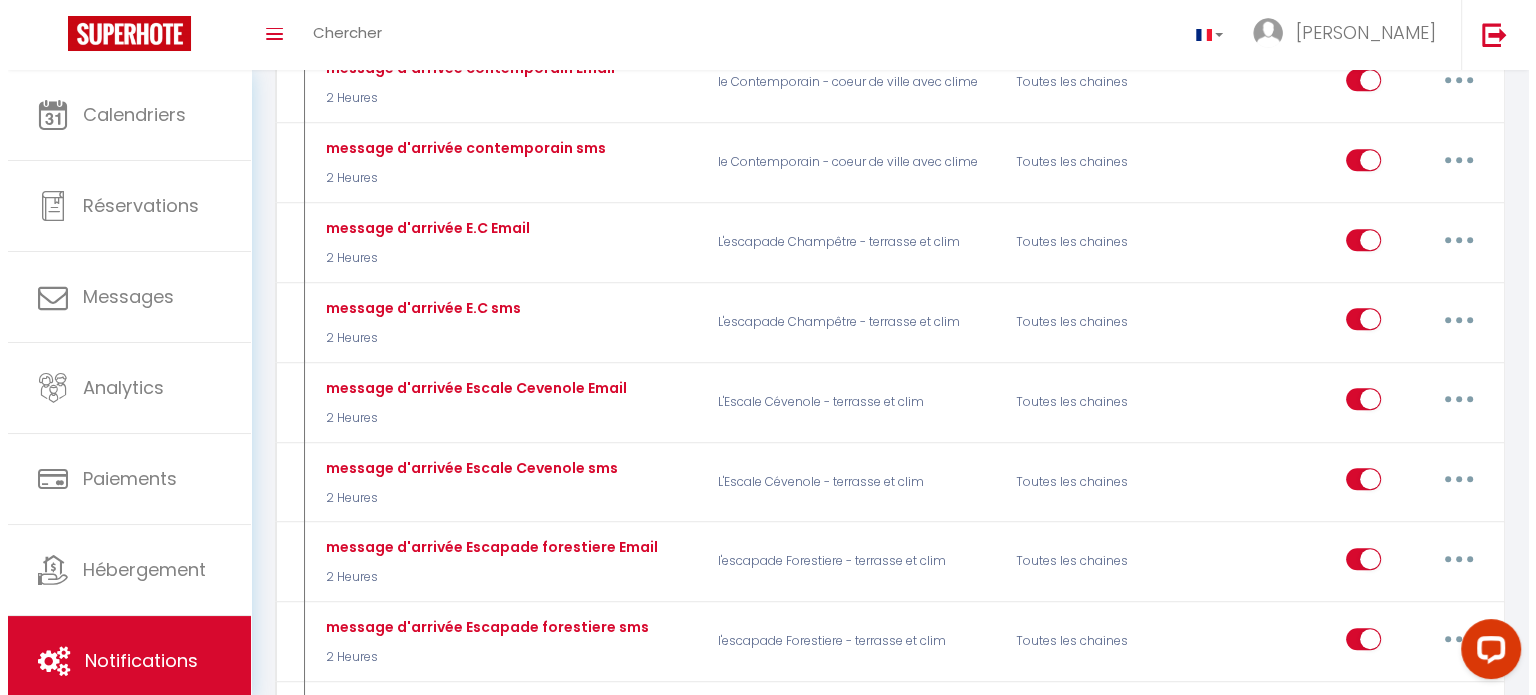 scroll, scrollTop: 1100, scrollLeft: 0, axis: vertical 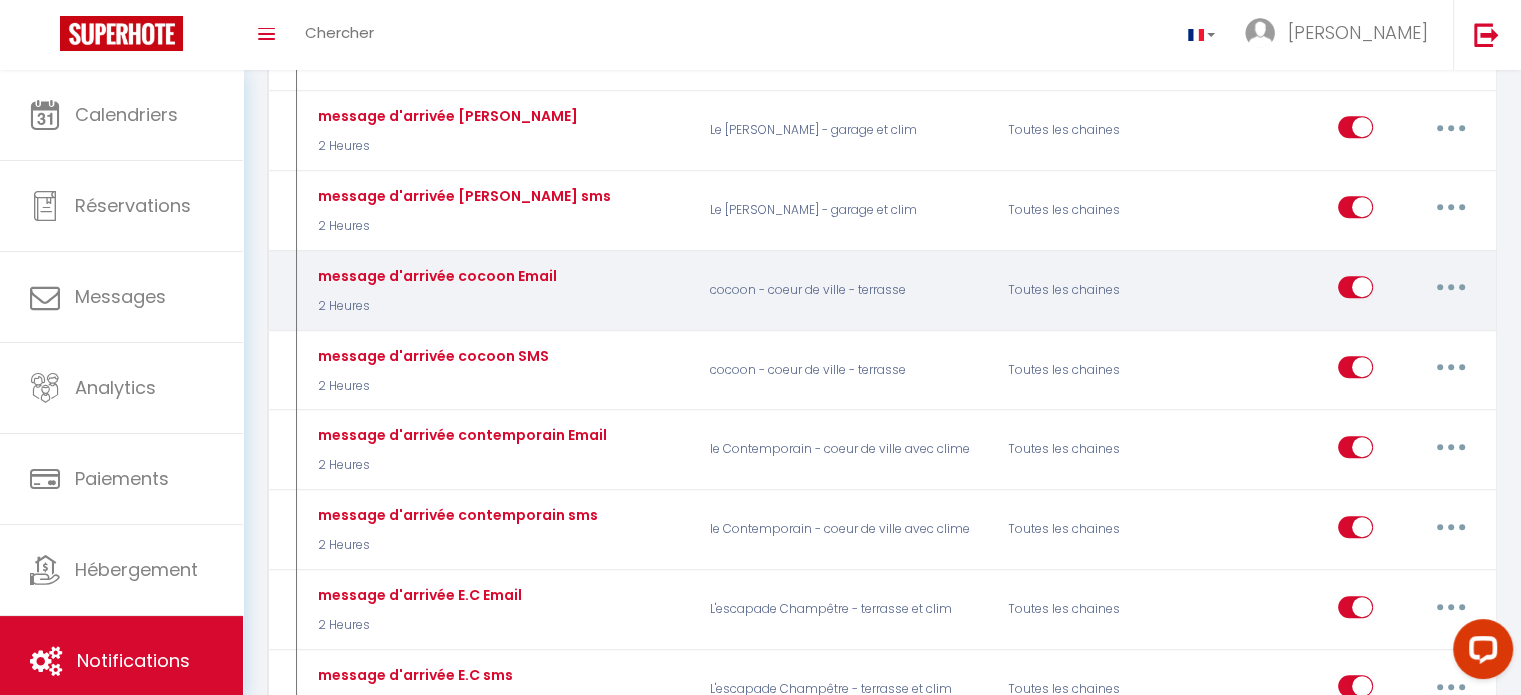 click at bounding box center (1451, 287) 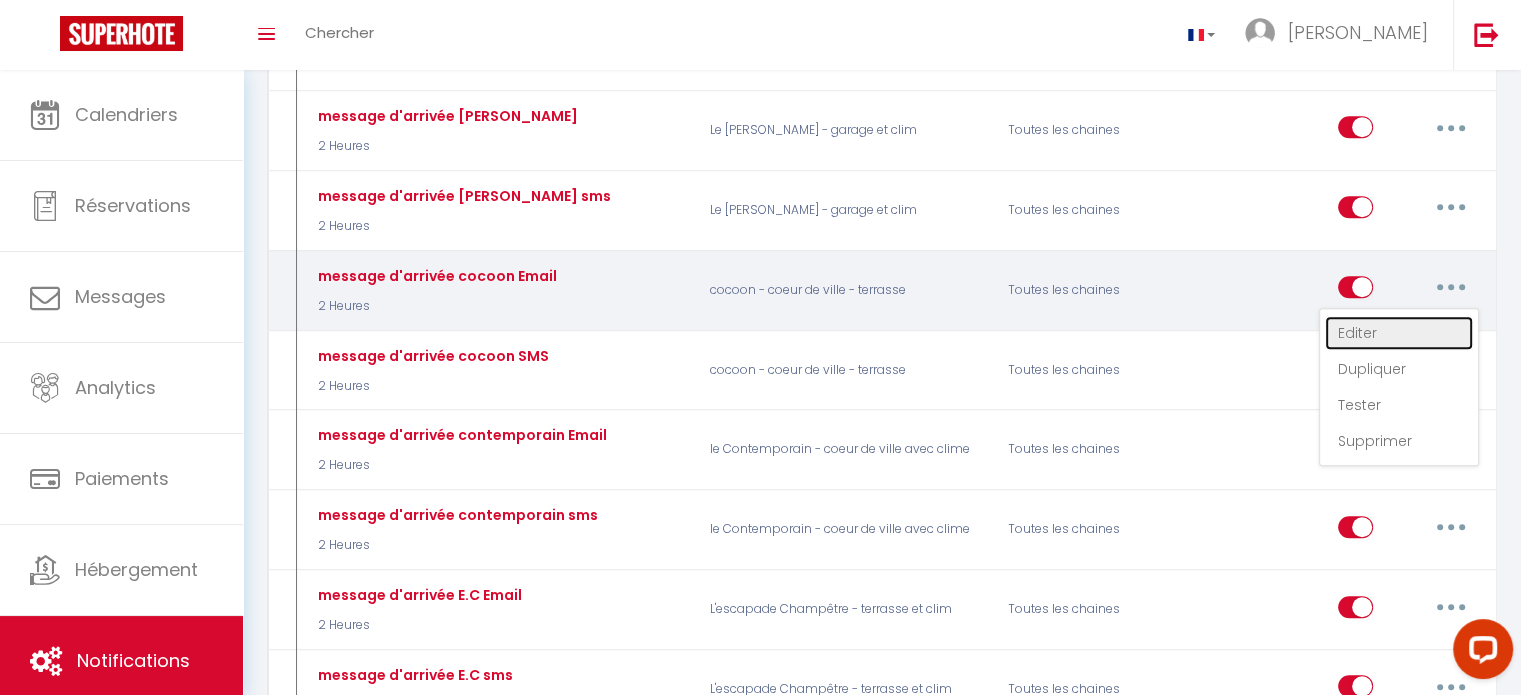 click on "Editer" at bounding box center (1399, 333) 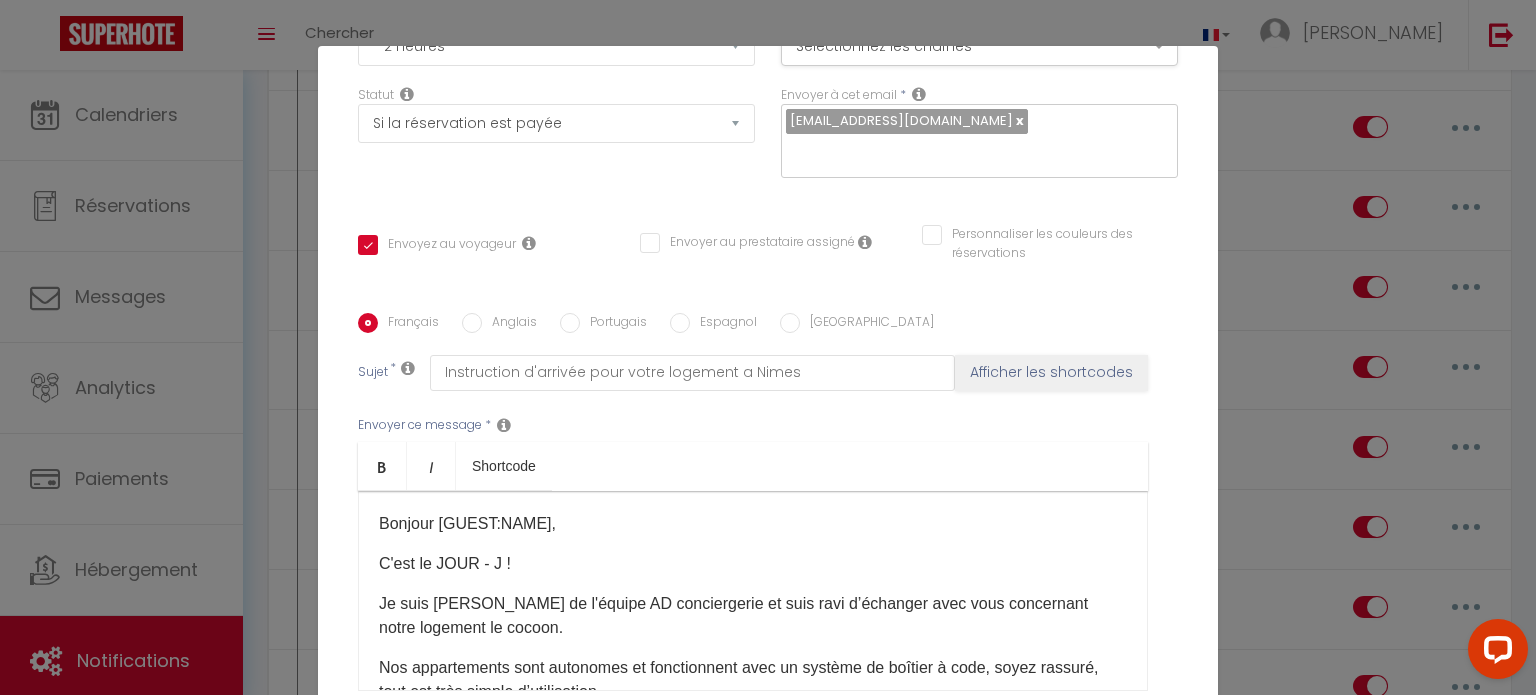 scroll, scrollTop: 396, scrollLeft: 0, axis: vertical 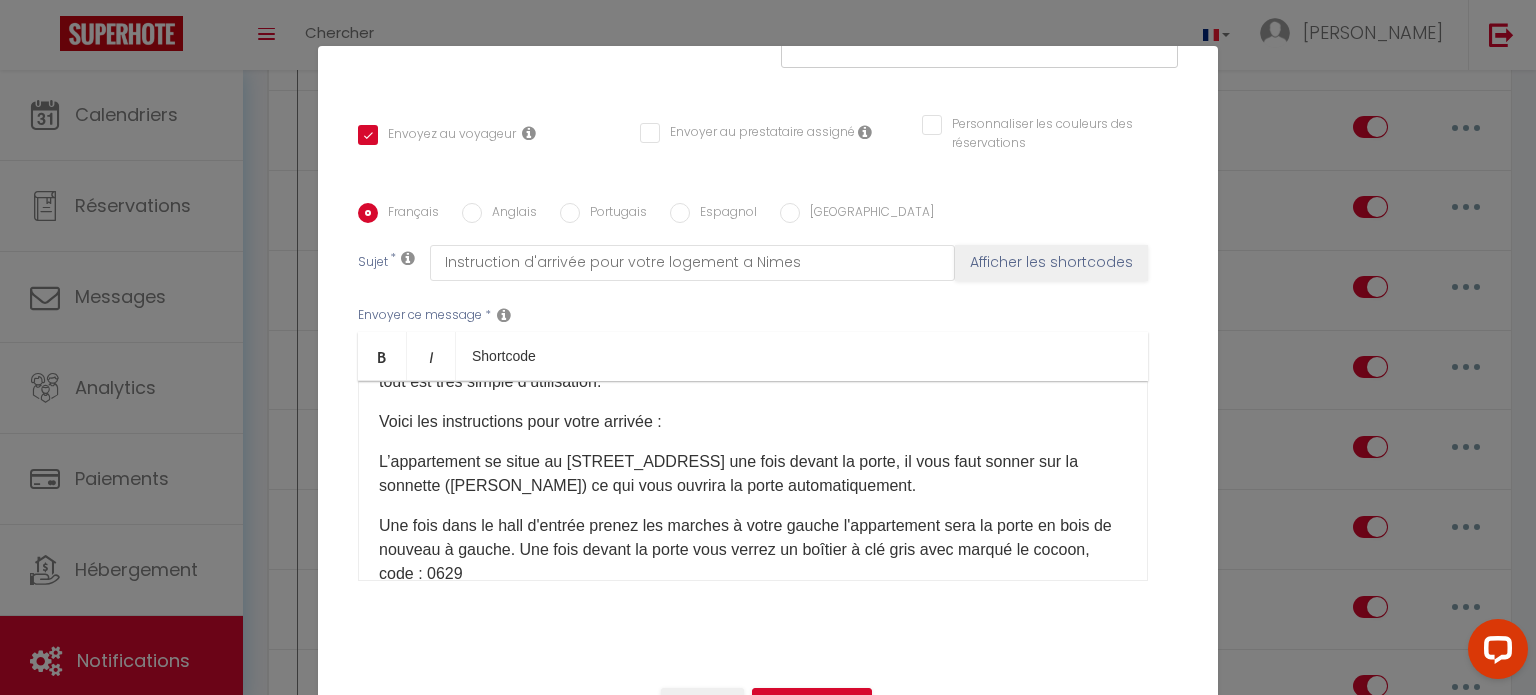 click on "L’appartement
se situe au [STREET_ADDRESS] une fois devant la porte, il vous
faut sonner sur la sonnette ([PERSON_NAME]) ce qui vous ouvrira la porte
automatiquement." at bounding box center [753, 474] 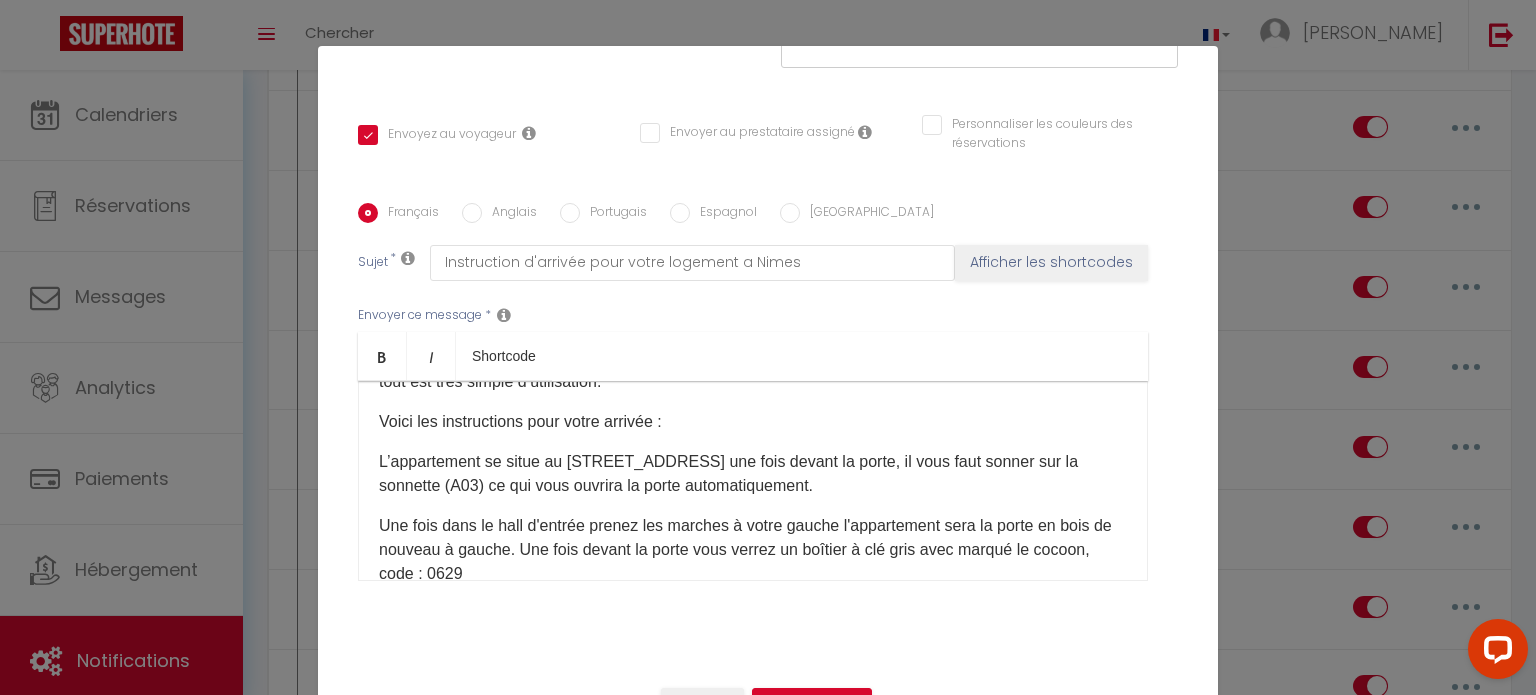 click on "Anglais" at bounding box center (472, 213) 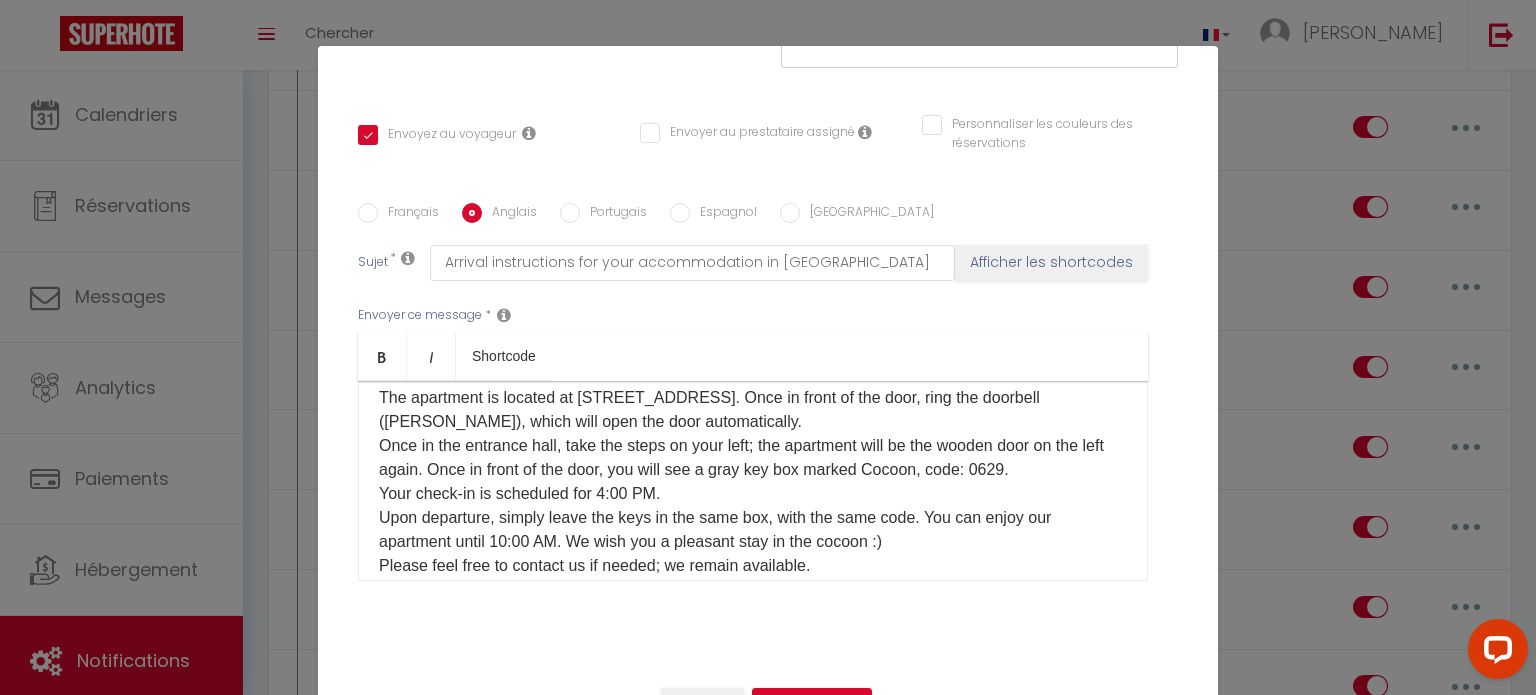 click on "It's D-DAY! I'm [PERSON_NAME] from the AD Concierge team and I'm delighted to talk with you about our Cocoon apartment. Our apartments are self-contained and operate with a coded entry system. Rest assured, everything is very easy to use. Here are the instructions for your arrival: The apartment is located at [STREET_ADDRESS]. Once in front of the door, ring the doorbell ([PERSON_NAME]), which will open the door automatically. Once in the entrance hall, take the steps on your left; the apartment will be the wooden door on the left again. Once in front of the door, you will see a gray key box marked Cocoon, code: 0629. Your check-in is scheduled for 4:00 PM. Upon departure, simply leave the keys in the same box, with the same code. You can enjoy our apartment until 10:00 AM. We wish you a pleasant stay in the cocoon :) Please feel free to contact us if needed; we remain available. The AD Concierge Team [PHONE_NUMBER]" at bounding box center (753, 434) 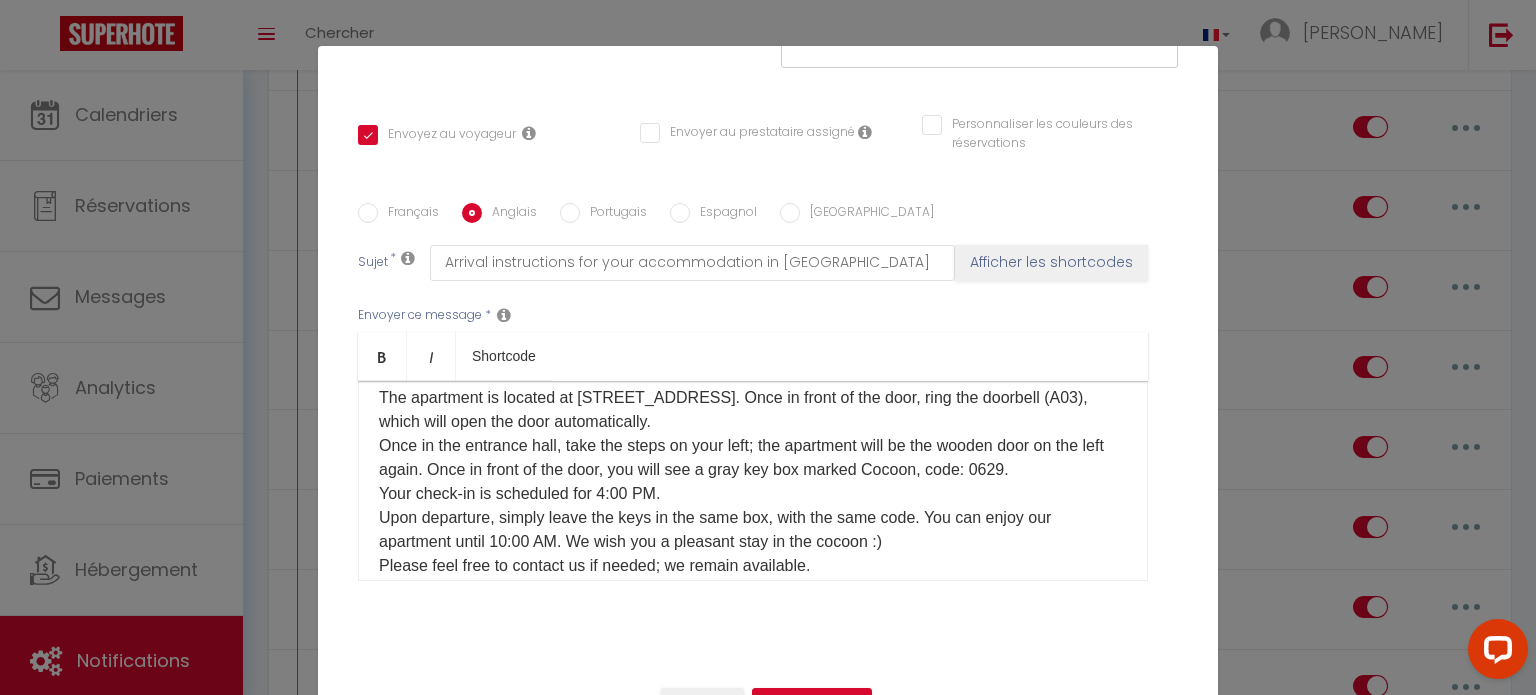 click on "Français     Anglais     Portugais     Espagnol     [GEOGRAPHIC_DATA]   Sujet   *     Arrival instructions for your accommodation in [GEOGRAPHIC_DATA]   Afficher les shortcodes   Envoyer ce message   *     Bold Italic Shortcode Rich text editor ​Hello [GUEST:NAME], It's D-DAY! I'm [PERSON_NAME] from the AD Concierge team and I'm delighted to talk with you about our Cocoon apartment. Our apartments are self-contained and operate with a coded entry system. Rest assured, everything is very easy to use. Here are the instructions for your arrival: The apartment is located at [STREET_ADDRESS]. Once in front of the door, ring the doorbell (A03), which will open the door automatically. Once in the entrance hall, take the steps on your left; the apartment will be the wooden door on the left again. Once in front of the door, you will see a gray key box marked Cocoon, code: 0629. Your check-in is scheduled for 4:00 PM. Please feel free to contact us if needed; we remain available. The AD Concierge Team [PHONE_NUMBER]   Envoyer ce message   *" at bounding box center [768, 404] 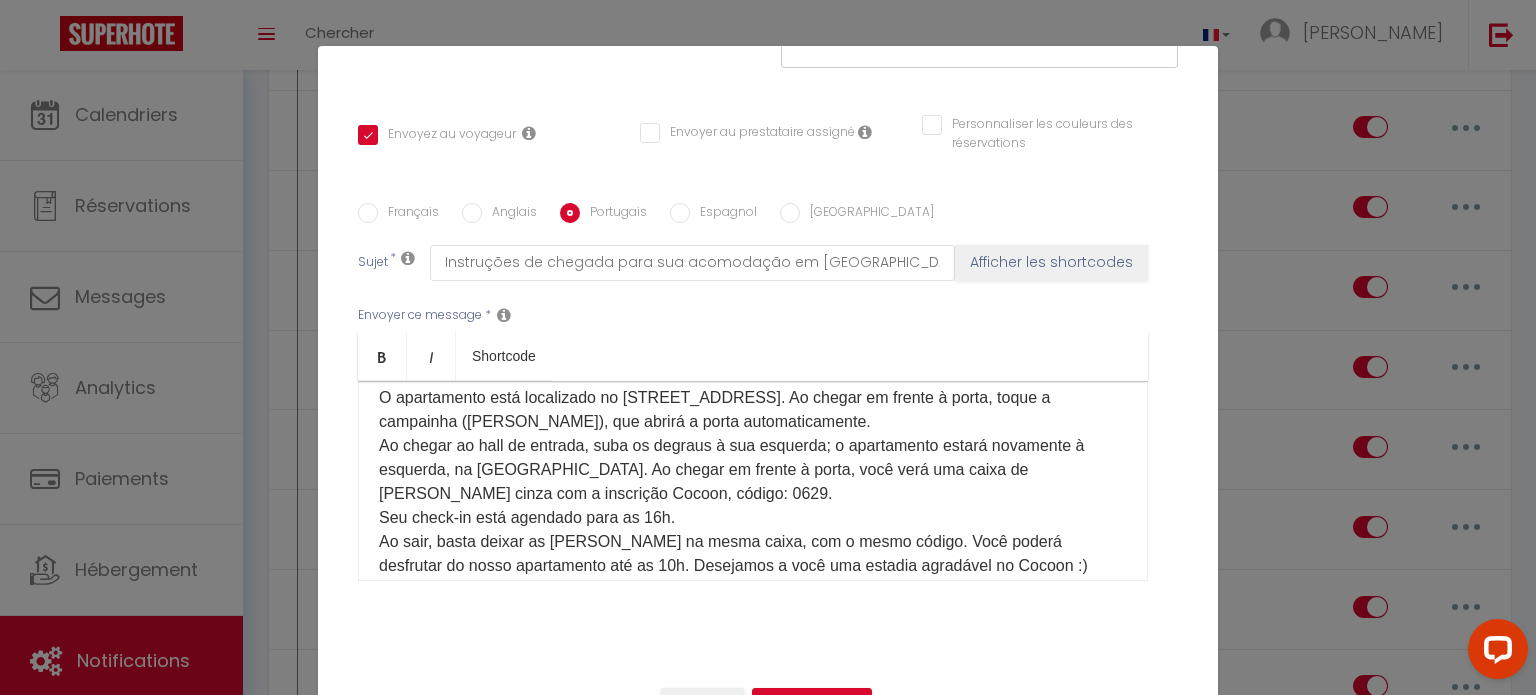 click on "É o DIA D! Sou [PERSON_NAME], da equipe de Concierge AD, e estou muito feliz em conversar com você sobre o nosso apartamento Cocoon. Nossos apartamentos são independentes e funcionam com um sistema de entrada com código. Fique tranquilo, tudo é muito fácil de usar. Aqui estão as instruções para a sua chegada: O apartamento está localizado no [STREET_ADDRESS]. Ao chegar em frente à porta, toque a campainha ([PERSON_NAME]), que abrirá a porta automaticamente. Ao chegar ao hall de entrada, suba os degraus à sua esquerda; o apartamento estará novamente à esquerda, na porta de madeira. Ao chegar em frente à porta, você verá uma caixa de [PERSON_NAME] cinza com a inscrição Cocoon, código: 0629. Seu check-in está agendado para as 16h. Ao sair, basta deixar as [PERSON_NAME] na mesma caixa, com o mesmo código. Você poderá desfrutar do nosso apartamento até as 10h. Desejamos a você uma estadia agradável no Cocoon :) Sinta-se à vontade para entrar em contato conosco se necessário; estamos à disposição." at bounding box center [753, 446] 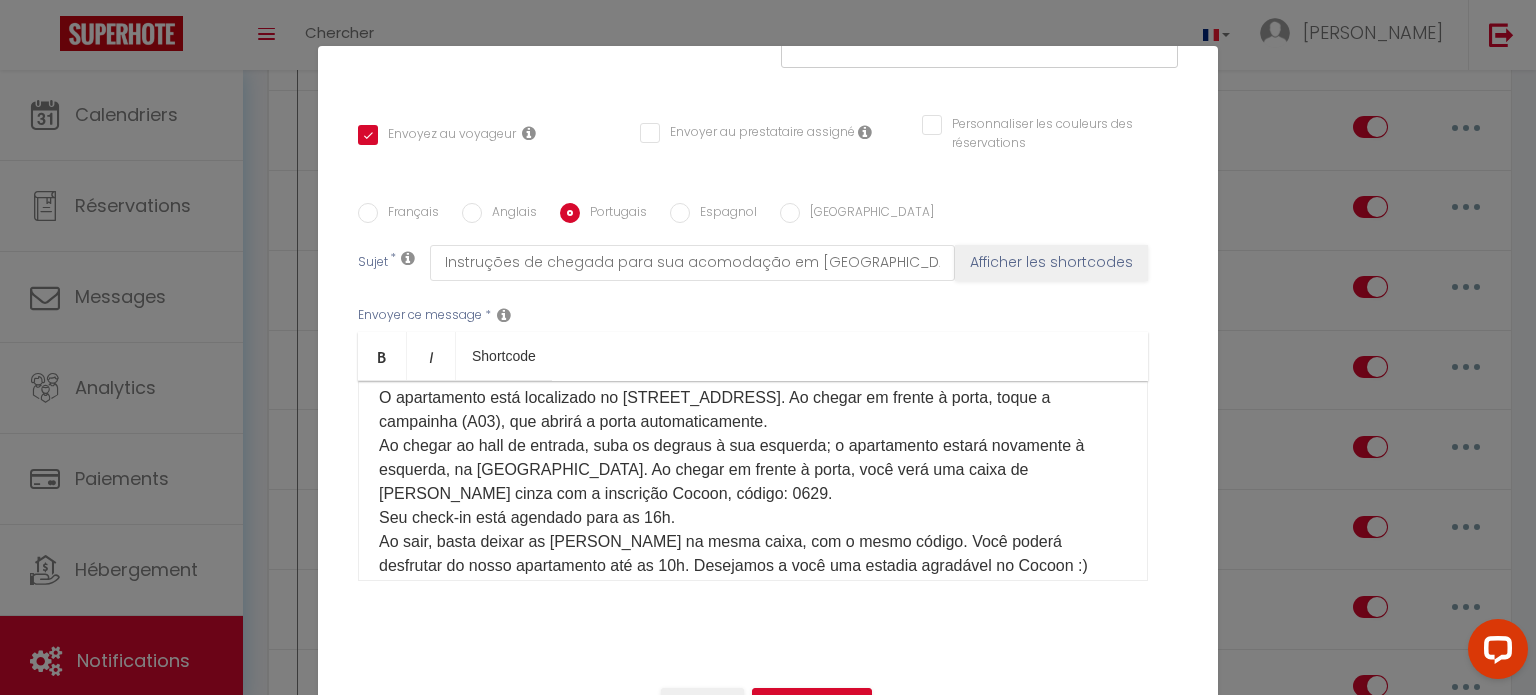 click on "Espagnol" at bounding box center (680, 213) 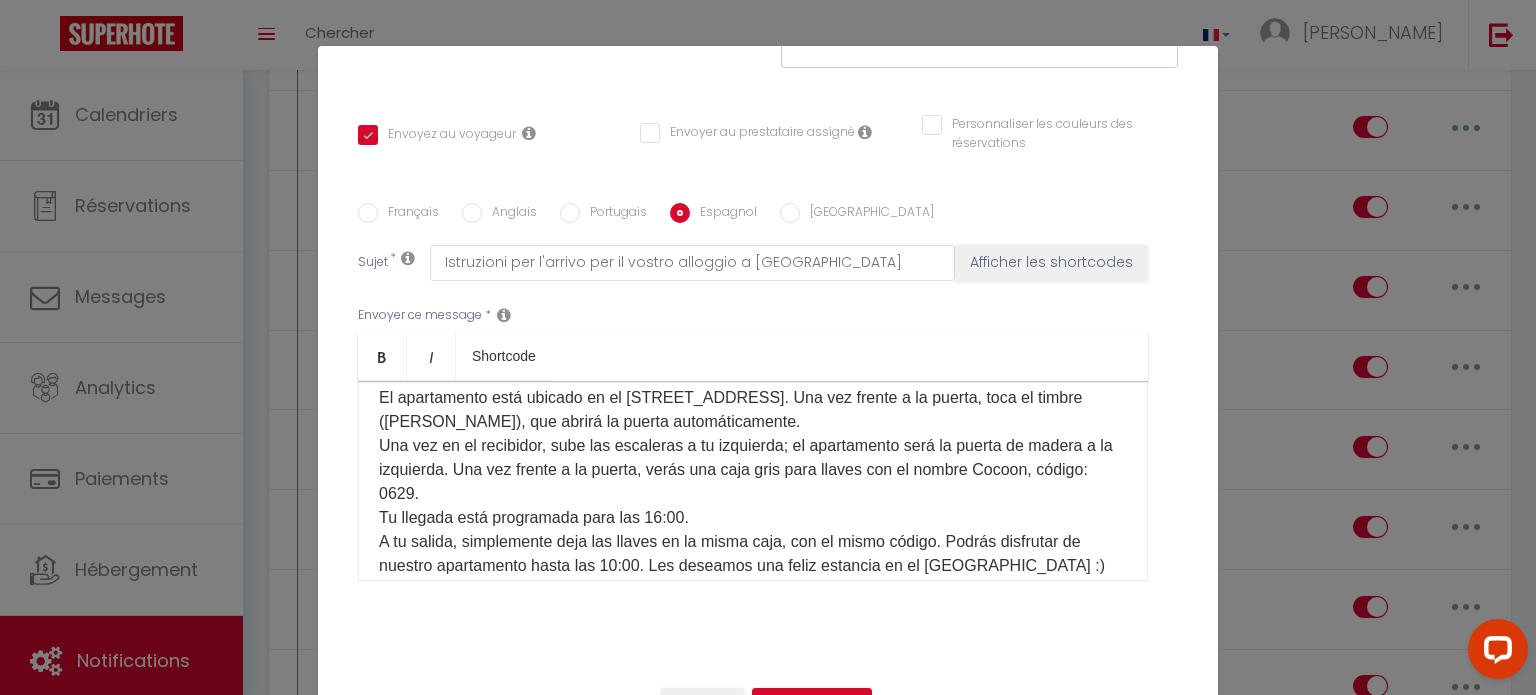 click on "¡Hola! Soy [PERSON_NAME], del equipo de conserjería de AD, y estoy encantado de hablar contigo sobre nuestro apartamento Cocoon. Nuestros apartamentos son independientes y funcionan con un sistema de entrada con código. No te preocupes, todo es muy fácil de usar. Aquí tienes las instrucciones para tu llegada: El apartamento está ubicado en el [STREET_ADDRESS]. Una vez frente a la puerta, toca el timbre ([PERSON_NAME]), que abrirá la puerta automáticamente. Una vez en el recibidor, sube las escaleras a tu izquierda; el apartamento será la puerta de madera a la izquierda. Una vez frente a la puerta, verás una caja gris para llaves con el nombre Cocoon, código: 0629. Tu llegada está programada para las 16:00. A tu salida, simplemente deja las llaves en la misma caja, con el mismo código. Podrás disfrutar de nuestro apartamento hasta las 10:00. Les deseamos una feliz estancia en el [GEOGRAPHIC_DATA] :) No duden en contactarnos si lo necesitan; estamos a su disposición. El Equipo de Conserjería de AD" at bounding box center (753, 446) 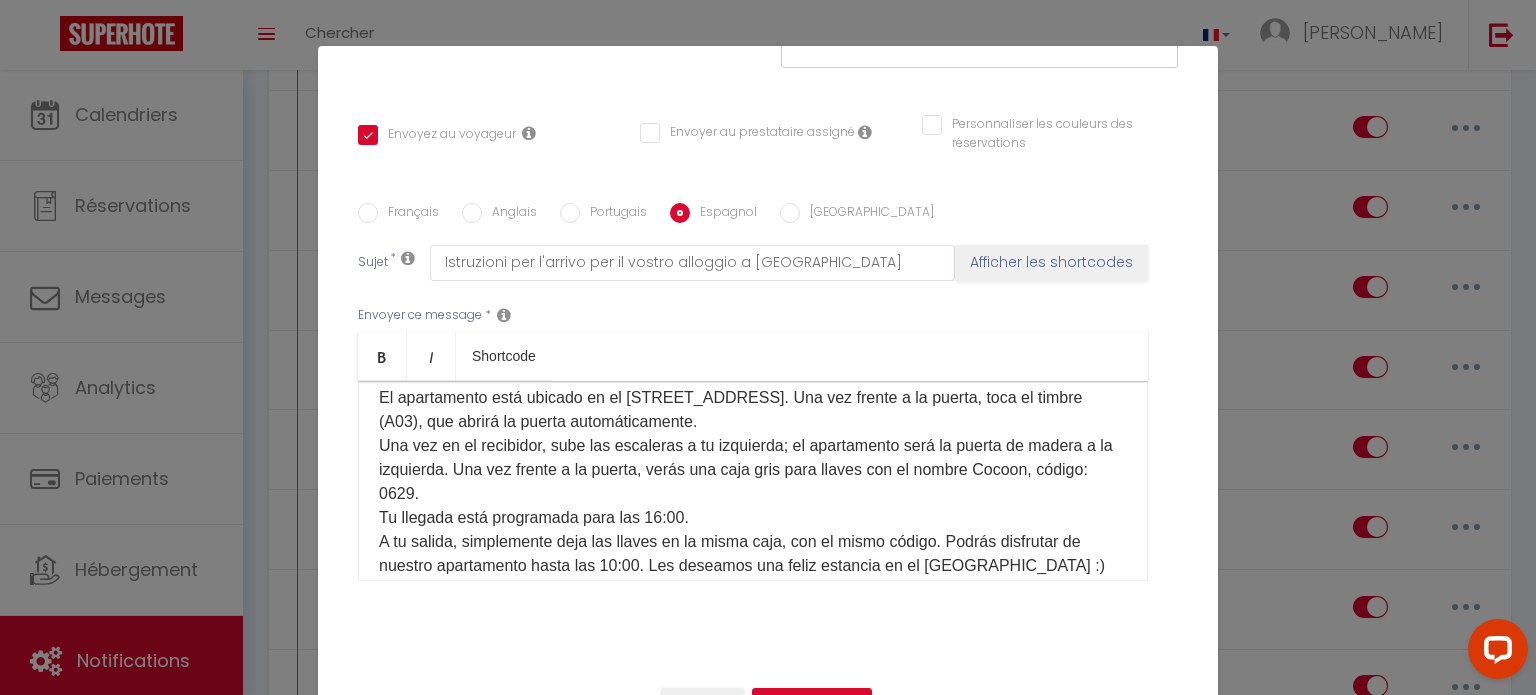 click on "[GEOGRAPHIC_DATA]" at bounding box center [790, 213] 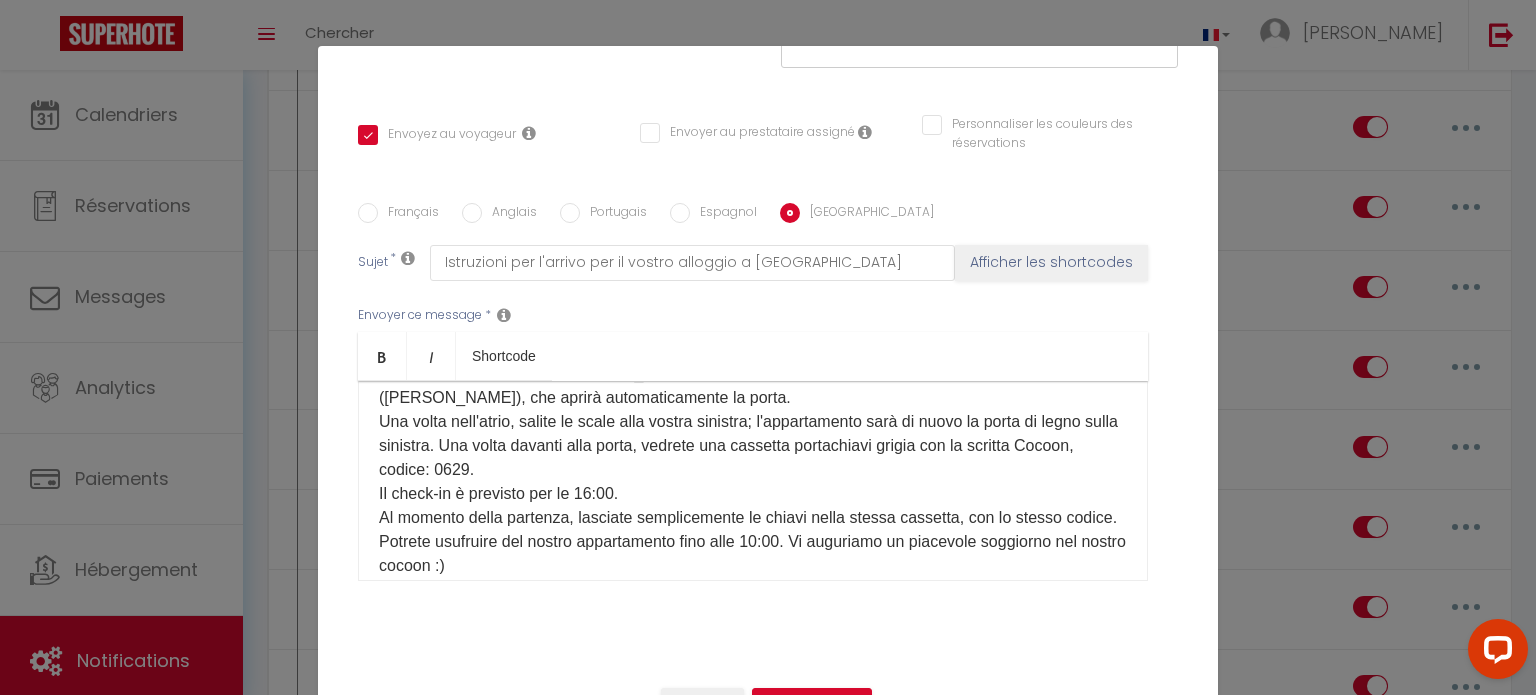 click on "È il GIORNO D! Sono [PERSON_NAME] del team AD Concierge e sono lieto di parlarvi del nostro appartamento Cocoon. I nostri appartamenti sono indipendenti e dotati di un sistema di accesso con codice. State tranquilli, è tutto molto semplice da usare. Ecco le istruzioni per il vostro arrivo: L'appartamento si trova al [STREET_ADDRESS]. Una volta davanti alla porta, suonate il campanello ([PERSON_NAME]), che aprirà automaticamente la porta. Una volta nell'atrio, salite le scale alla vostra sinistra; l'appartamento sarà di nuovo la porta di legno sulla sinistra. Una volta davanti alla porta, vedrete una cassetta portachiavi grigia con la scritta Cocoon, codice: 0629. Il check-in è previsto per le 16:00. Al momento della partenza, lasciate semplicemente le chiavi nella stessa cassetta, con lo stesso codice. Potrete usufruire del nostro appartamento fino alle 10:00. Vi auguriamo un piacevole soggiorno nel nostro cocoon :) Non esitate a contattarci se necessario; restiamo a vostra disposizione. Il team AD Concierge" at bounding box center (753, 446) 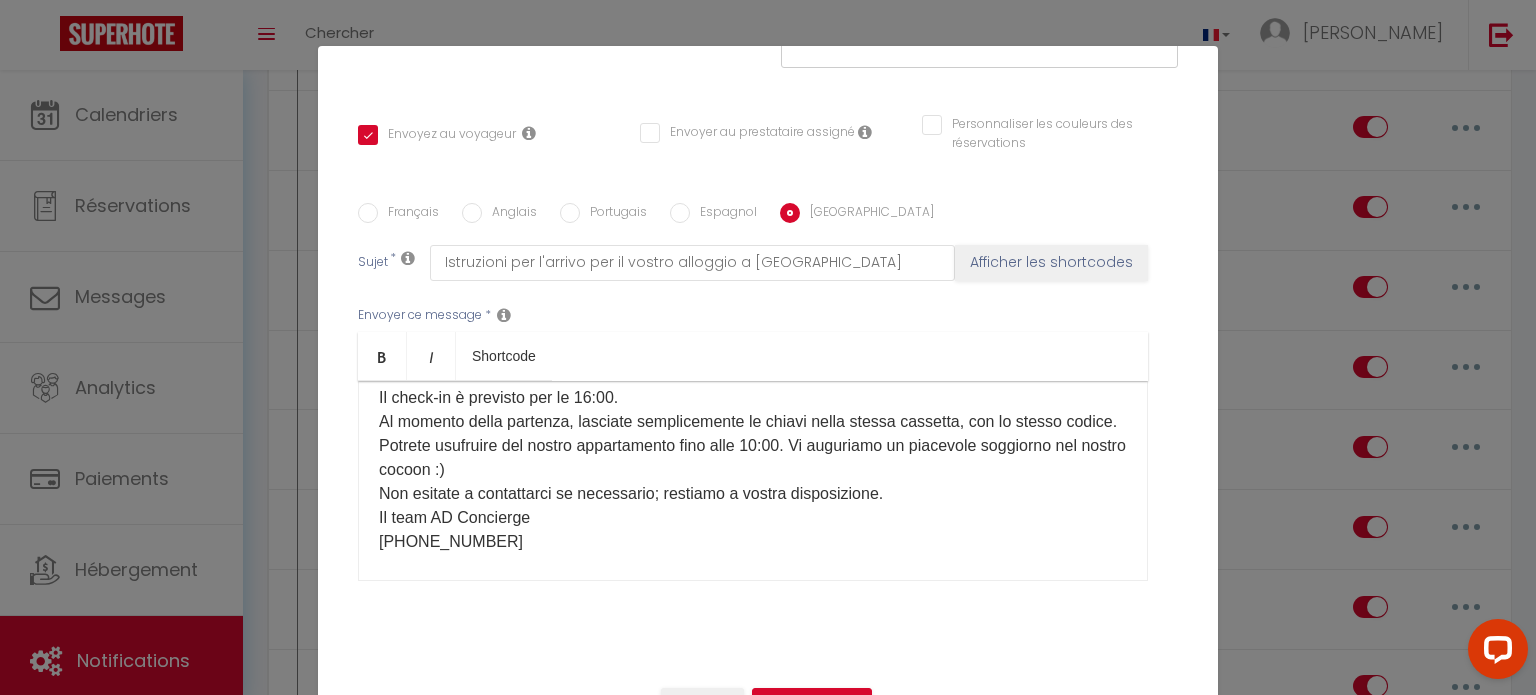 scroll, scrollTop: 309, scrollLeft: 0, axis: vertical 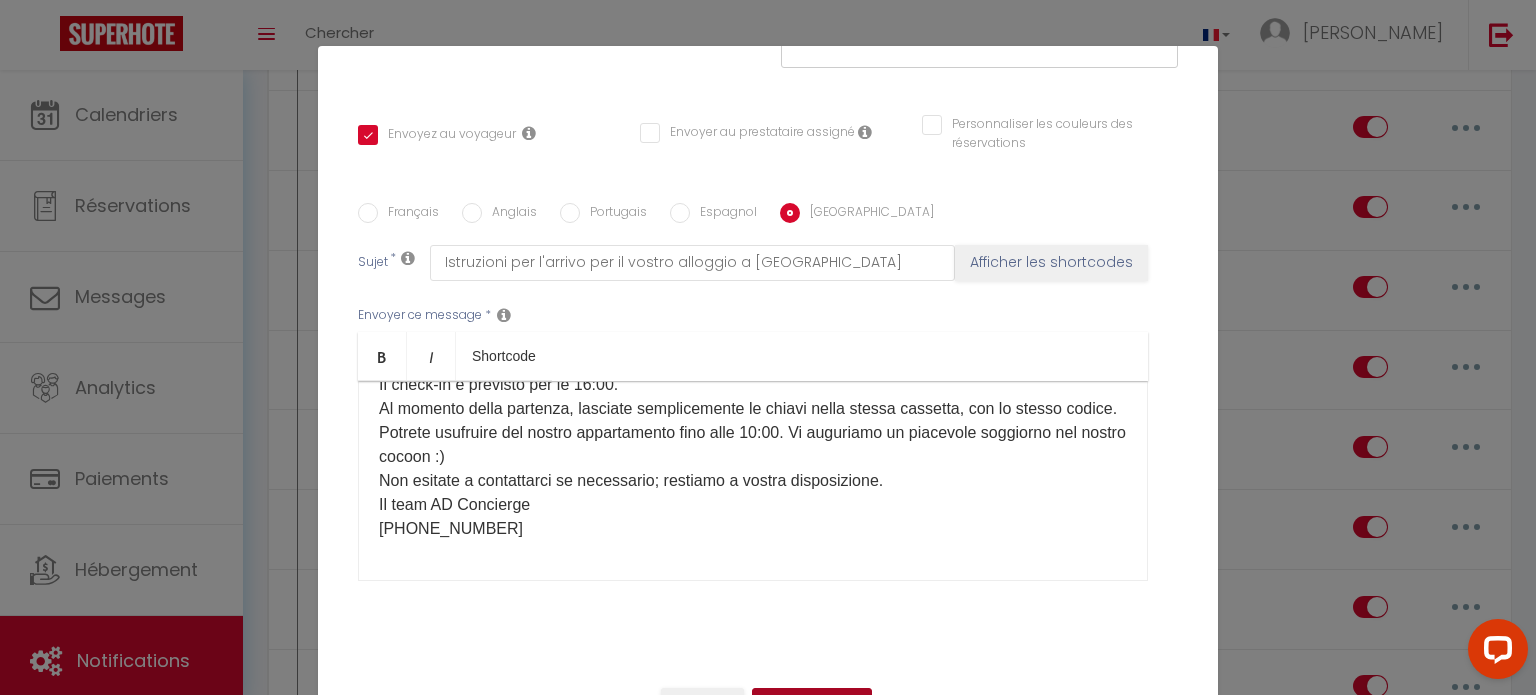 click on "Mettre à jour" at bounding box center [812, 705] 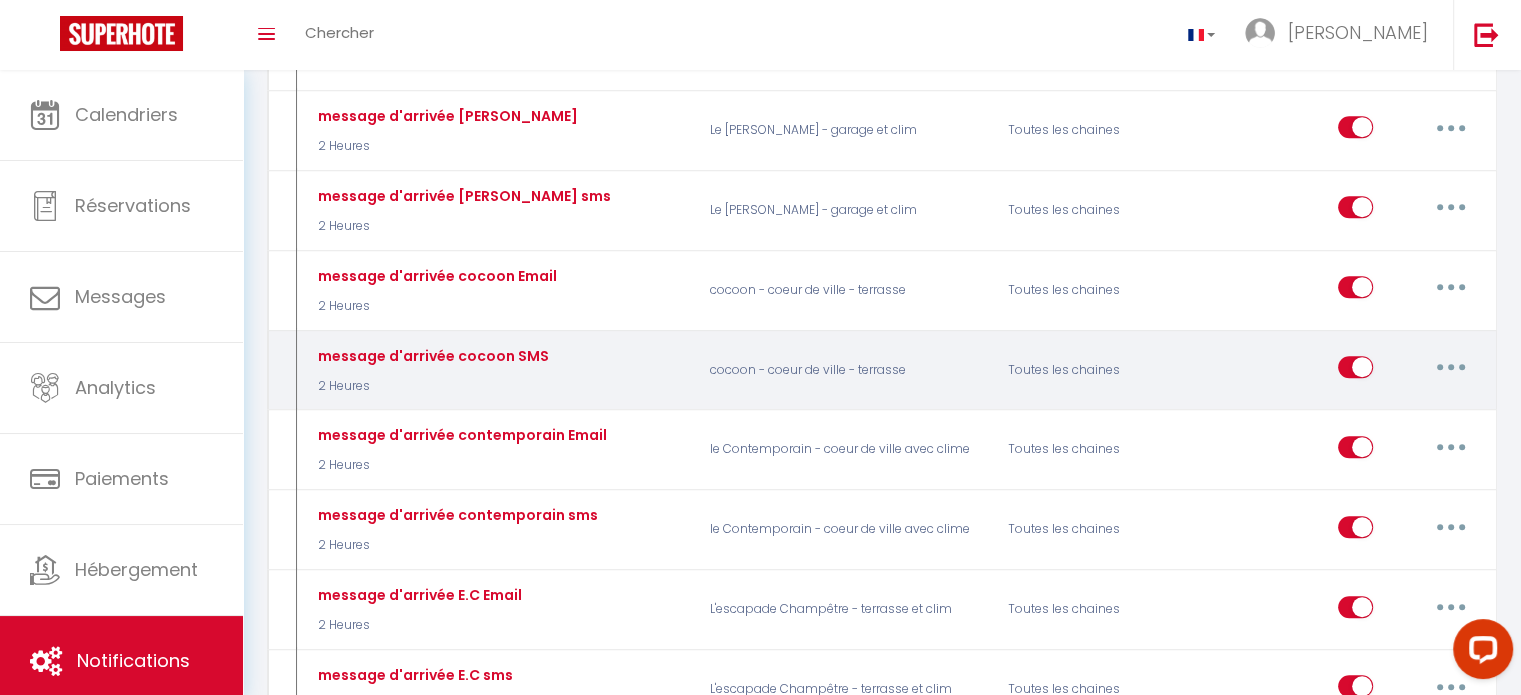 click at bounding box center (1451, 367) 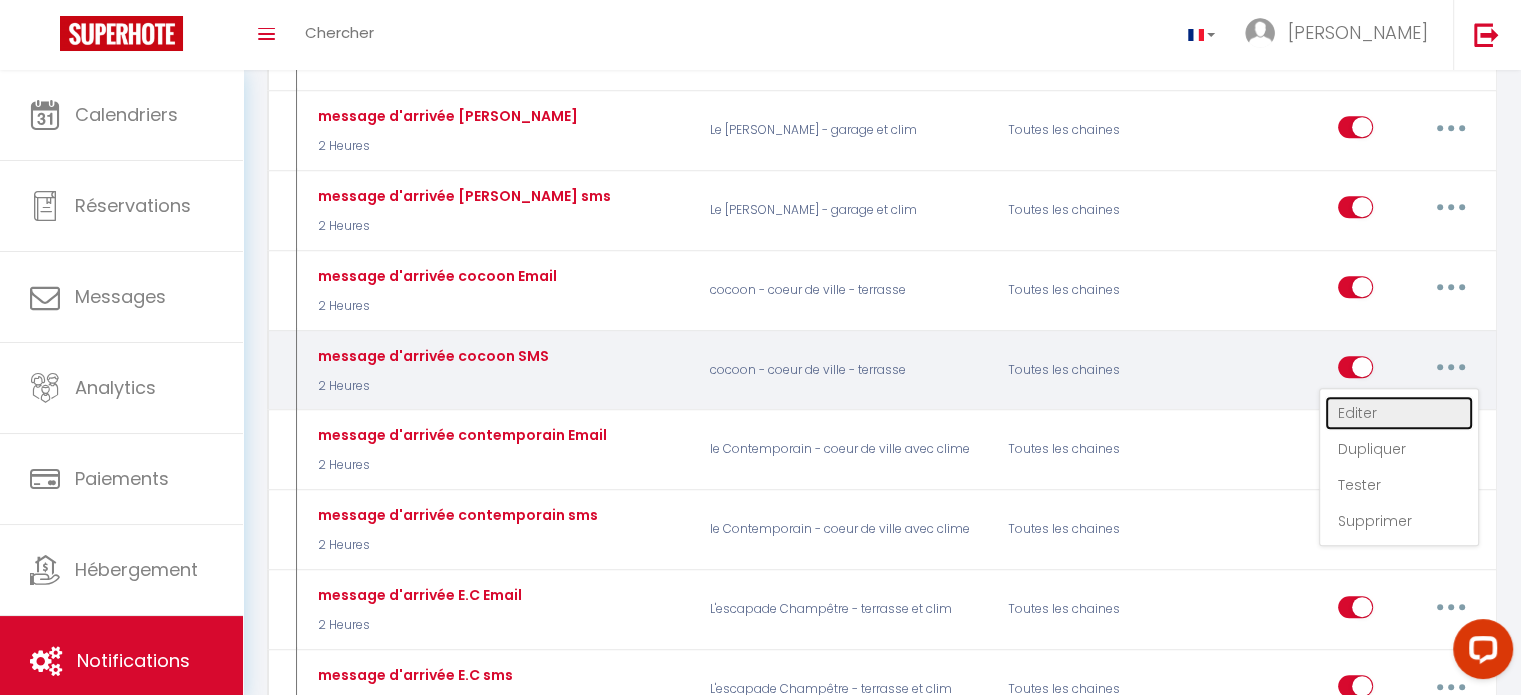 click on "Editer" at bounding box center [1399, 413] 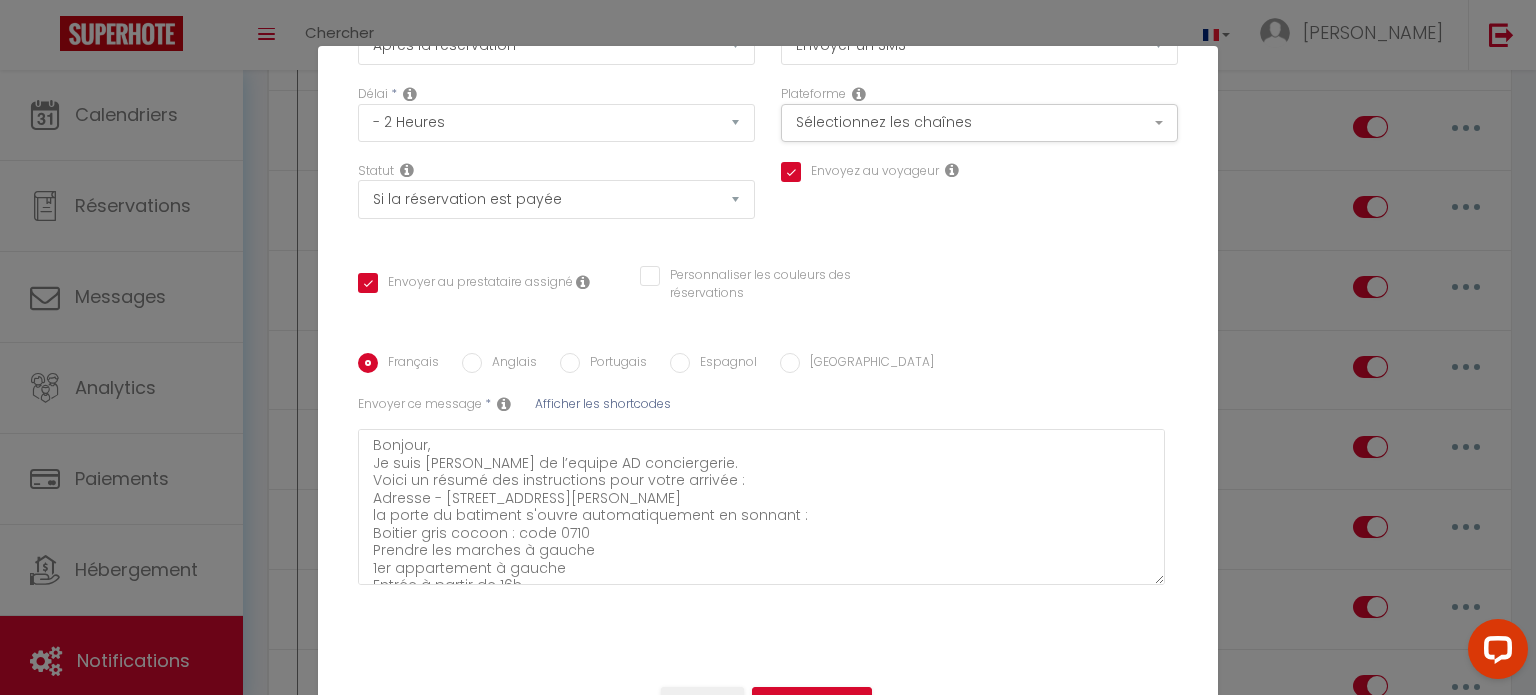 scroll, scrollTop: 211, scrollLeft: 0, axis: vertical 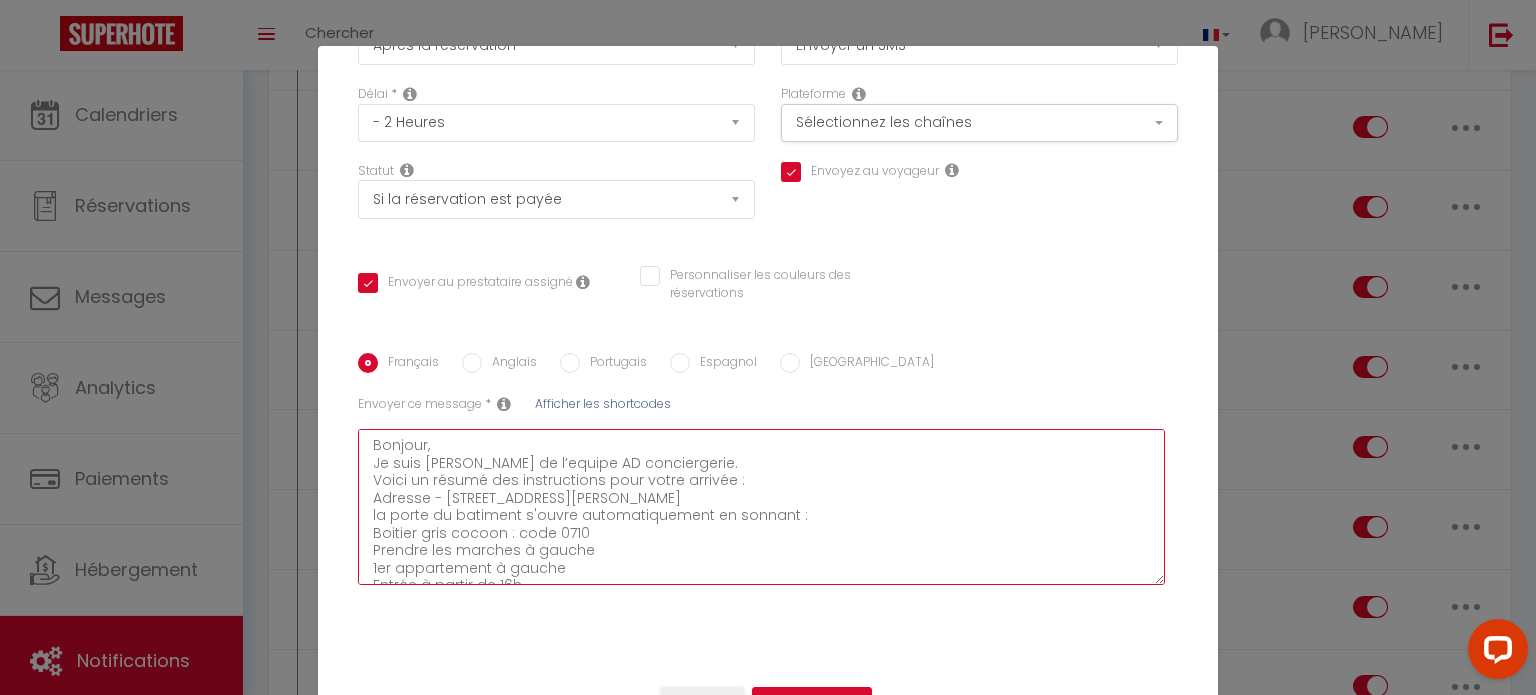 click on "Bonjour,
Je suis [PERSON_NAME] de l’equipe AD conciergerie.
Voici un résumé des instructions pour votre arrivée :
Adresse - [STREET_ADDRESS][PERSON_NAME]
la porte du batiment s'ouvre automatiquement en sonnant :
Boitier gris cocoon : code 0710
Prendre les marches à gauche
1er appartement à gauche
Entrée à partir de 16h
Départ au plus tard à 10h
Nous vous souhaitons un agréable séjour :-)" at bounding box center [761, 507] 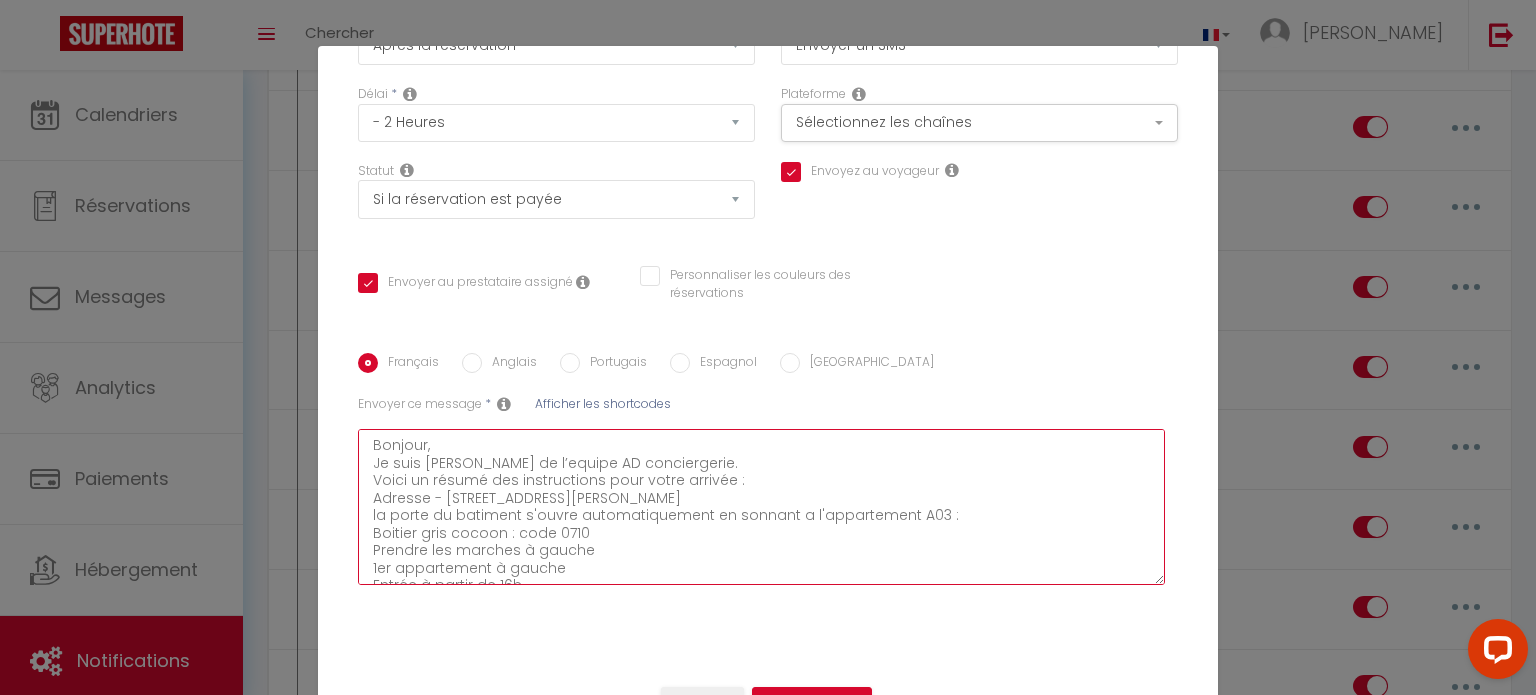 click on "Bonjour,
Je suis [PERSON_NAME] de l’equipe AD conciergerie.
Voici un résumé des instructions pour votre arrivée :
Adresse - [STREET_ADDRESS][PERSON_NAME]
la porte du batiment s'ouvre automatiquement en sonnant a l'appartement A03 :
Boitier gris cocoon : code 0710
Prendre les marches à gauche
1er appartement à gauche
Entrée à partir de 16h
Départ au plus tard à 10h
Nous vous souhaitons un agréable séjour :-)" at bounding box center (761, 507) 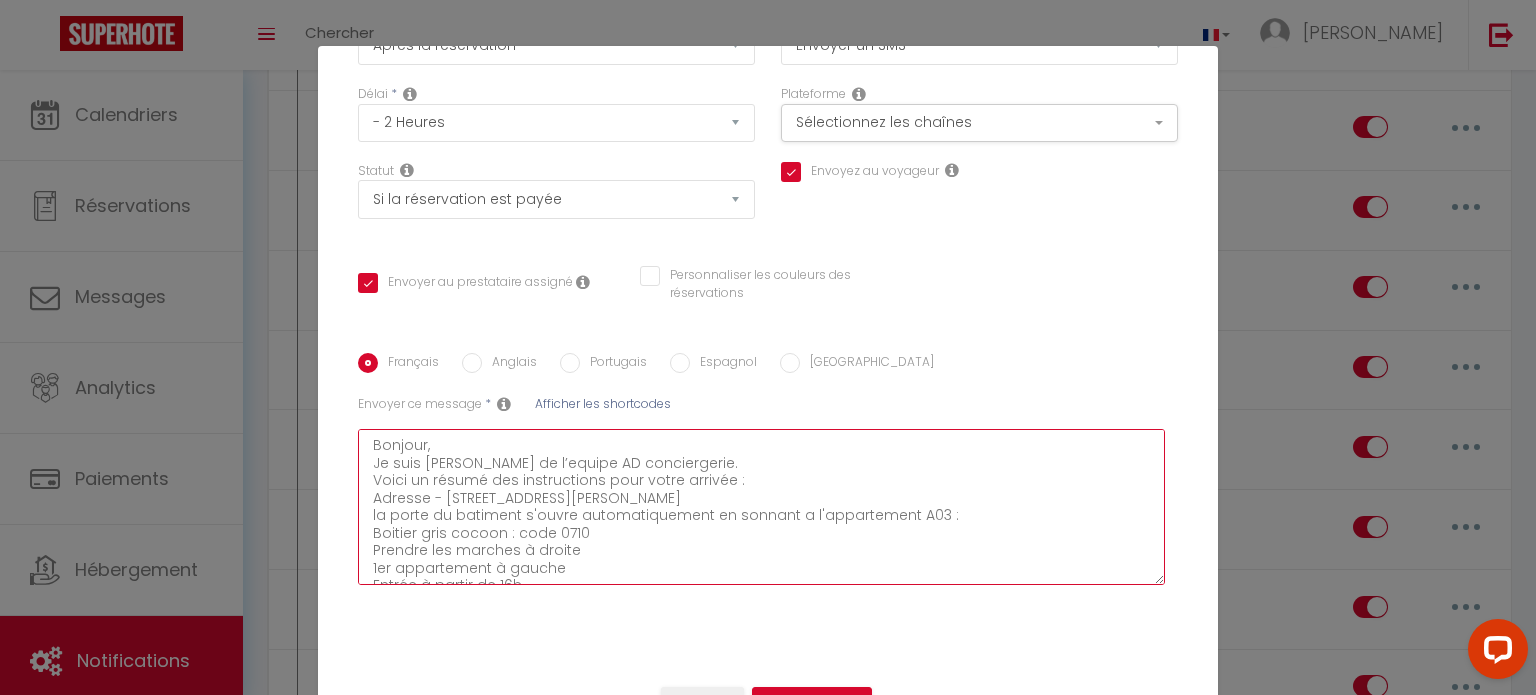scroll, scrollTop: 52, scrollLeft: 0, axis: vertical 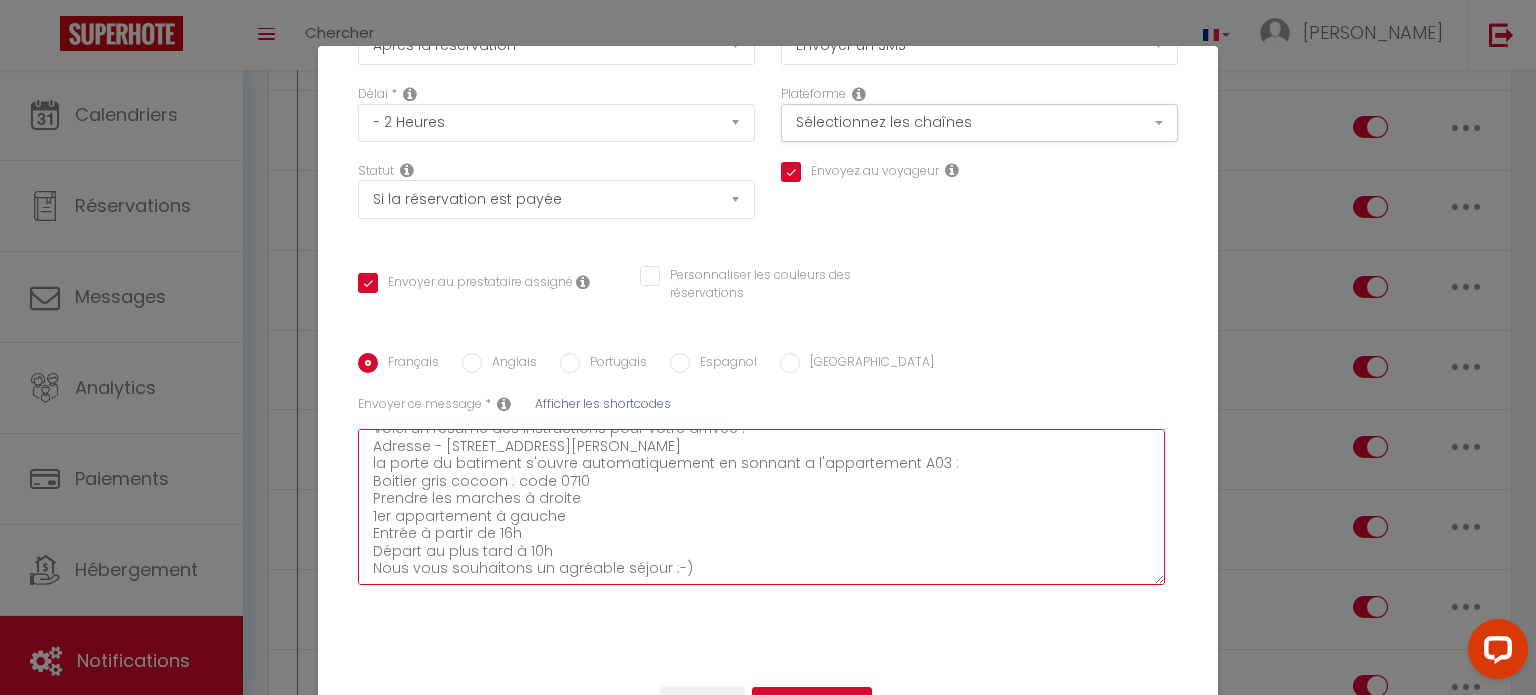 drag, startPoint x: 580, startPoint y: 478, endPoint x: 366, endPoint y: 474, distance: 214.03738 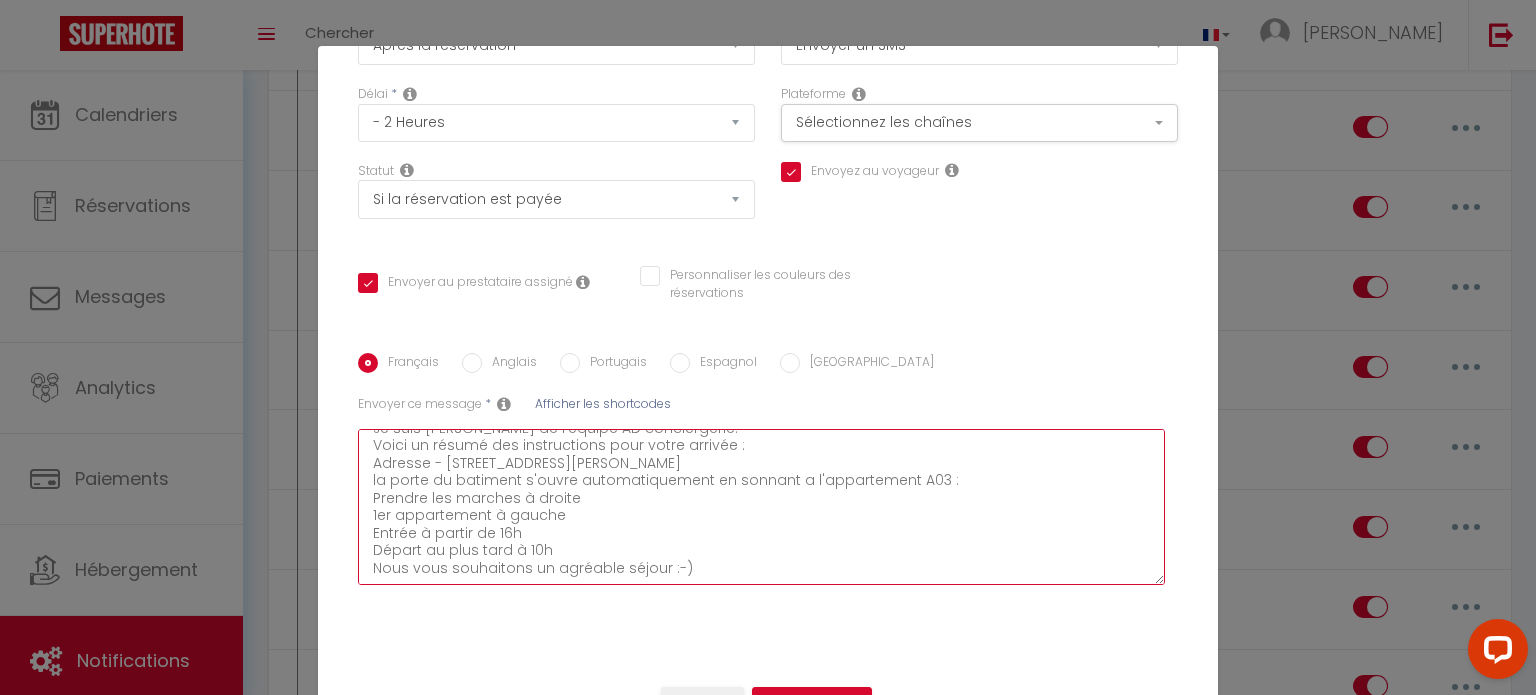 scroll, scrollTop: 34, scrollLeft: 0, axis: vertical 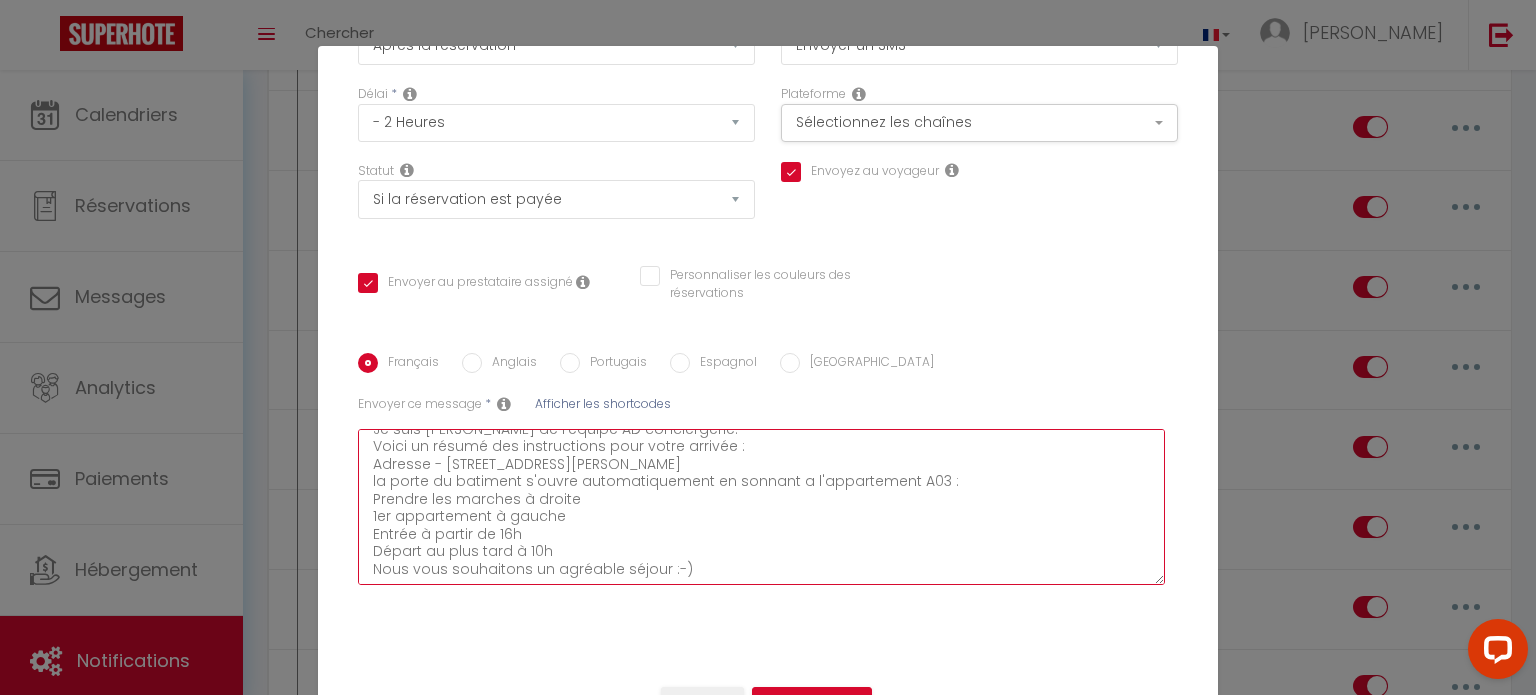 click on "Bonjour,
Je suis [PERSON_NAME] de l’equipe AD conciergerie.
Voici un résumé des instructions pour votre arrivée :
Adresse - [STREET_ADDRESS][PERSON_NAME]
la porte du batiment s'ouvre automatiquement en sonnant a l'appartement A03 :
Prendre les marches à droite
1er appartement à gauche
Entrée à partir de 16h
Départ au plus tard à 10h
Nous vous souhaitons un agréable séjour :-)" at bounding box center [761, 507] 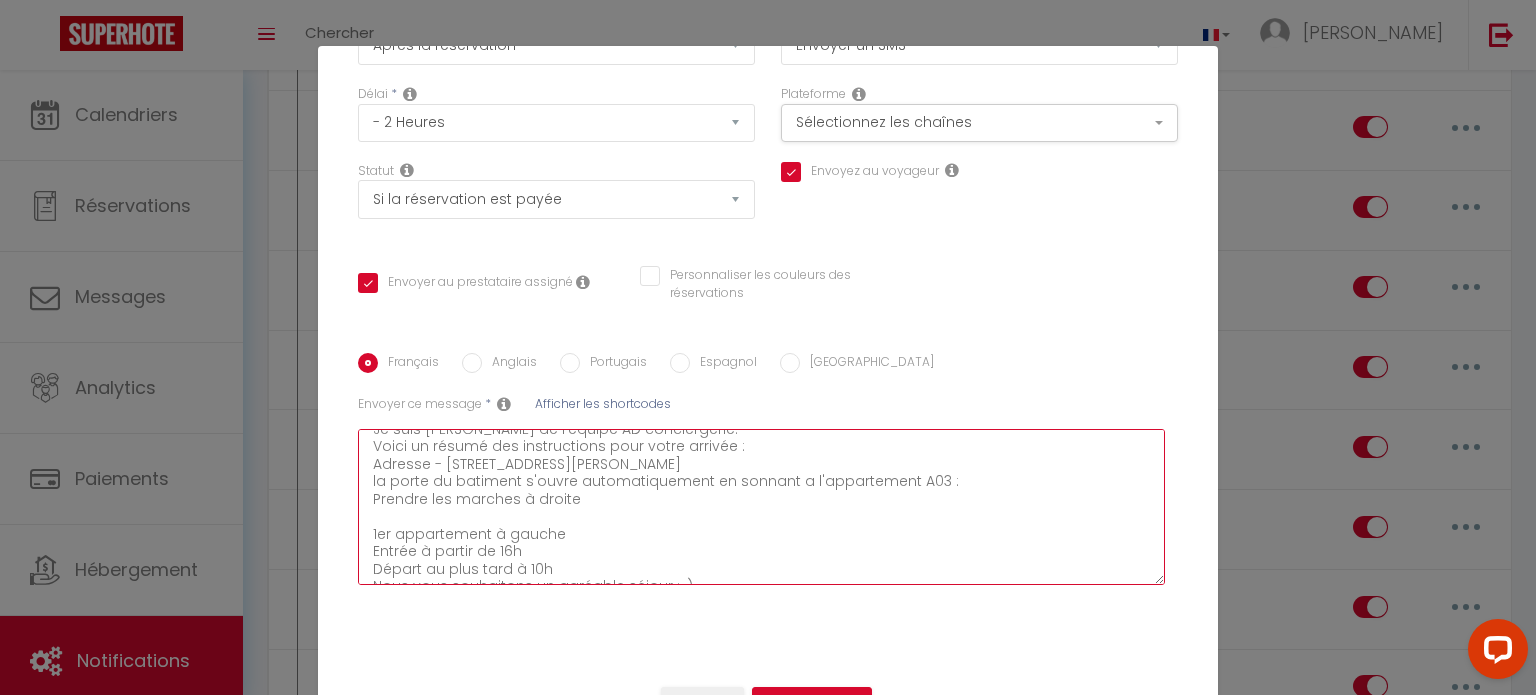 scroll, scrollTop: 52, scrollLeft: 0, axis: vertical 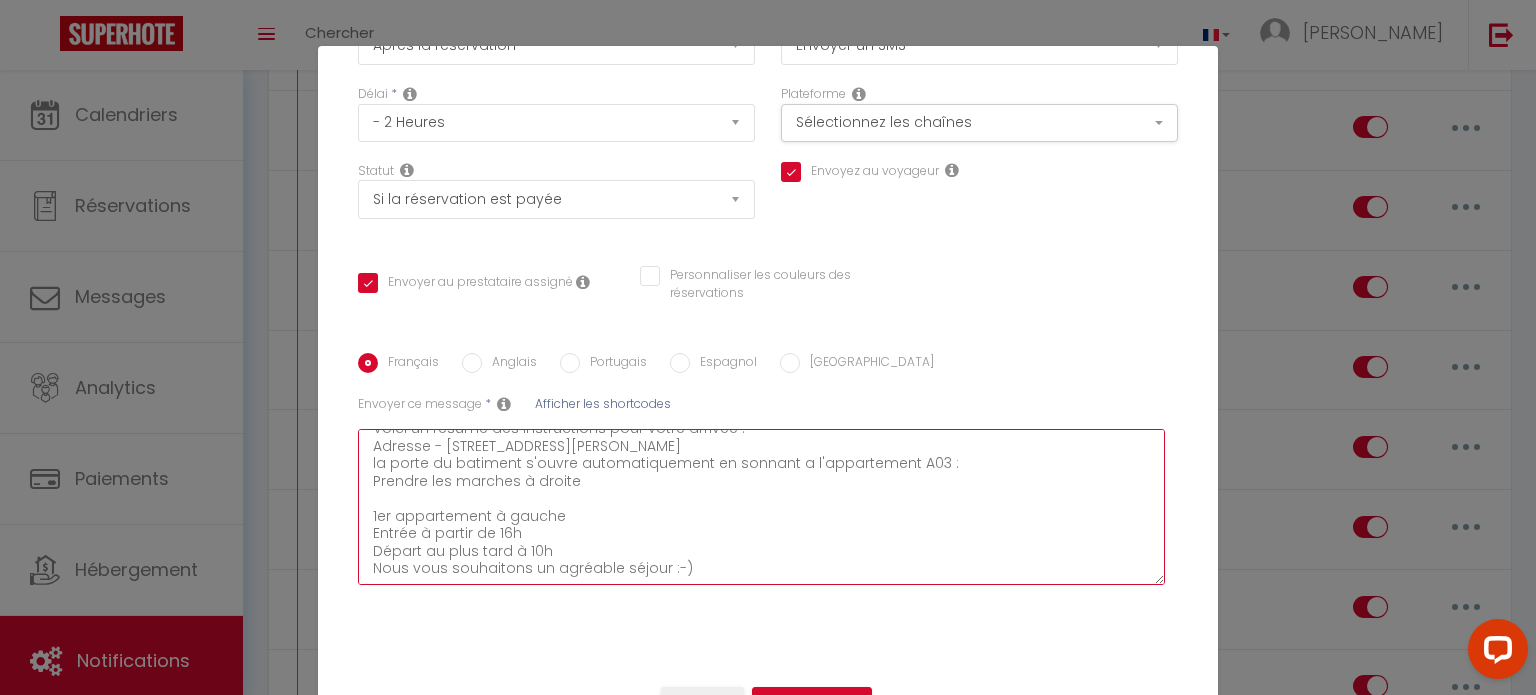 paste on "Boitier gris cocoon : code 0710" 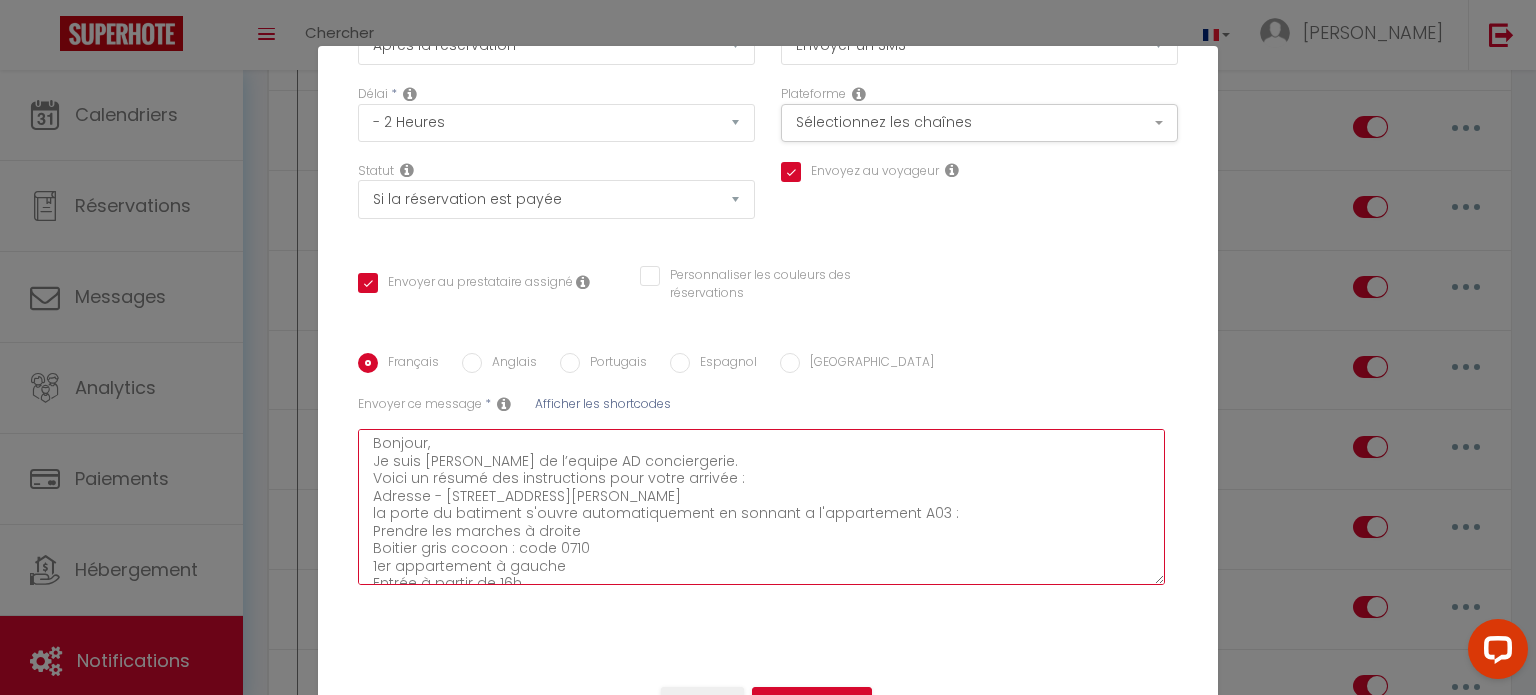scroll, scrollTop: 0, scrollLeft: 0, axis: both 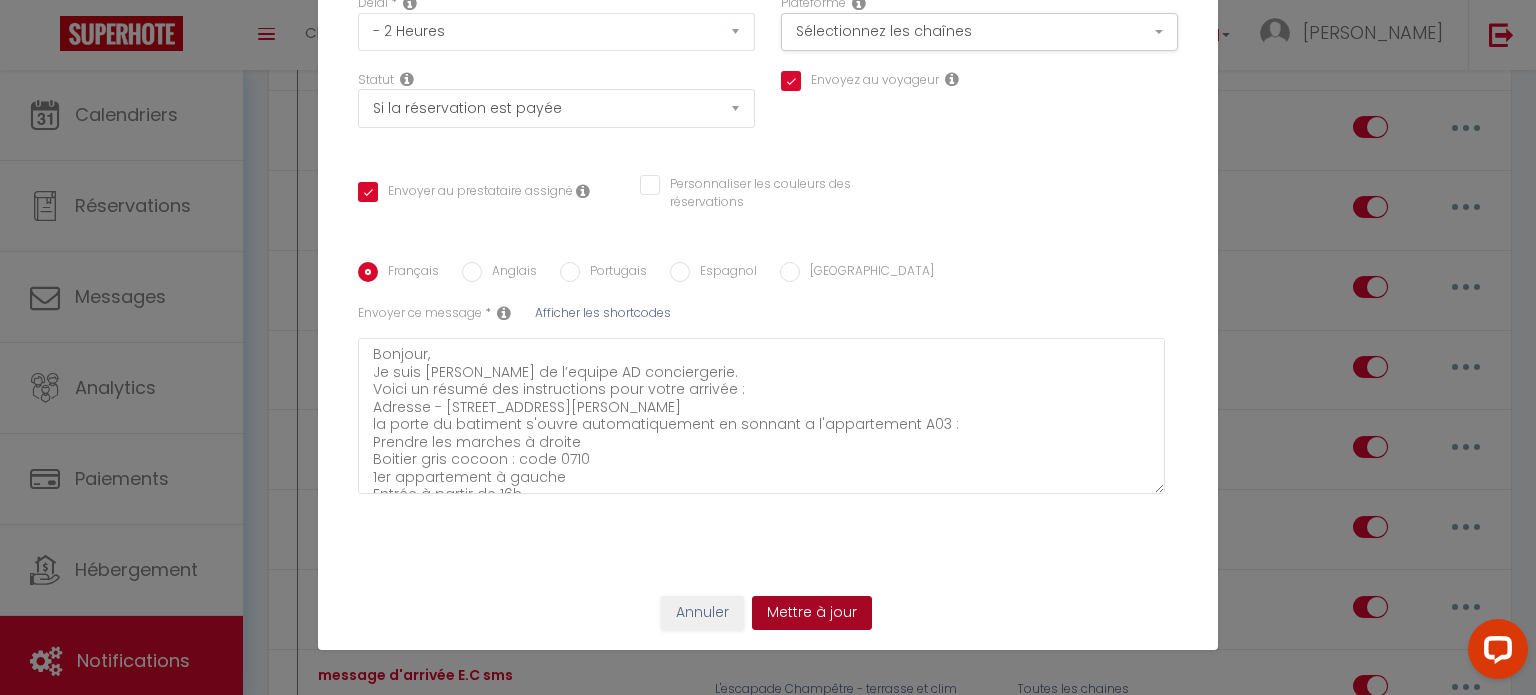 click on "Mettre à jour" at bounding box center (812, 613) 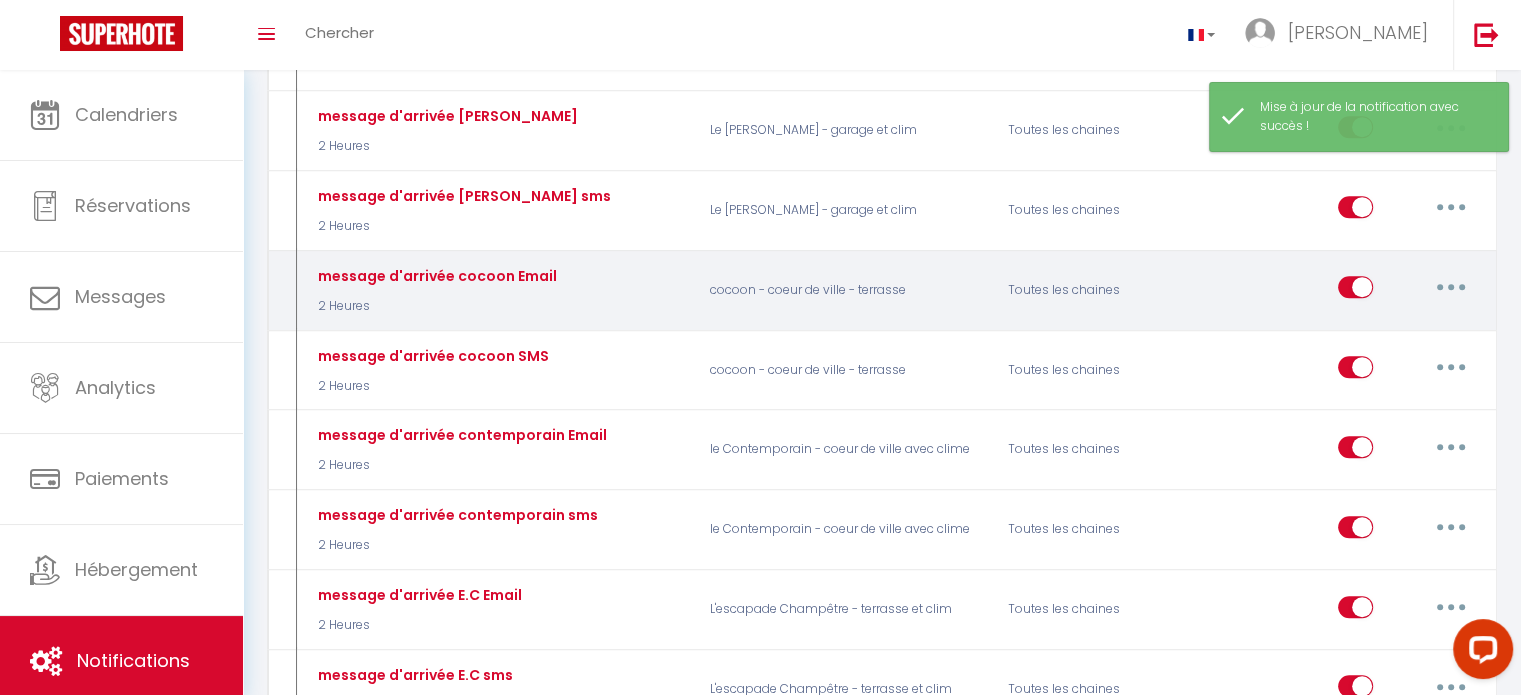 click at bounding box center [1451, 287] 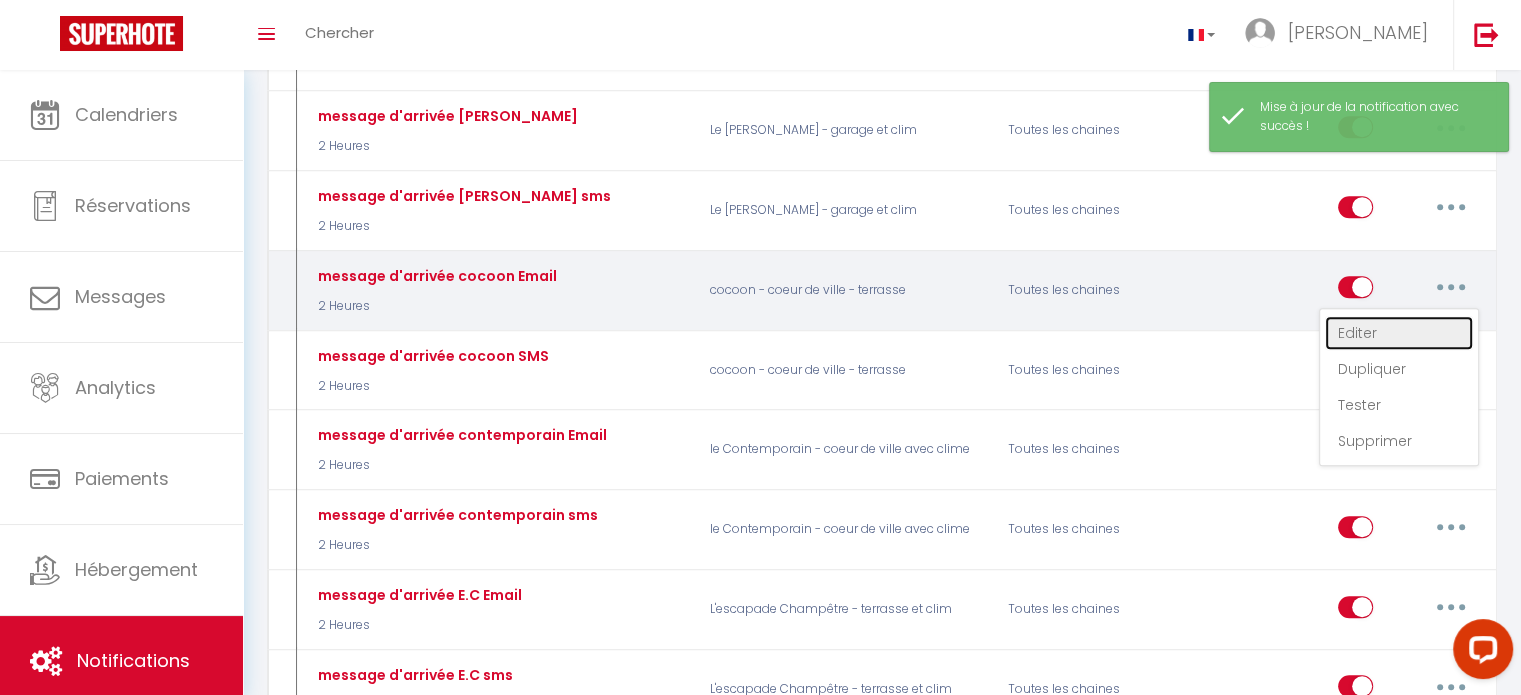 click on "Editer" at bounding box center (1399, 333) 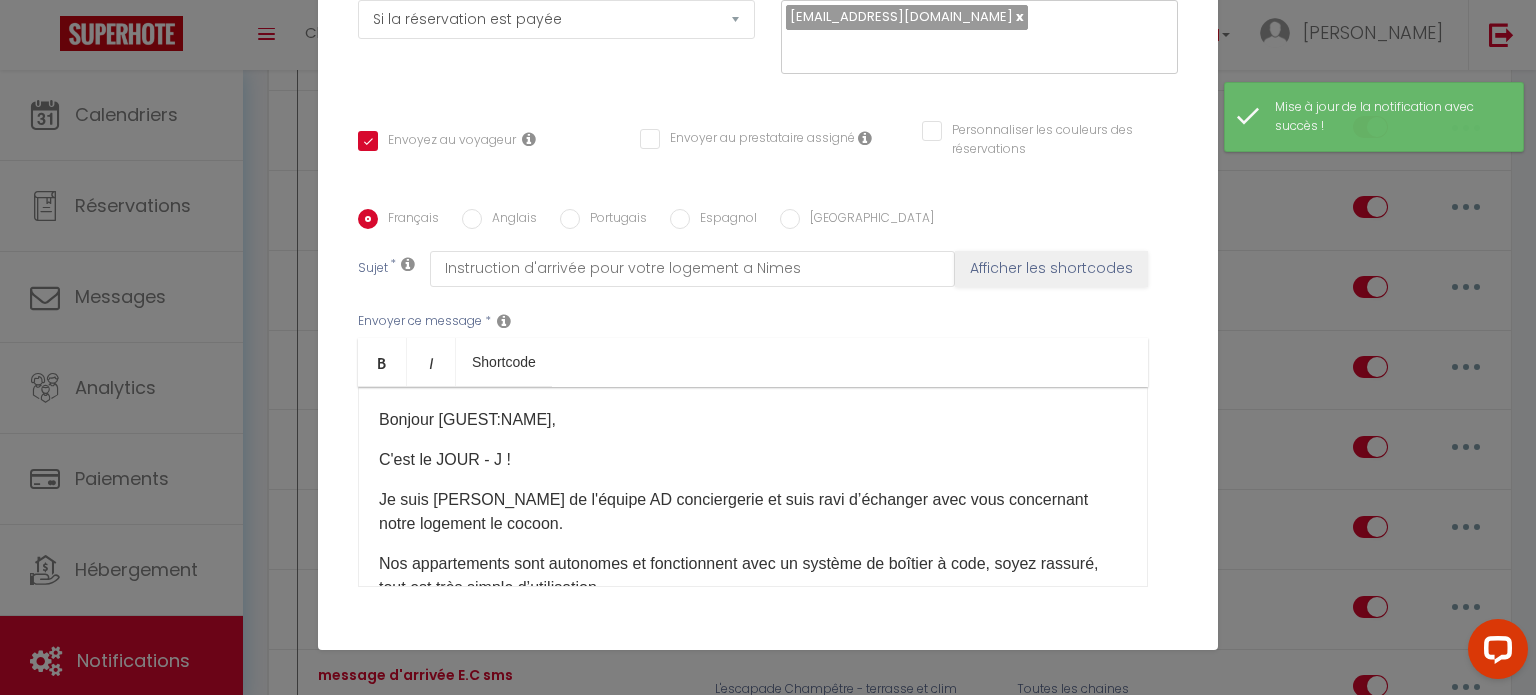 scroll, scrollTop: 396, scrollLeft: 0, axis: vertical 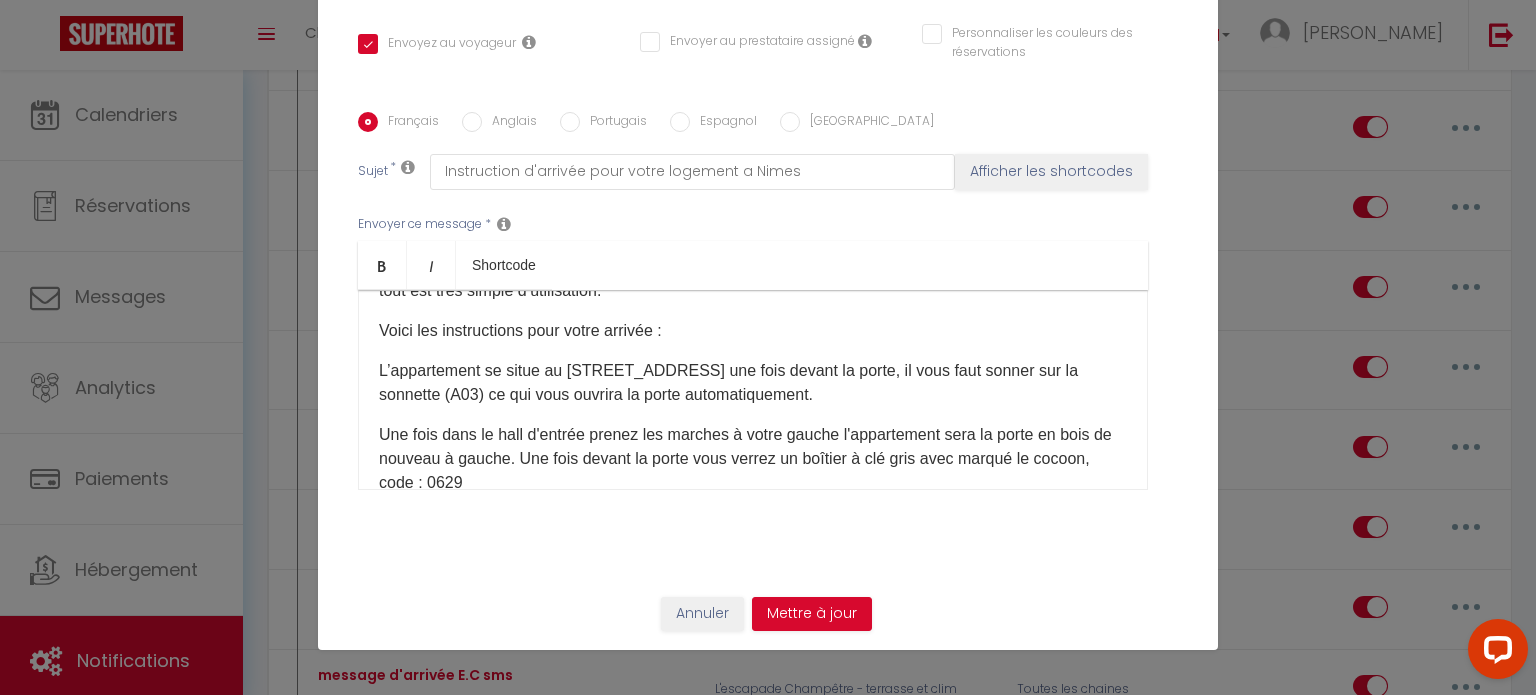 click on "Une
fois dans le hall d'entrée prenez les marches à votre gauche
l'appartement sera la porte en bois de nouveau à gauche. Une fois
devant la porte vous verrez un boîtier à clé gris avec marqué le
cocoon, code : 0629" at bounding box center (753, 459) 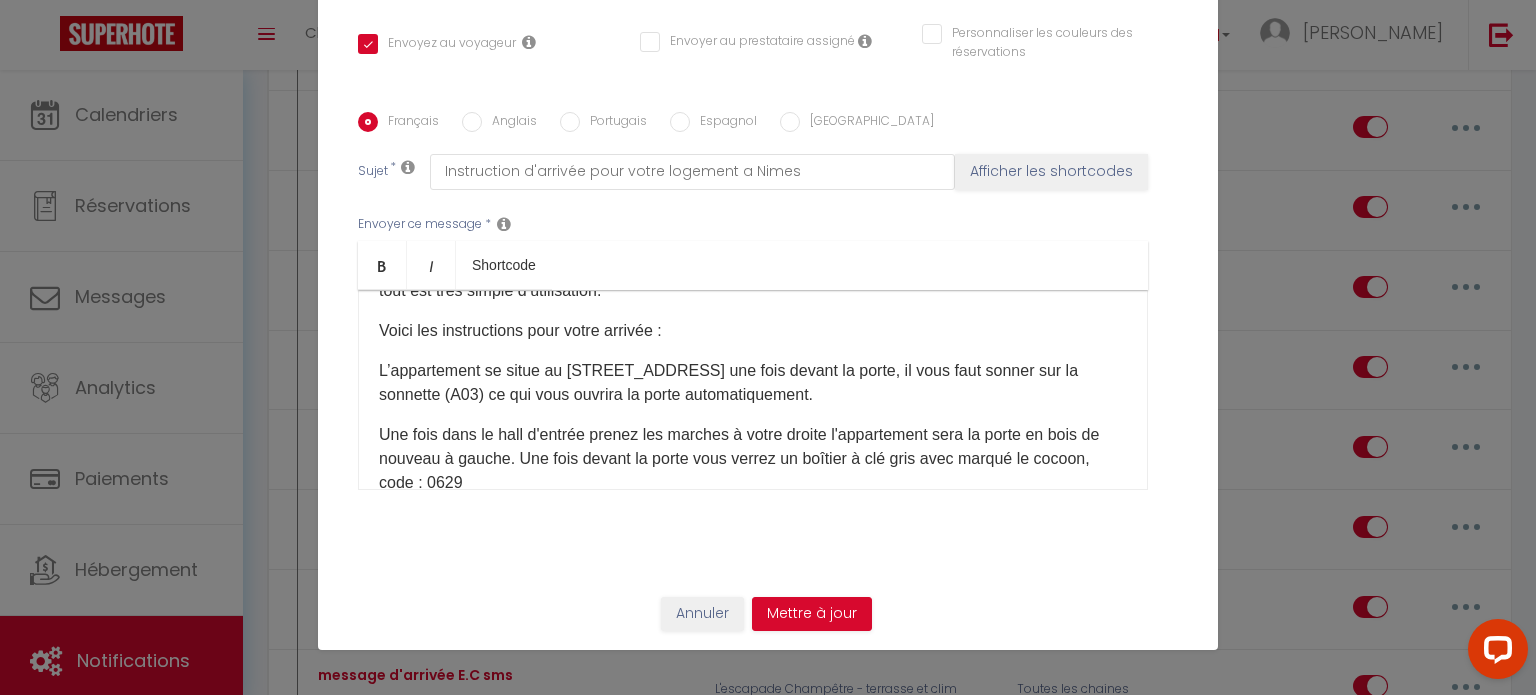 click on "Anglais" at bounding box center (509, 123) 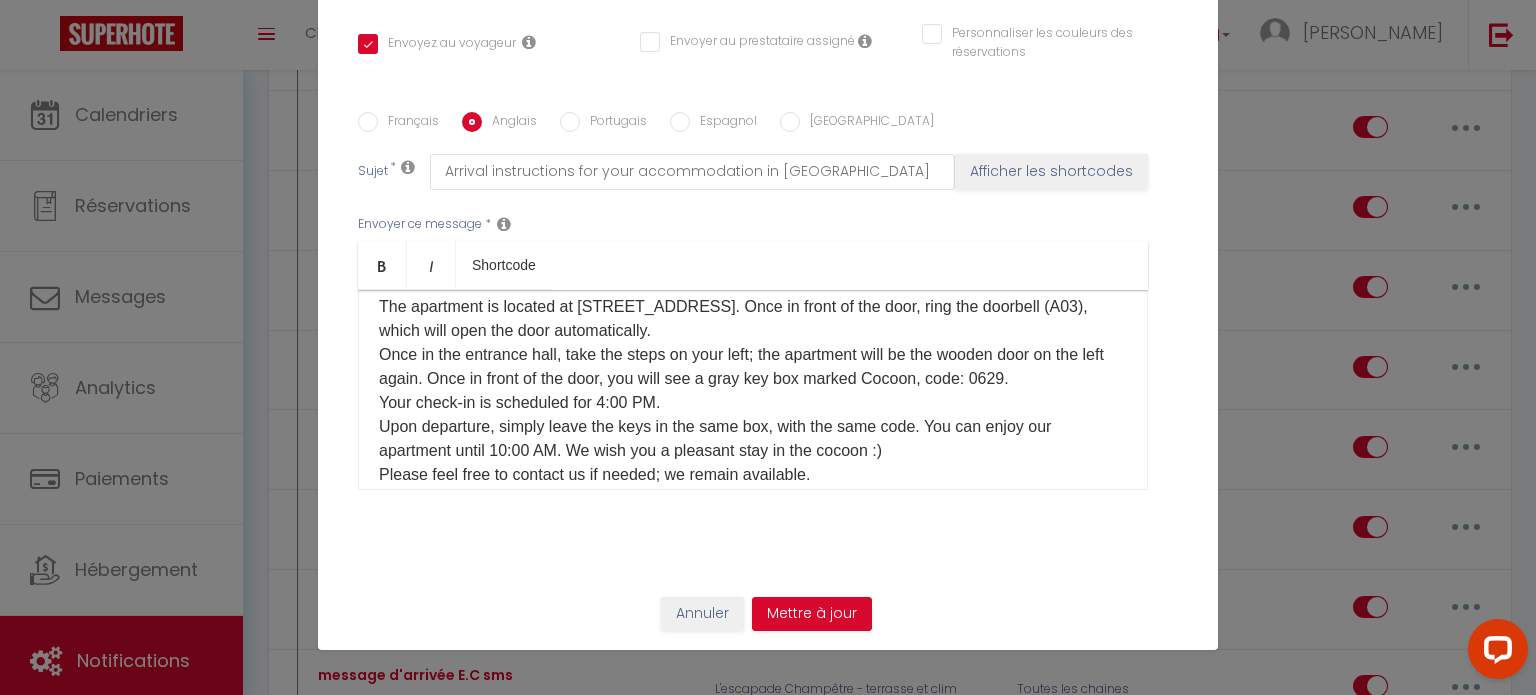 click on "It's D-DAY! I'm [PERSON_NAME] from the AD Concierge team and I'm delighted to talk with you about our Cocoon apartment. Our apartments are self-contained and operate with a coded entry system. Rest assured, everything is very easy to use. Here are the instructions for your arrival: The apartment is located at [STREET_ADDRESS]. Once in front of the door, ring the doorbell (A03), which will open the door automatically. Once in the entrance hall, take the steps on your left; the apartment will be the wooden door on the left again. Once in front of the door, you will see a gray key box marked Cocoon, code: 0629. Your check-in is scheduled for 4:00 PM. Upon departure, simply leave the keys in the same box, with the same code. You can enjoy our apartment until 10:00 AM. We wish you a pleasant stay in the cocoon :) Please feel free to contact us if needed; we remain available. The AD Concierge Team [PHONE_NUMBER]" at bounding box center [753, 343] 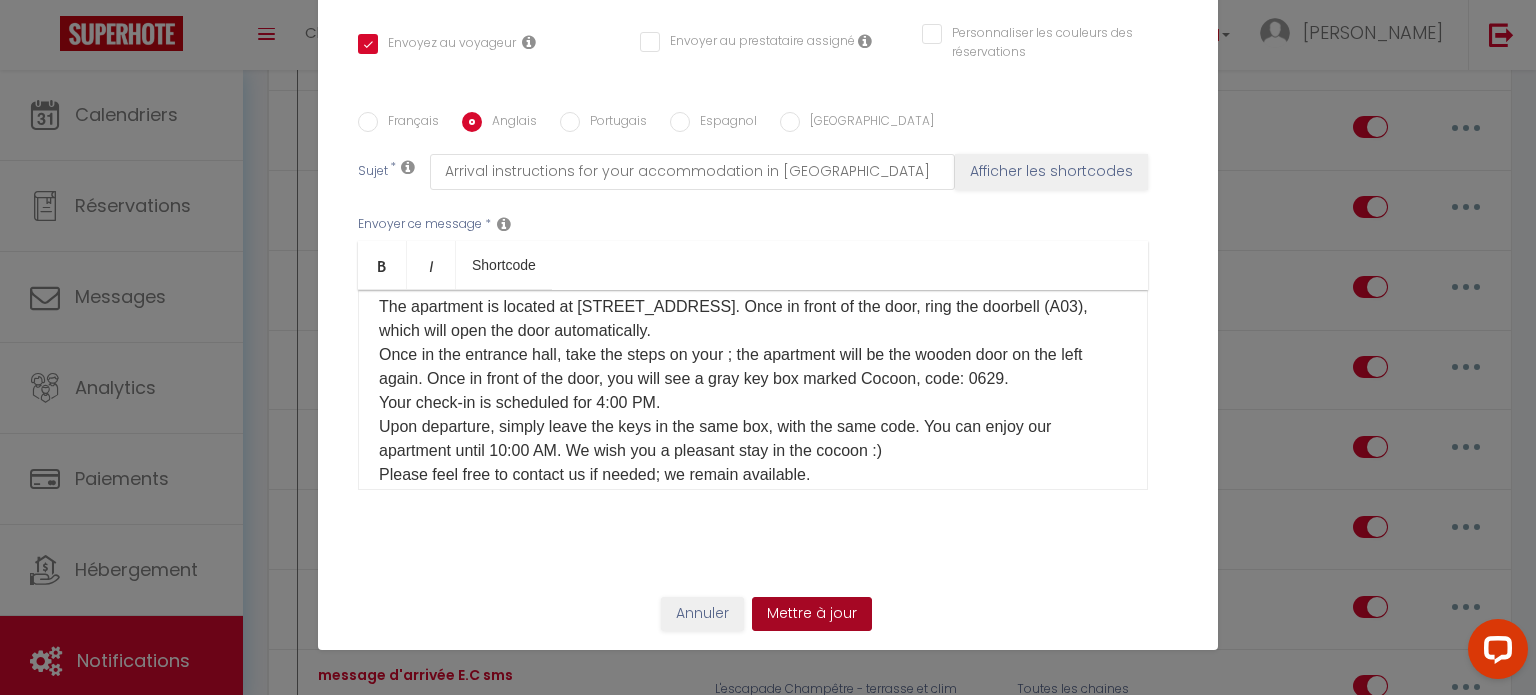 click on "Mettre à jour" at bounding box center [812, 614] 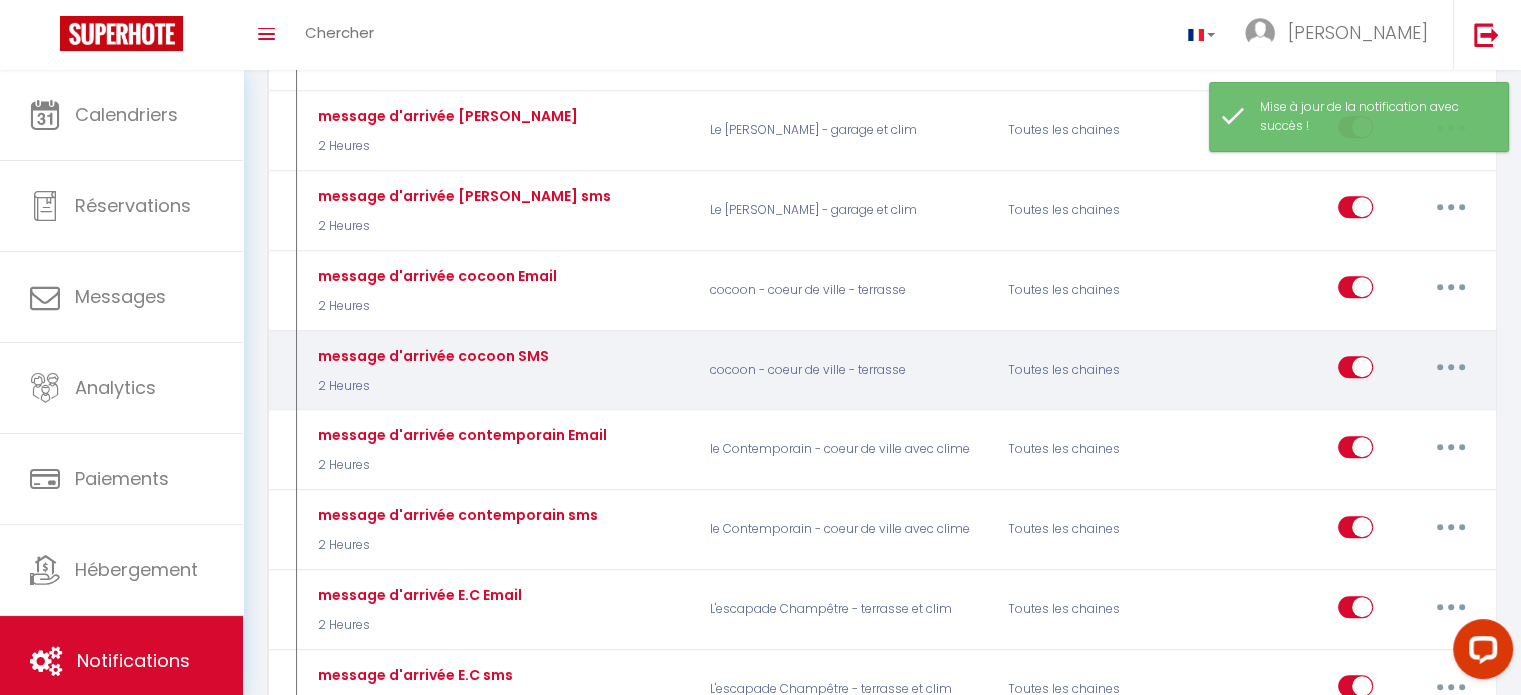 click at bounding box center (1451, 367) 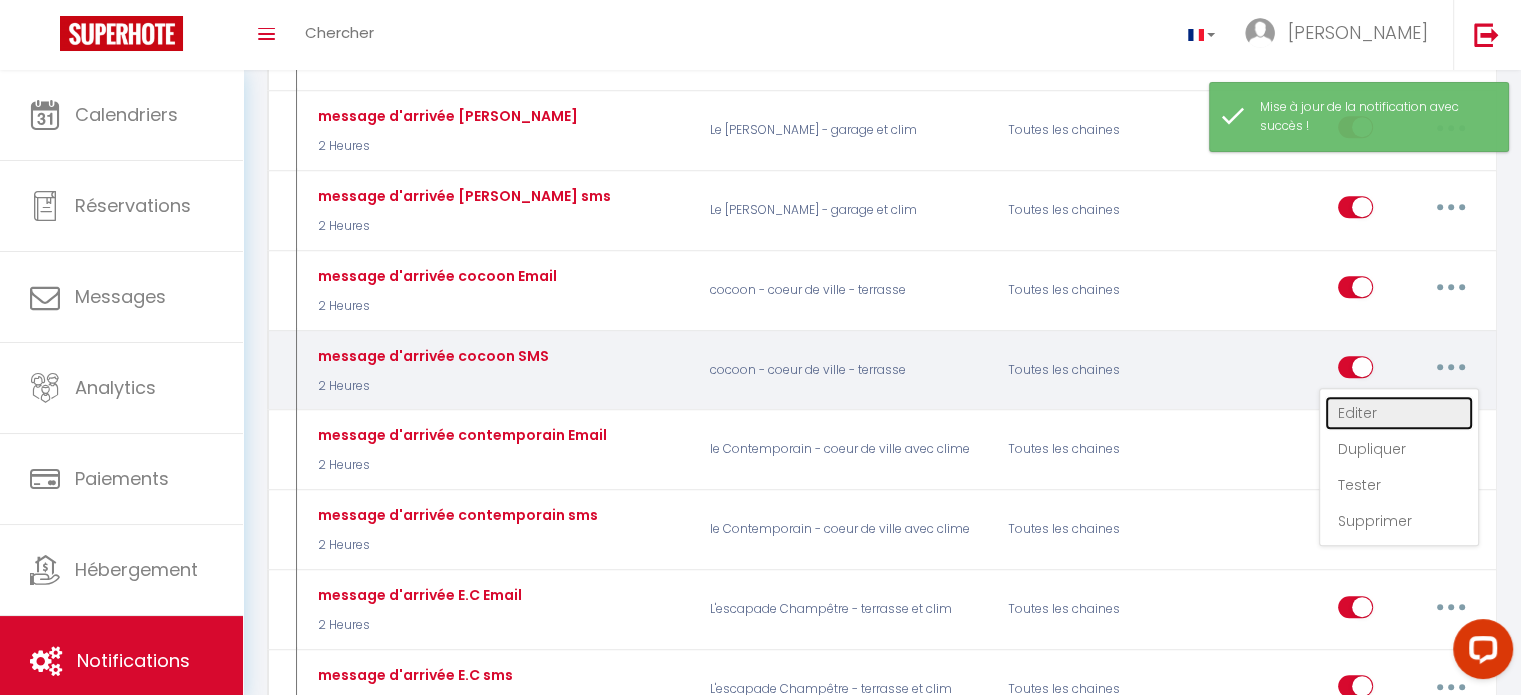 click on "Editer" at bounding box center (1399, 413) 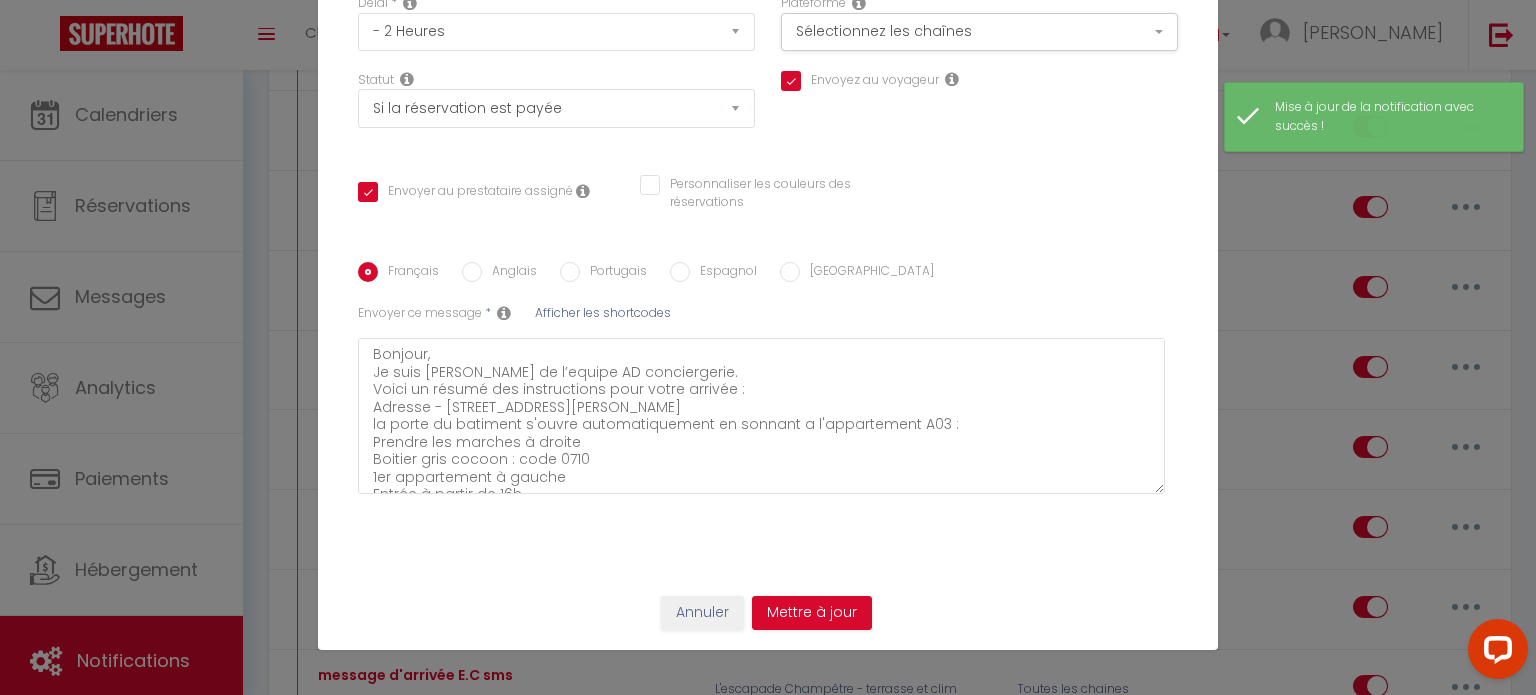 scroll, scrollTop: 211, scrollLeft: 0, axis: vertical 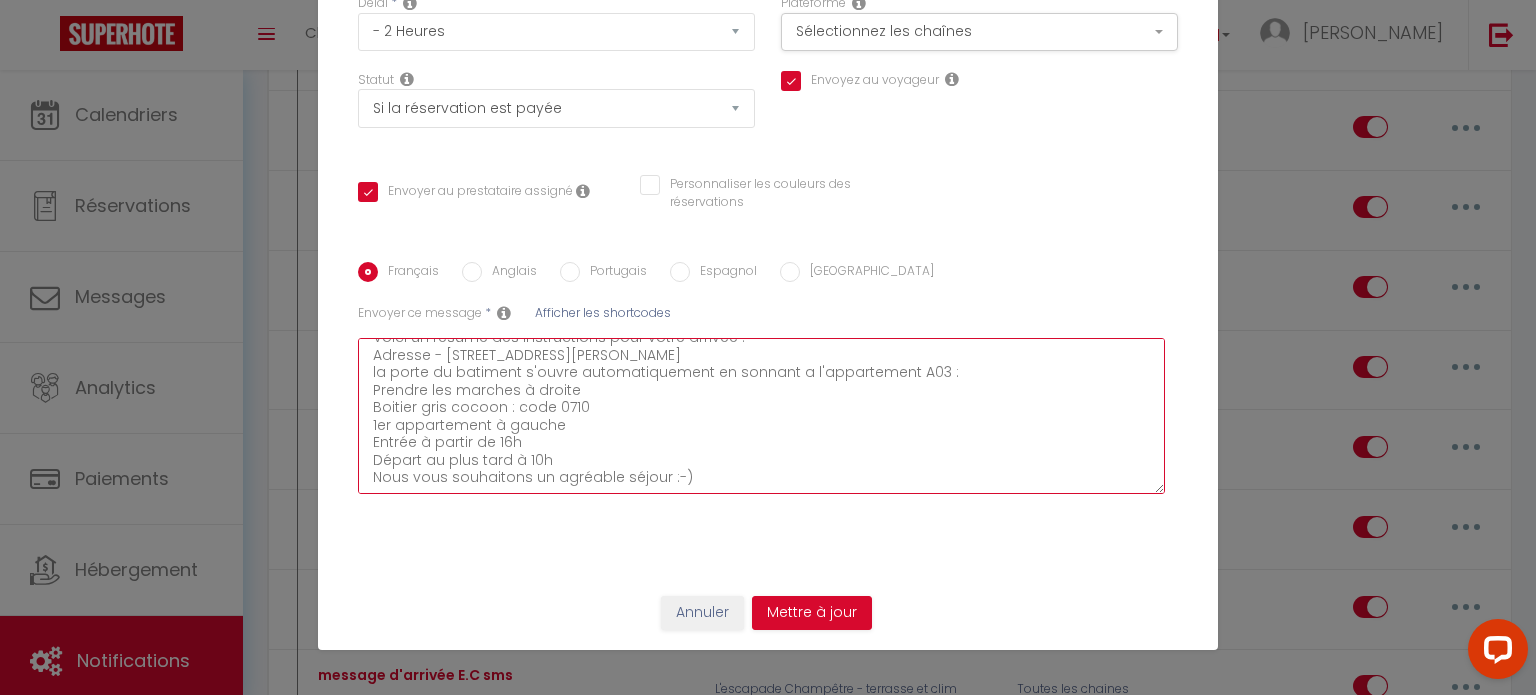 drag, startPoint x: 360, startPoint y: 345, endPoint x: 679, endPoint y: 484, distance: 347.96838 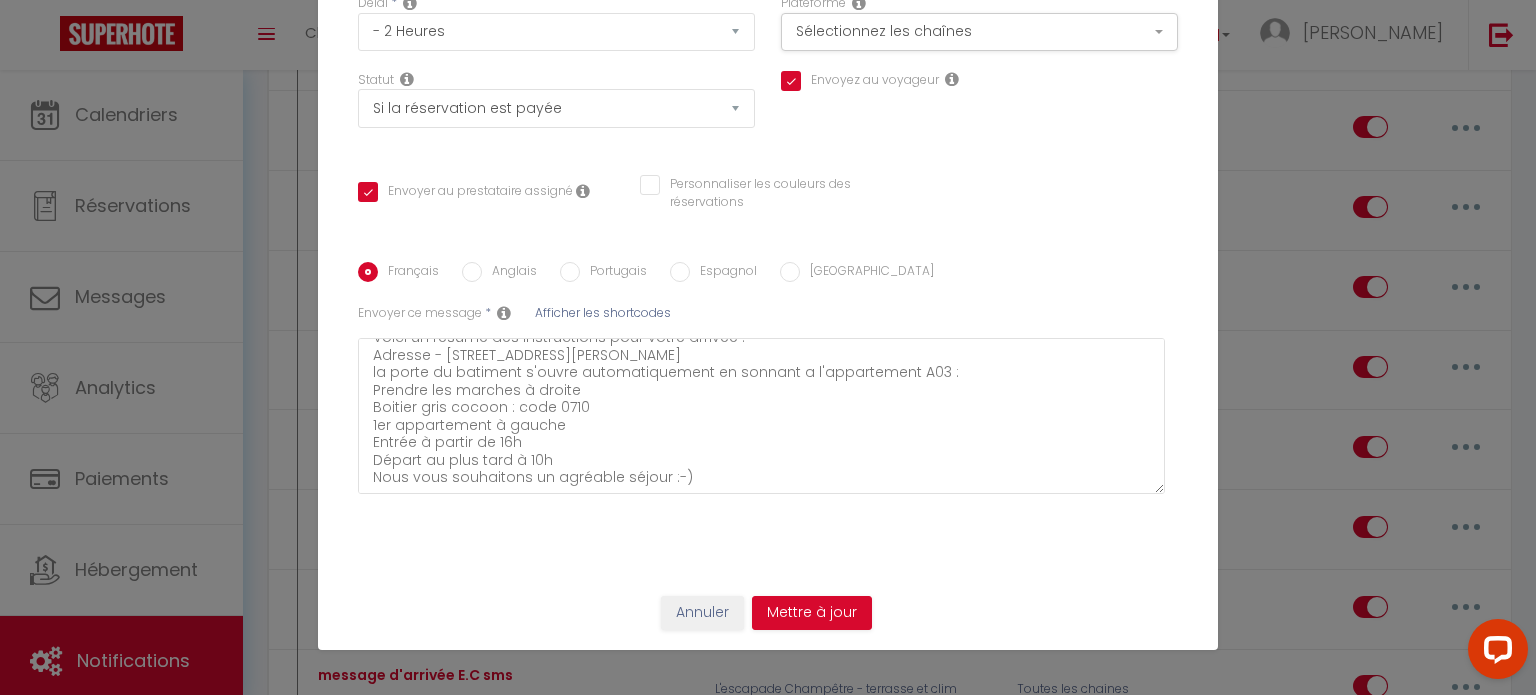 click on "Anglais" at bounding box center [472, 272] 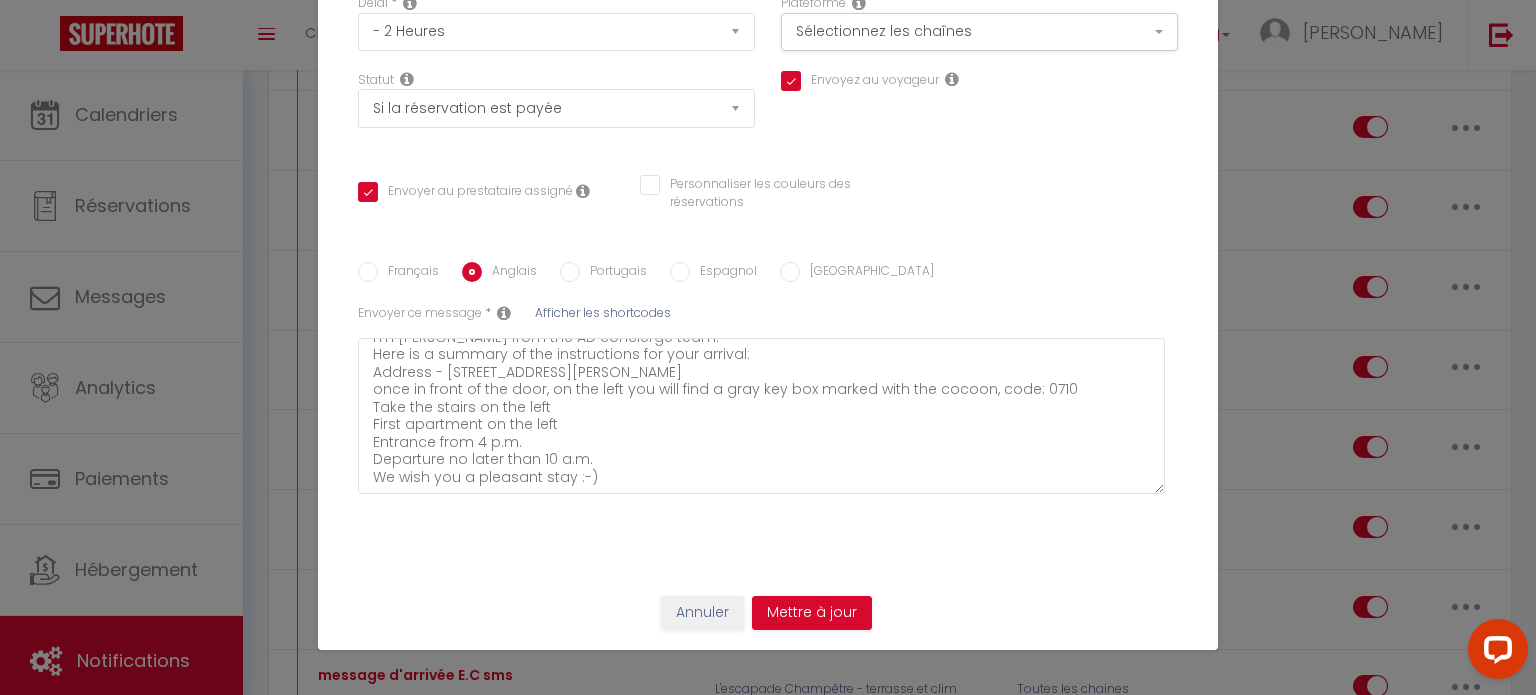 scroll, scrollTop: 34, scrollLeft: 0, axis: vertical 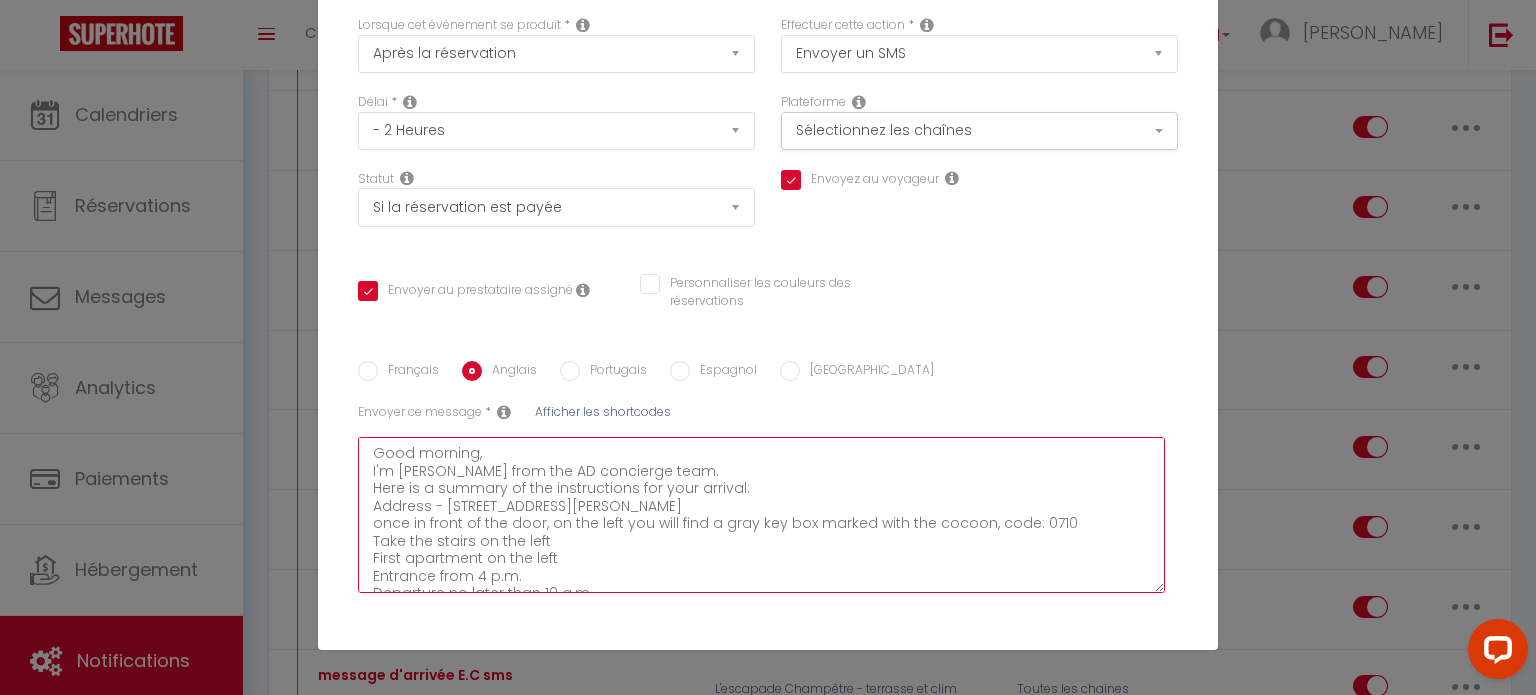 drag, startPoint x: 596, startPoint y: 483, endPoint x: 364, endPoint y: 467, distance: 232.55107 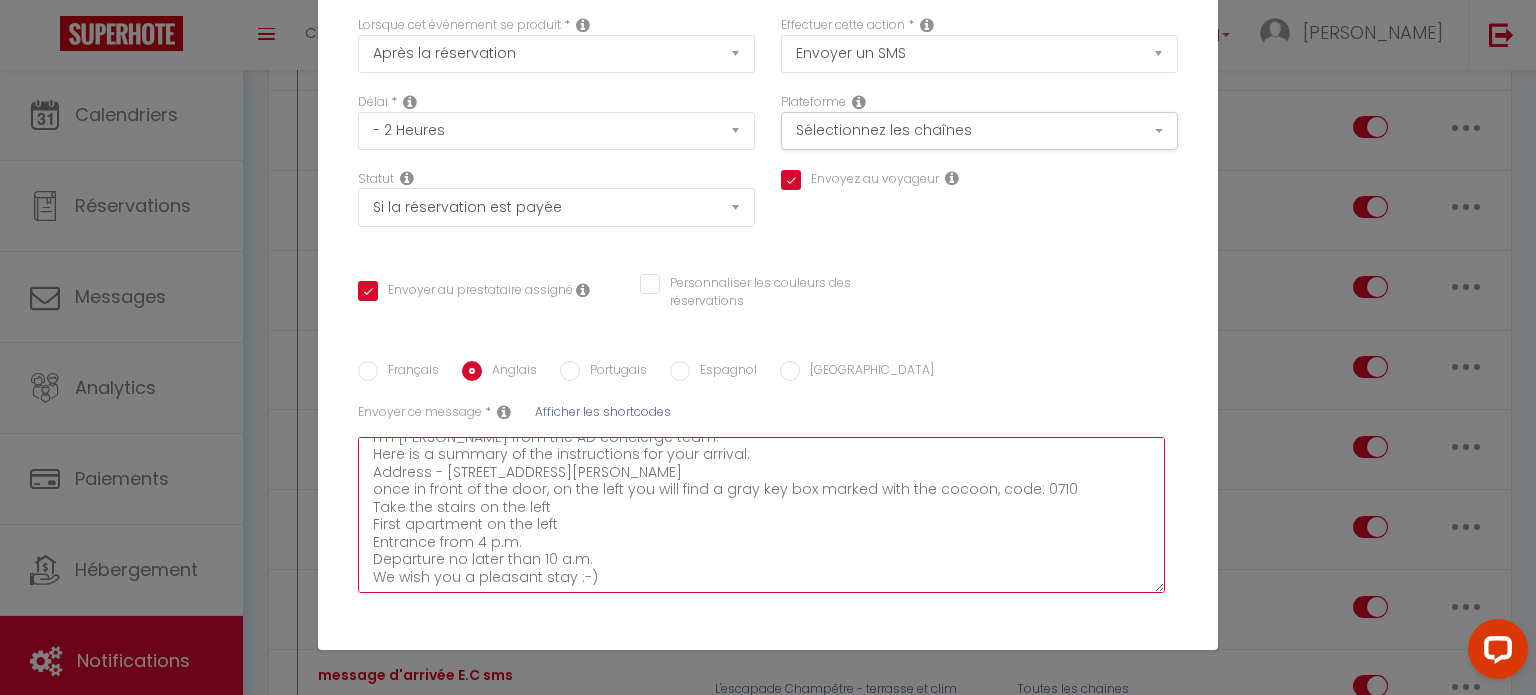 drag, startPoint x: 362, startPoint y: 451, endPoint x: 595, endPoint y: 588, distance: 270.29242 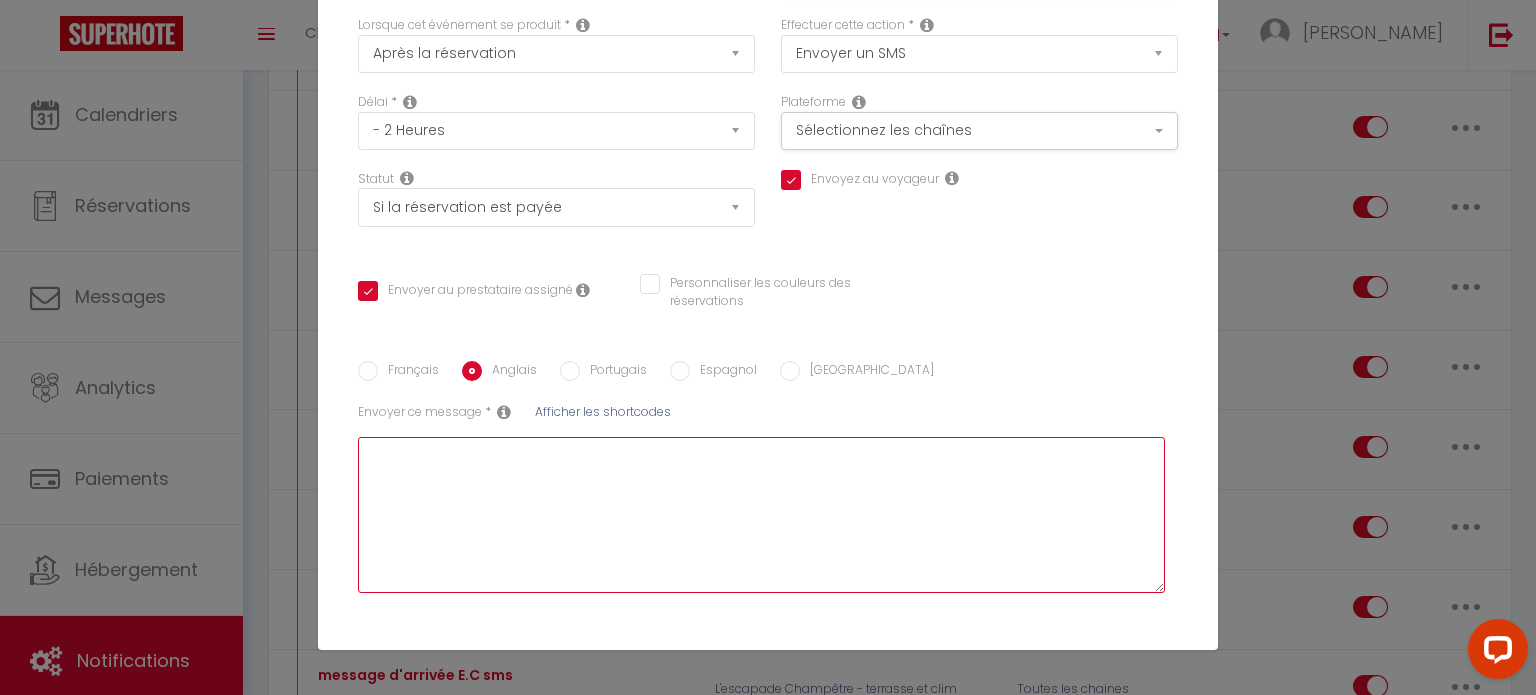scroll, scrollTop: 0, scrollLeft: 0, axis: both 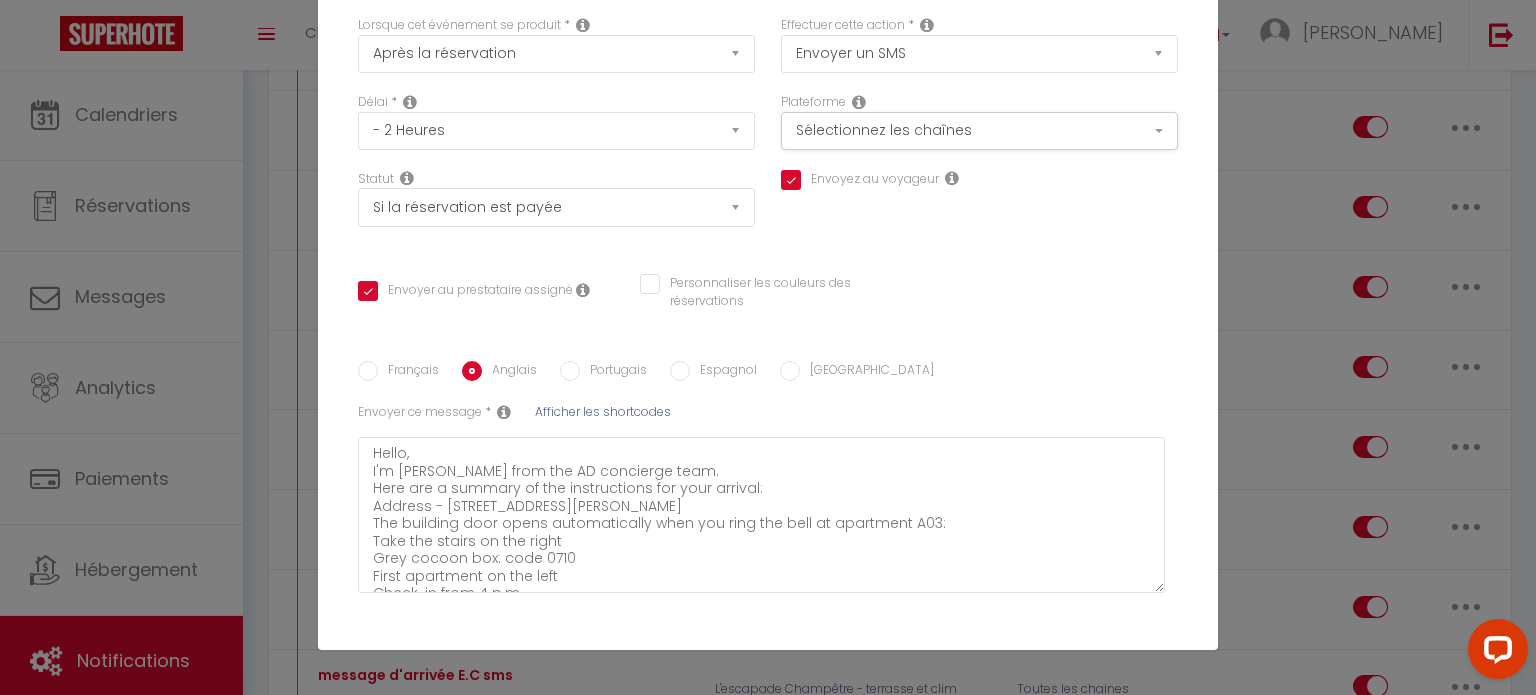 click on "Portugais" at bounding box center [570, 371] 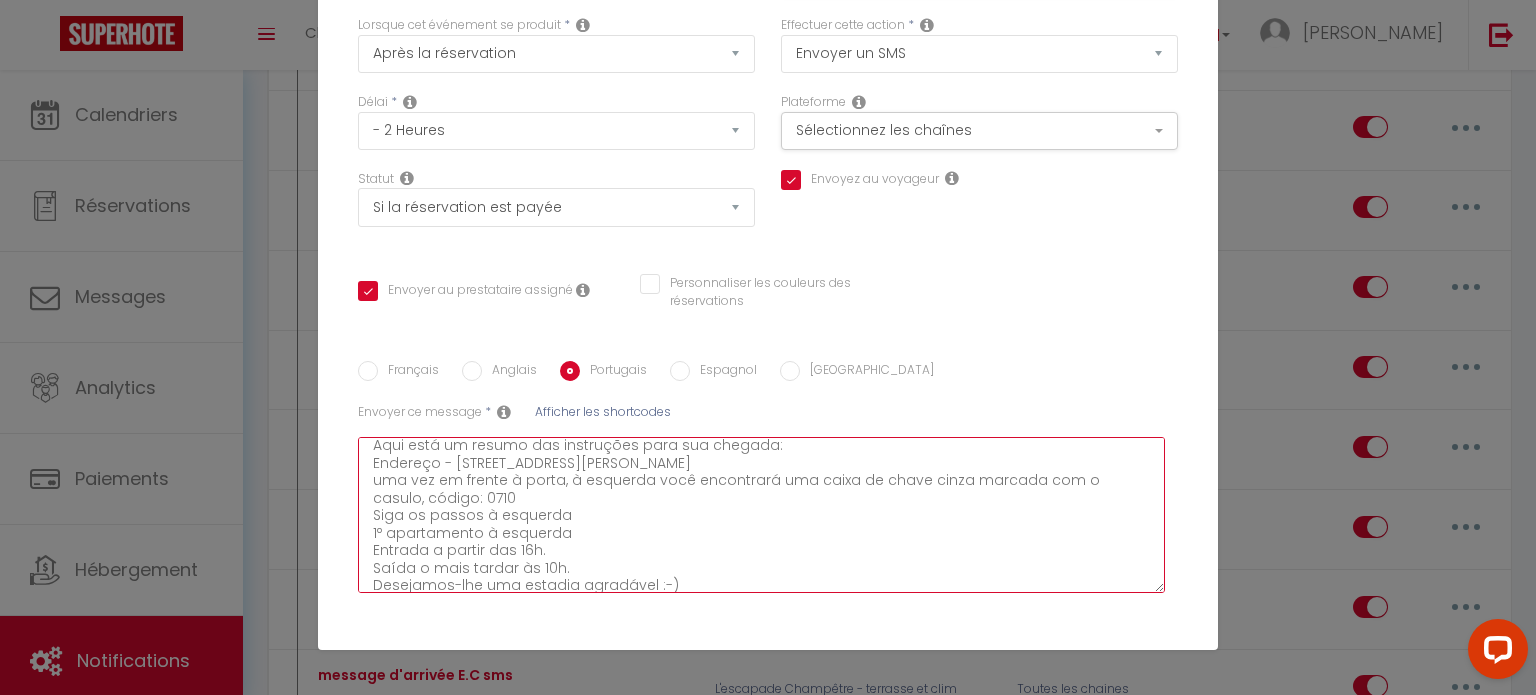 scroll, scrollTop: 52, scrollLeft: 0, axis: vertical 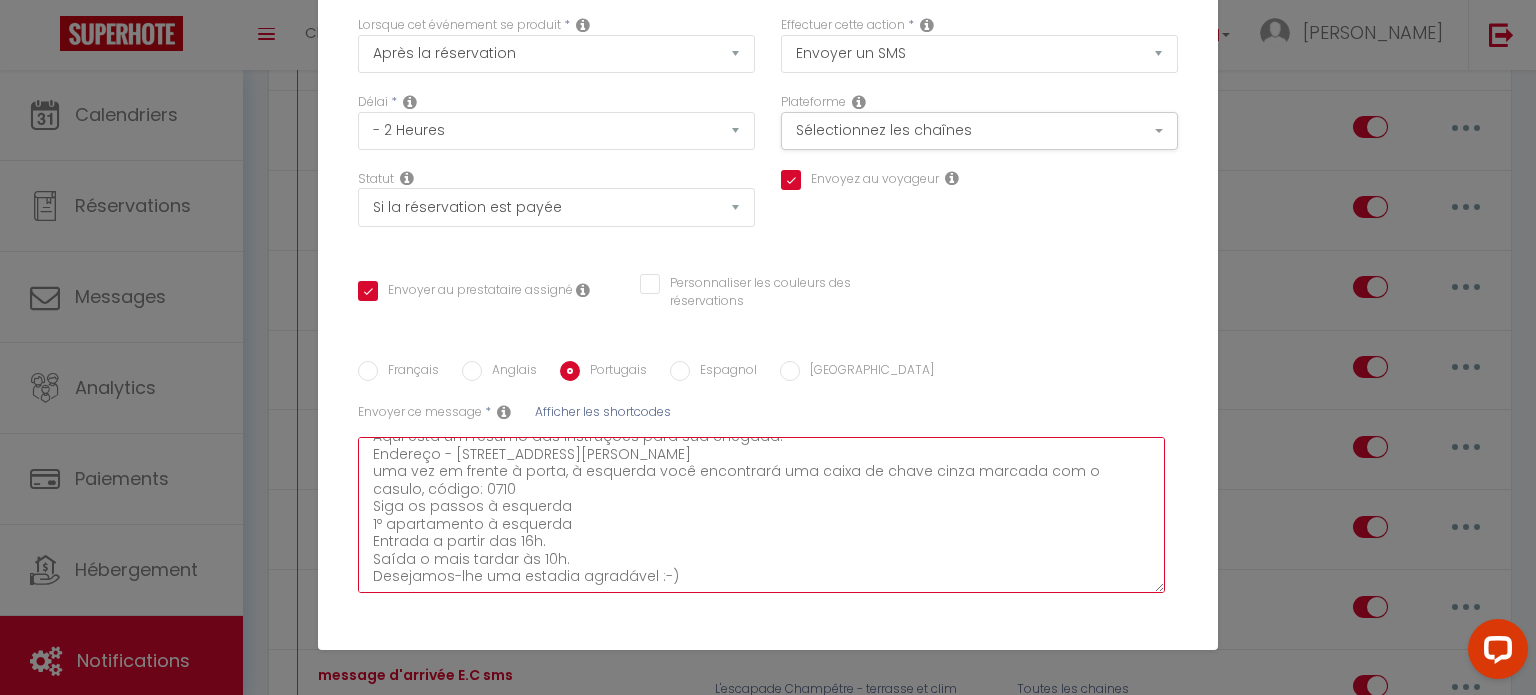 drag, startPoint x: 368, startPoint y: 455, endPoint x: 681, endPoint y: 576, distance: 335.57413 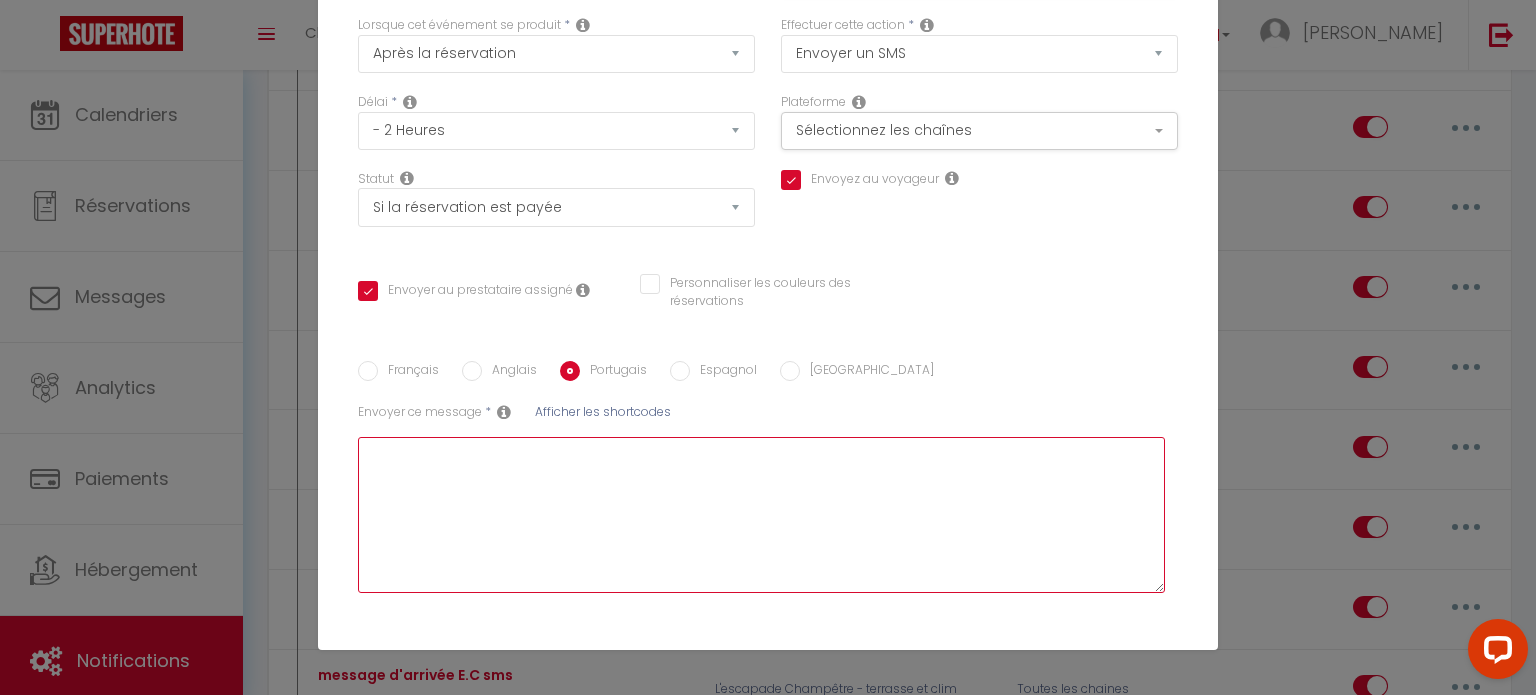 scroll, scrollTop: 0, scrollLeft: 0, axis: both 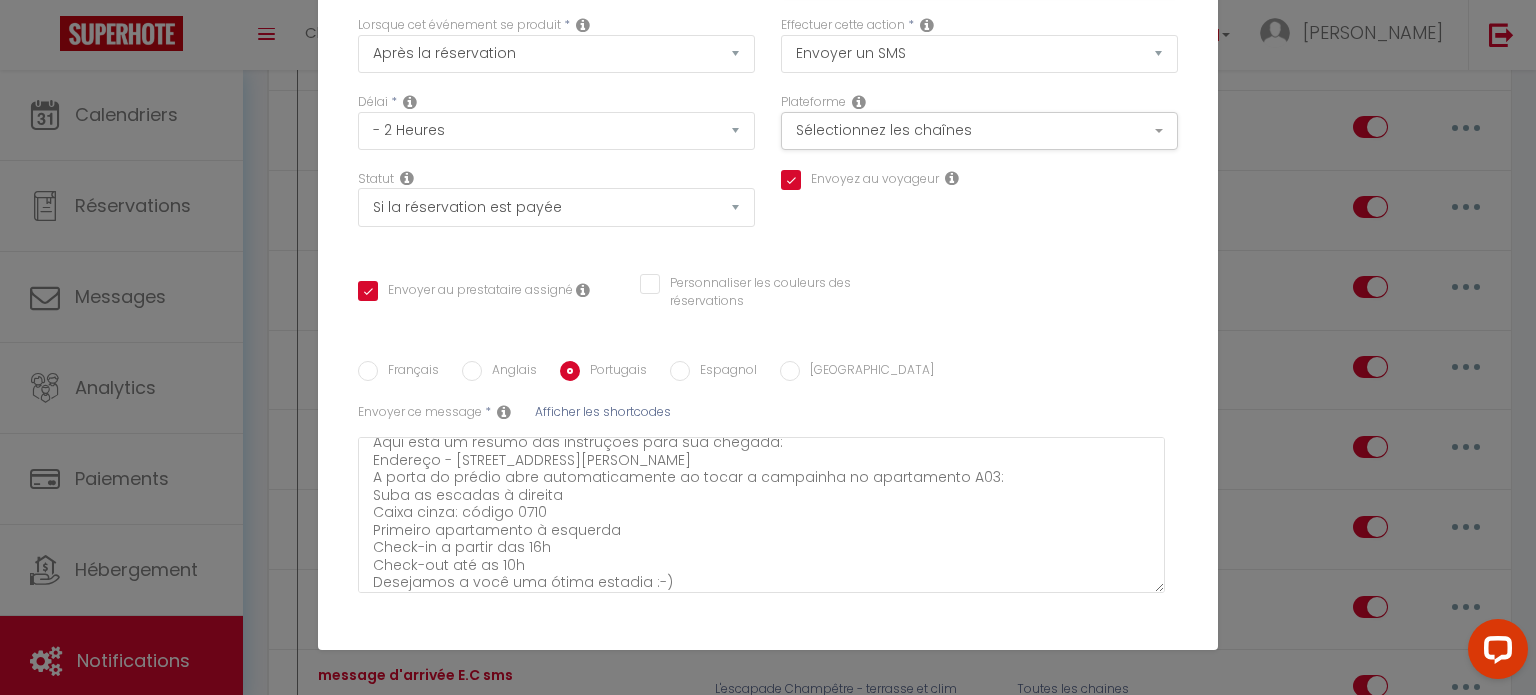click on "Espagnol" at bounding box center (680, 371) 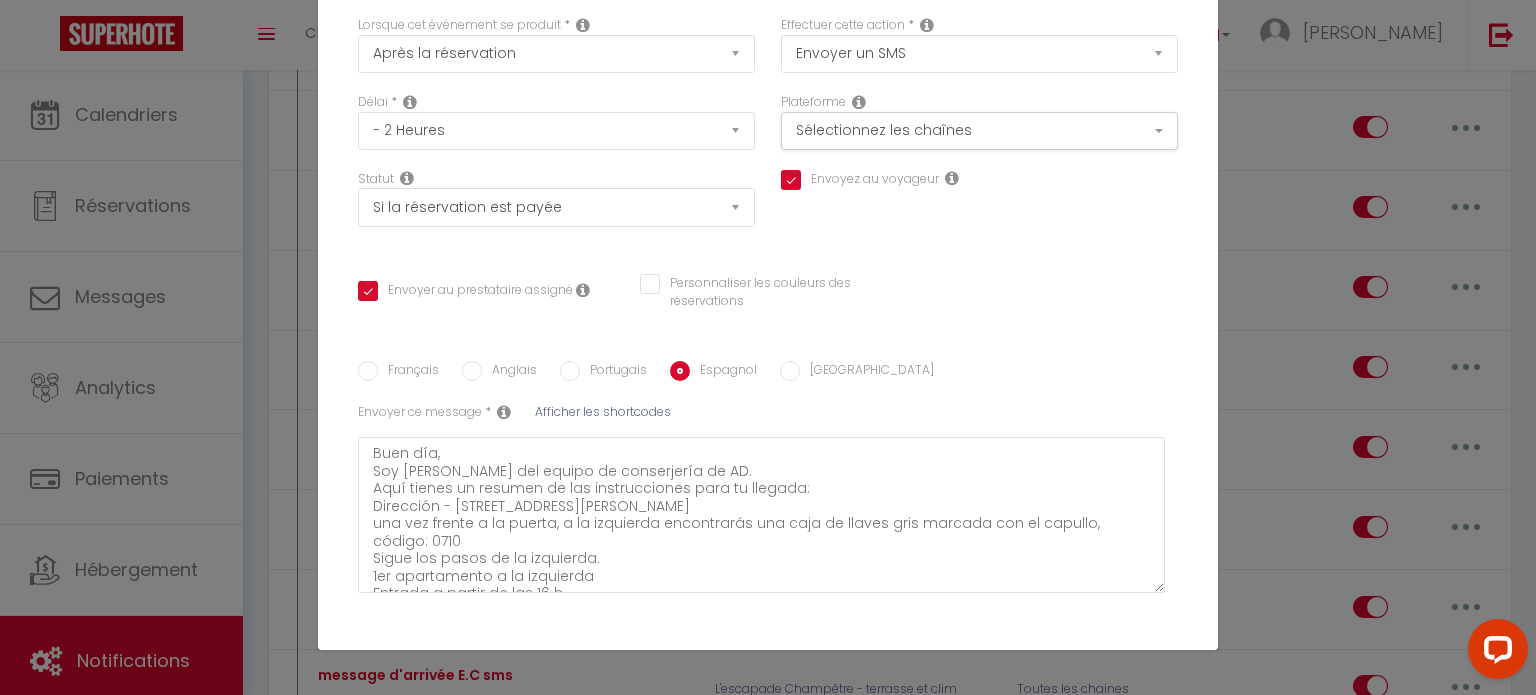 scroll, scrollTop: 0, scrollLeft: 0, axis: both 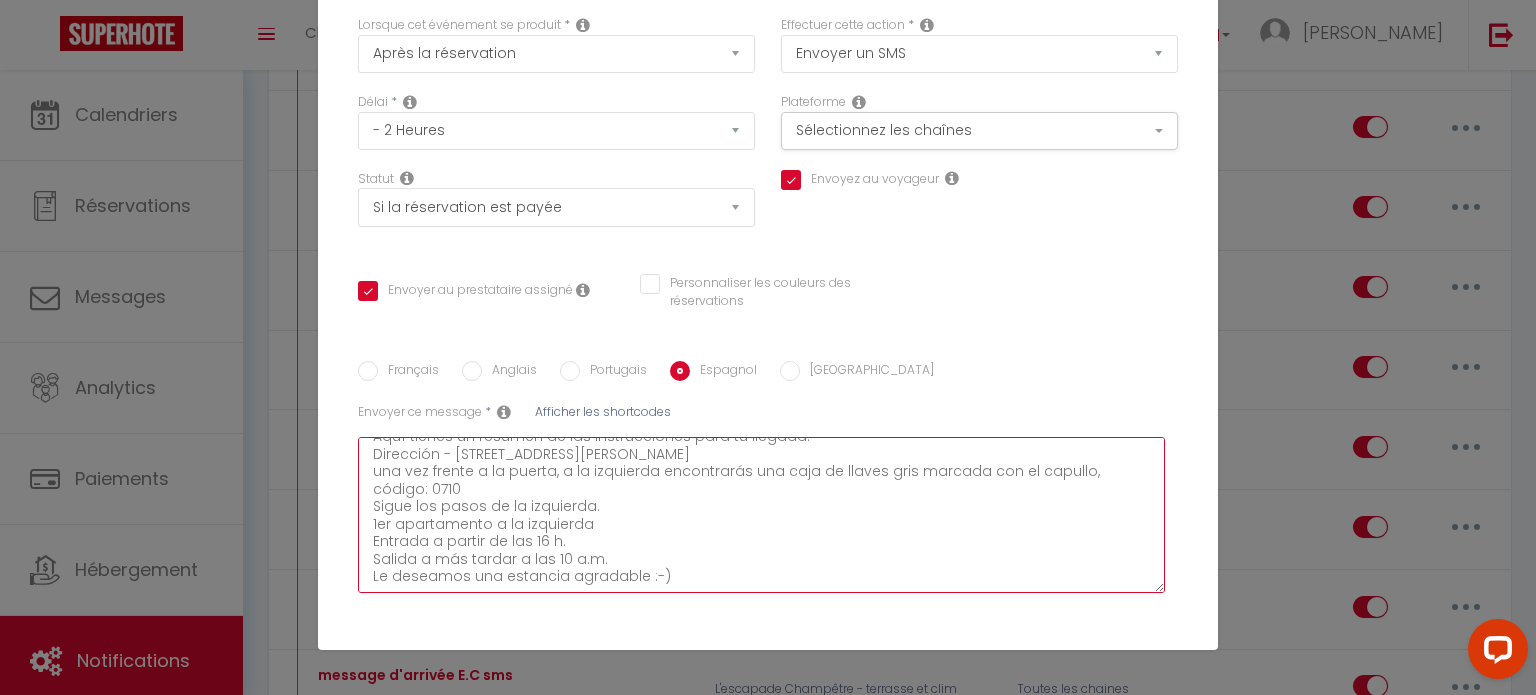 drag, startPoint x: 365, startPoint y: 455, endPoint x: 672, endPoint y: 583, distance: 332.6154 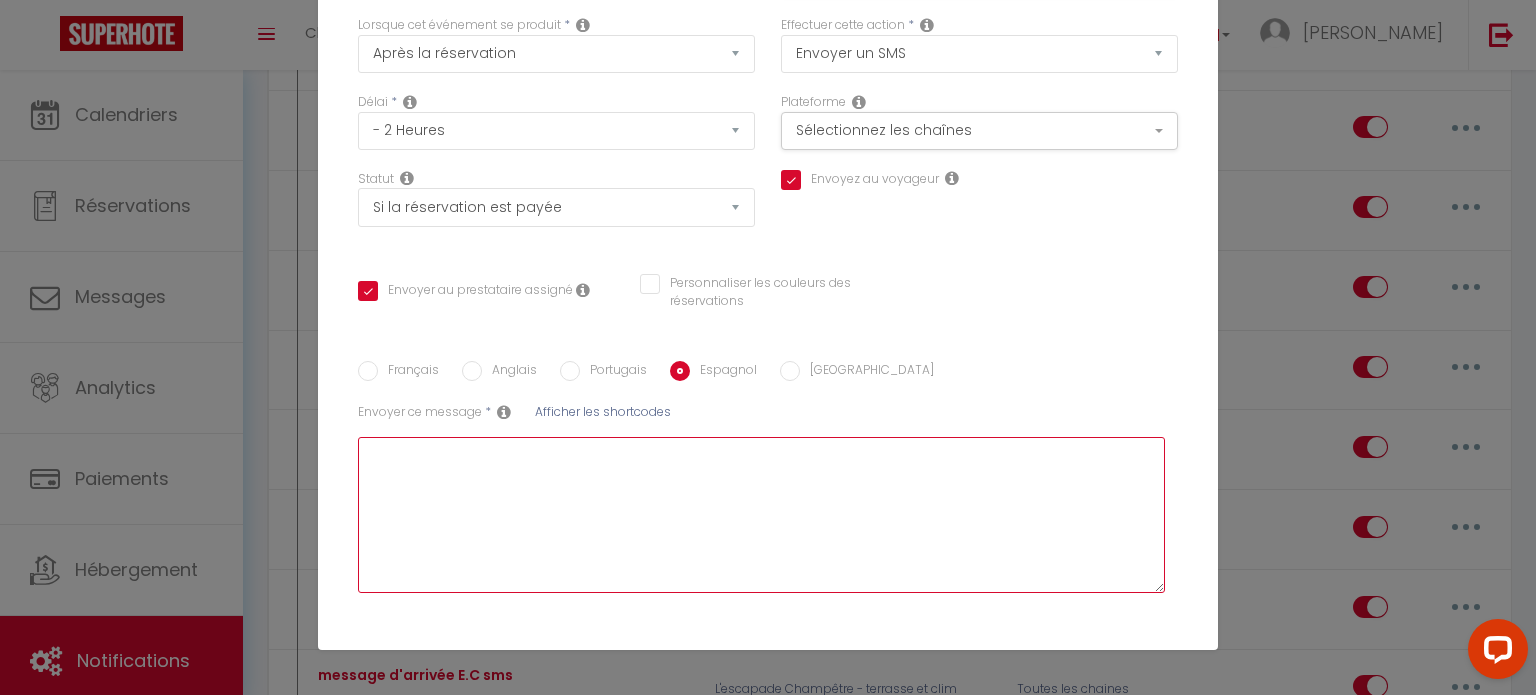 scroll, scrollTop: 0, scrollLeft: 0, axis: both 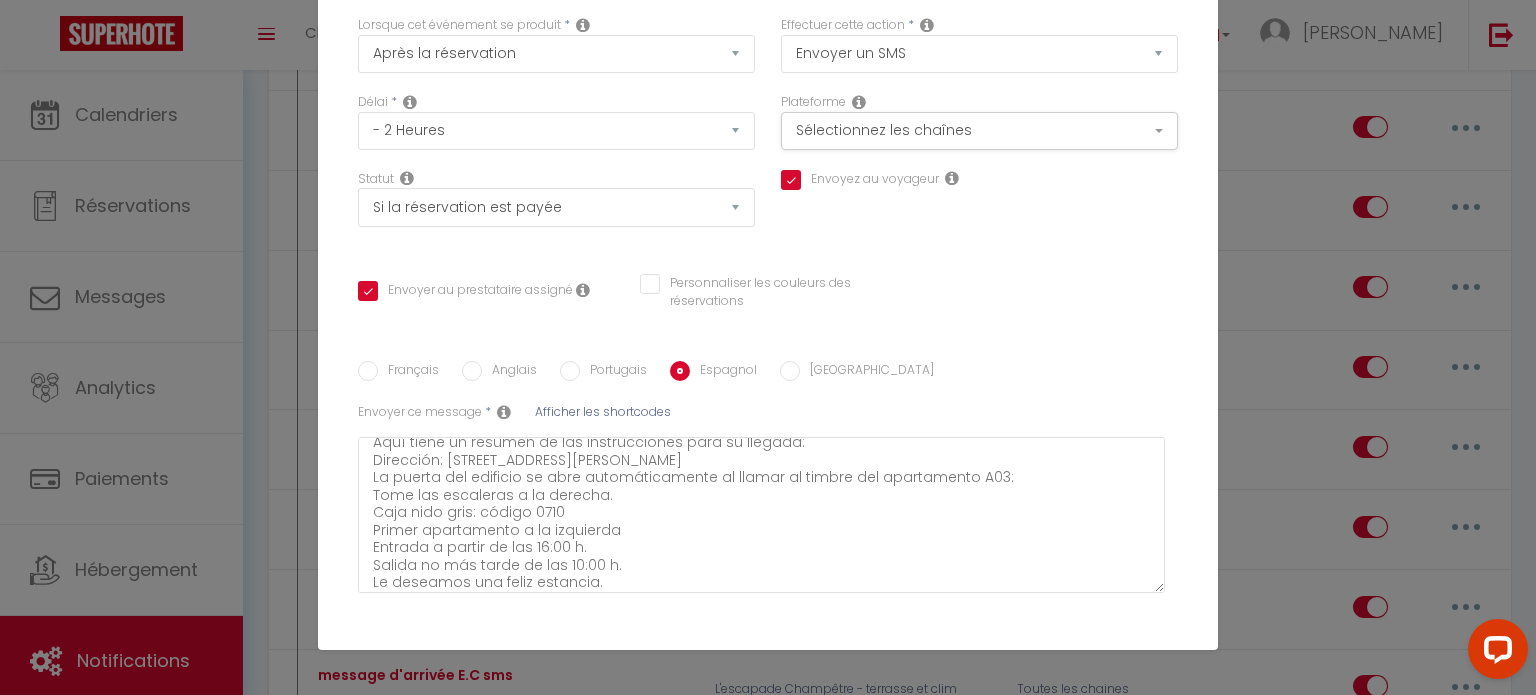 click on "Français     Anglais     Portugais     Espagnol     Italien   Sujet   *       Afficher les shortcodes     Envoyer ce message   *     Afficher les shortcodes   Hola,
Soy Léo, del equipo de conserjería de AD.
Aquí tiene un resumen de las instrucciones para su llegada:
Dirección: [STREET_ADDRESS][PERSON_NAME]
La puerta del edificio se abre automáticamente al llamar al timbre del apartamento A03:
Tome las escaleras a la derecha.
Caja nido gris: código 0710
Primer apartamento a la izquierda
Entrada a partir de las 16:00 h.
Salida no más tarde de las 10:00 h.
Le deseamos una feliz estancia." at bounding box center (768, 487) 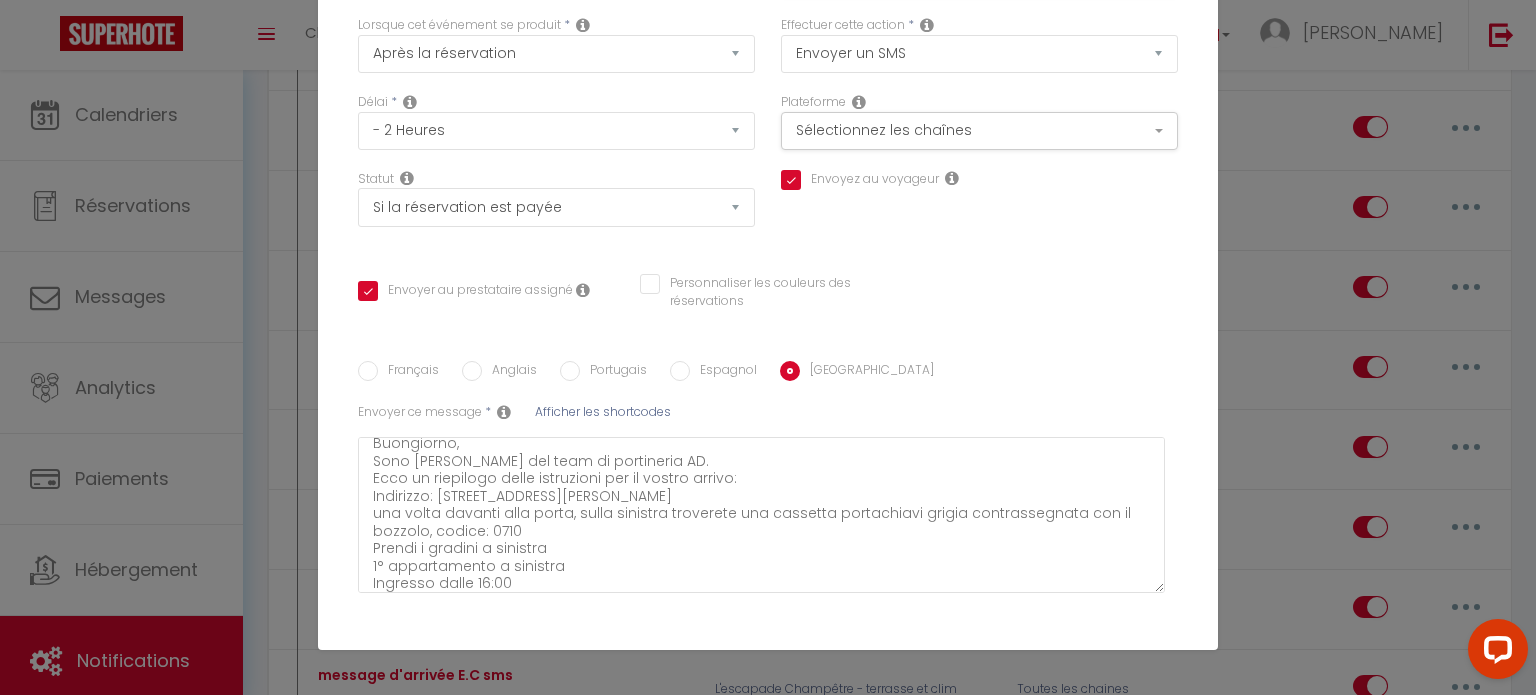 scroll, scrollTop: 0, scrollLeft: 0, axis: both 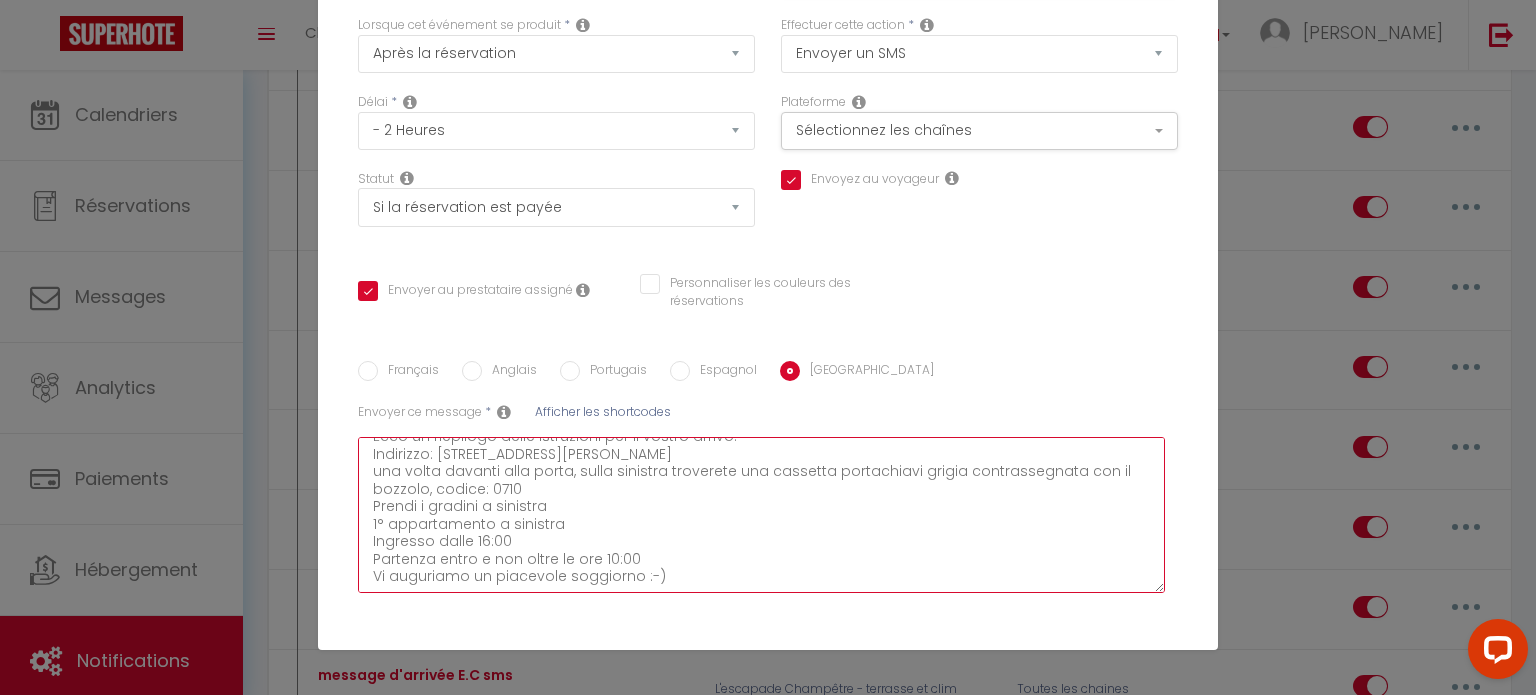 drag, startPoint x: 355, startPoint y: 454, endPoint x: 692, endPoint y: 589, distance: 363.03442 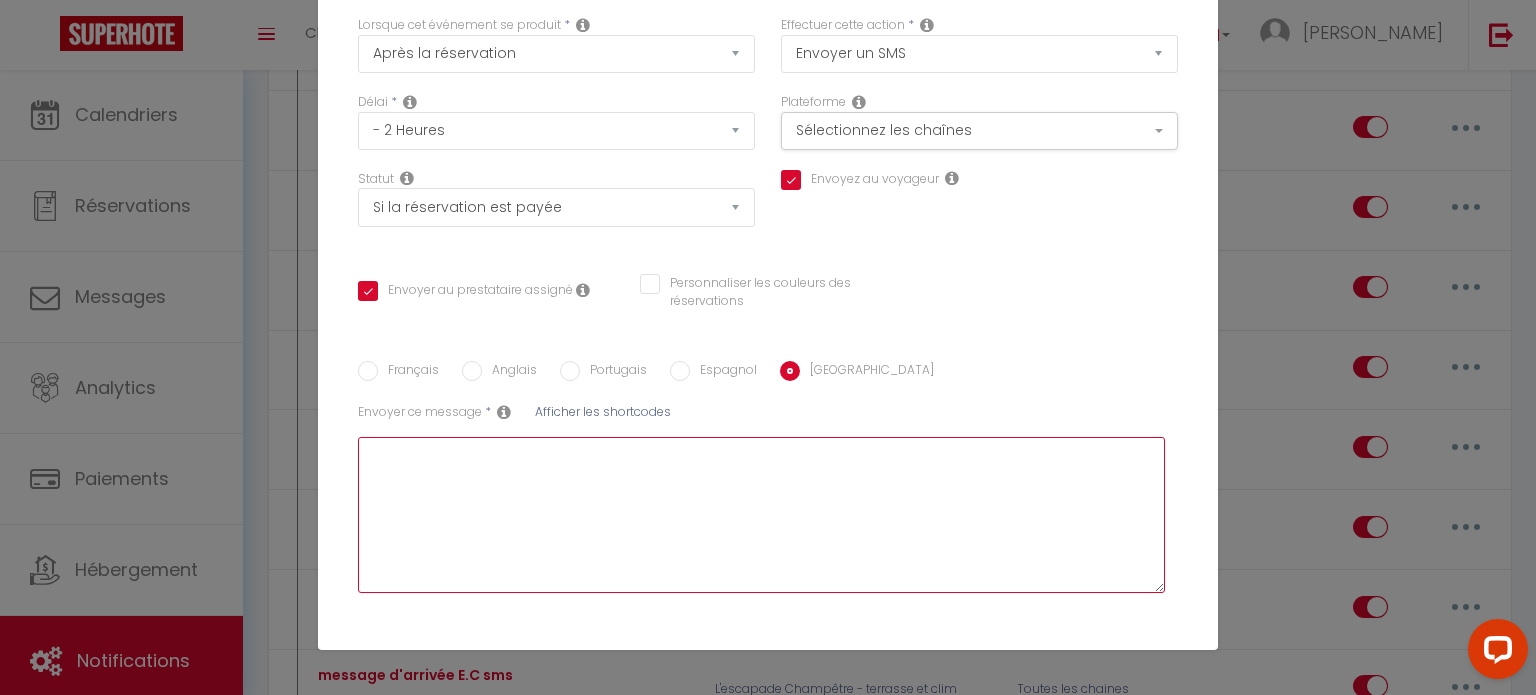 scroll, scrollTop: 0, scrollLeft: 0, axis: both 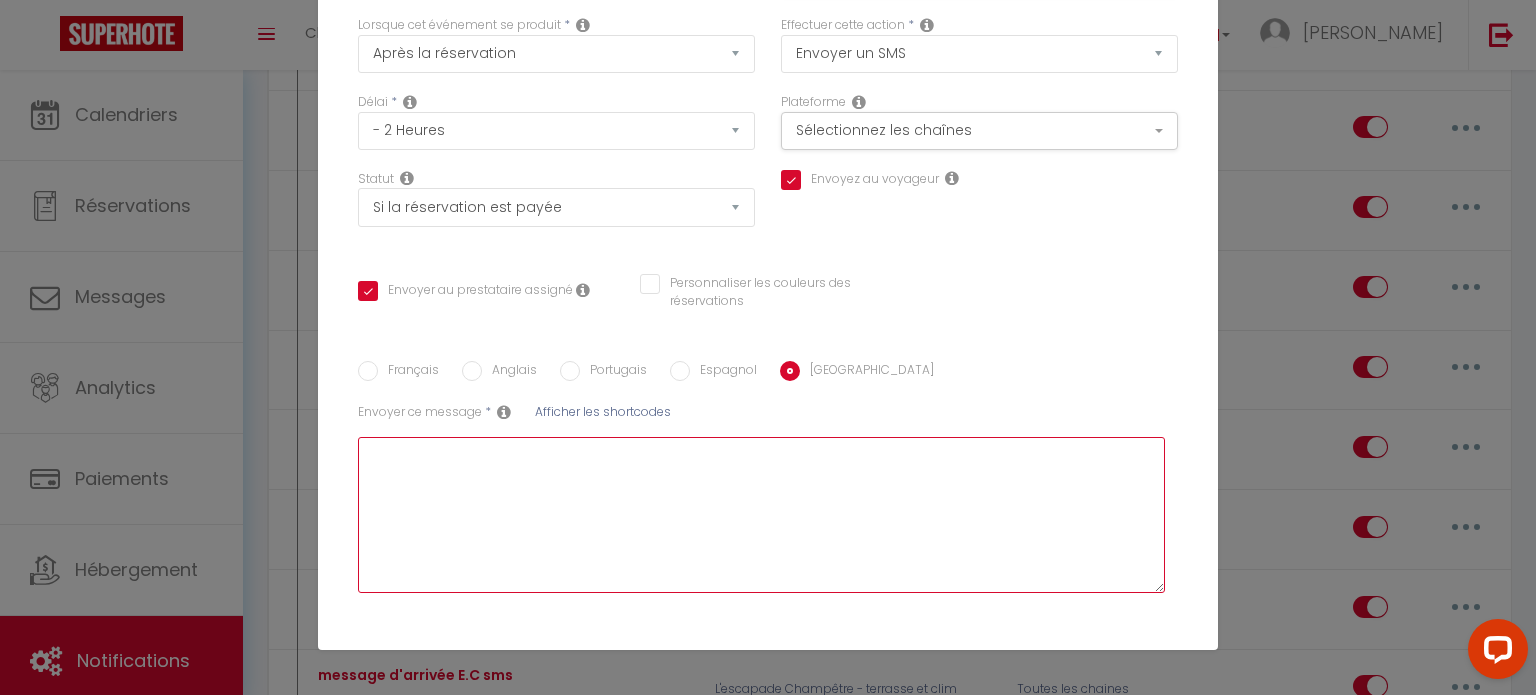 paste on "Salve,
sono [PERSON_NAME] del team concierge di AD.
Ecco un riepilogo delle istruzioni per il vostro arrivo:
Indirizzo: [STREET_ADDRESS][PERSON_NAME]
La porta dell'edificio si apre automaticamente suonando il campanello dell'appartamento A03:
Prendete le scale a destra
Casetta grigia: codice 0710
Primo appartamento a sinistra
Check-in dalle 16:00
Check-out entro le 10:00
Vi auguriamo un piacevole soggiorno :-)" 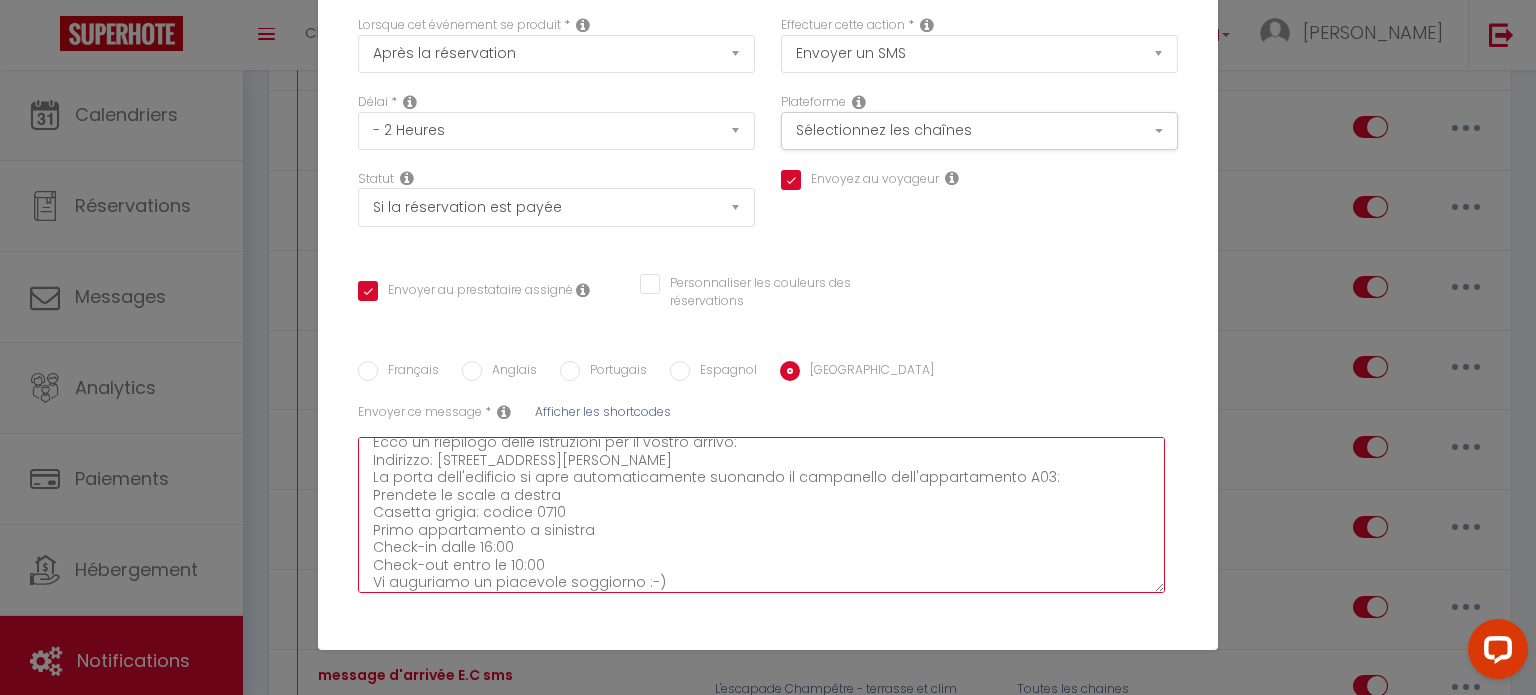 scroll, scrollTop: 52, scrollLeft: 0, axis: vertical 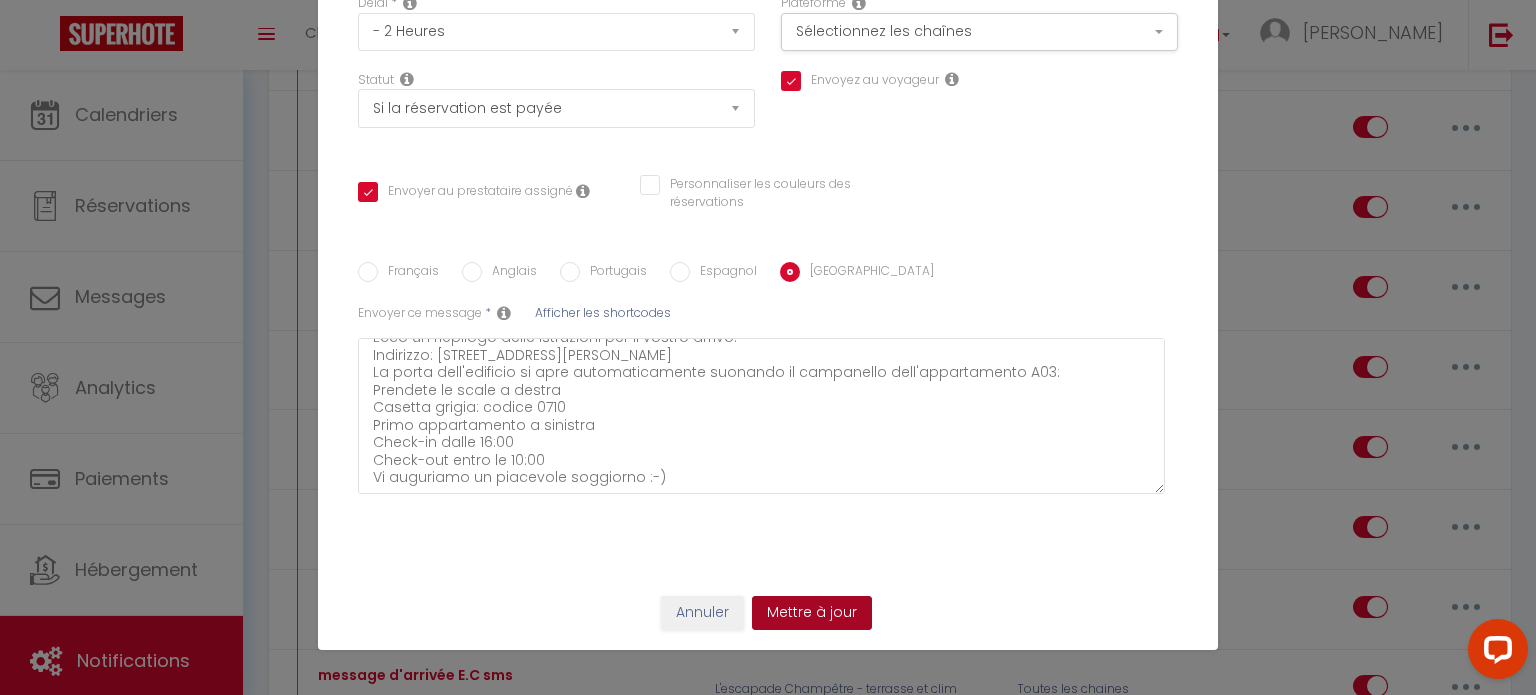 click on "Mettre à jour" at bounding box center [812, 613] 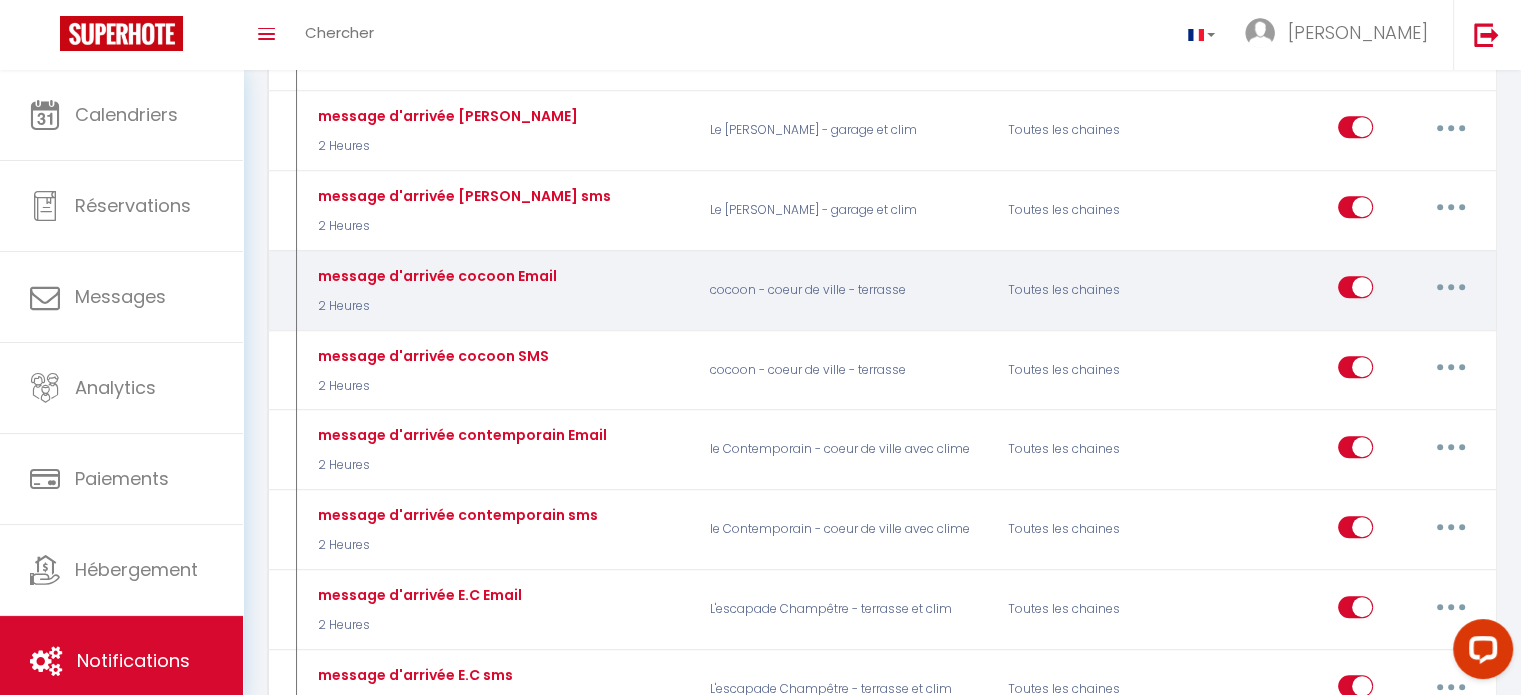 click at bounding box center [1451, 287] 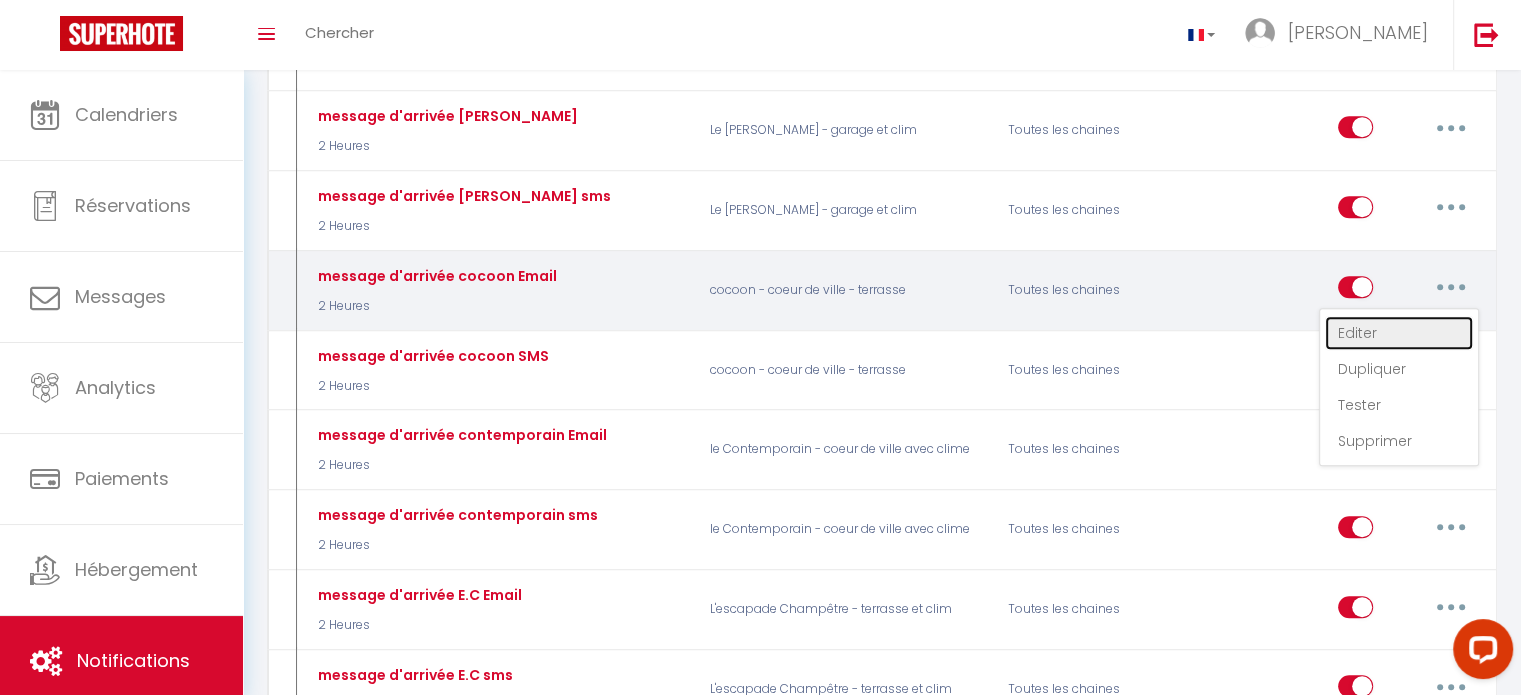 click on "Editer" at bounding box center (1399, 333) 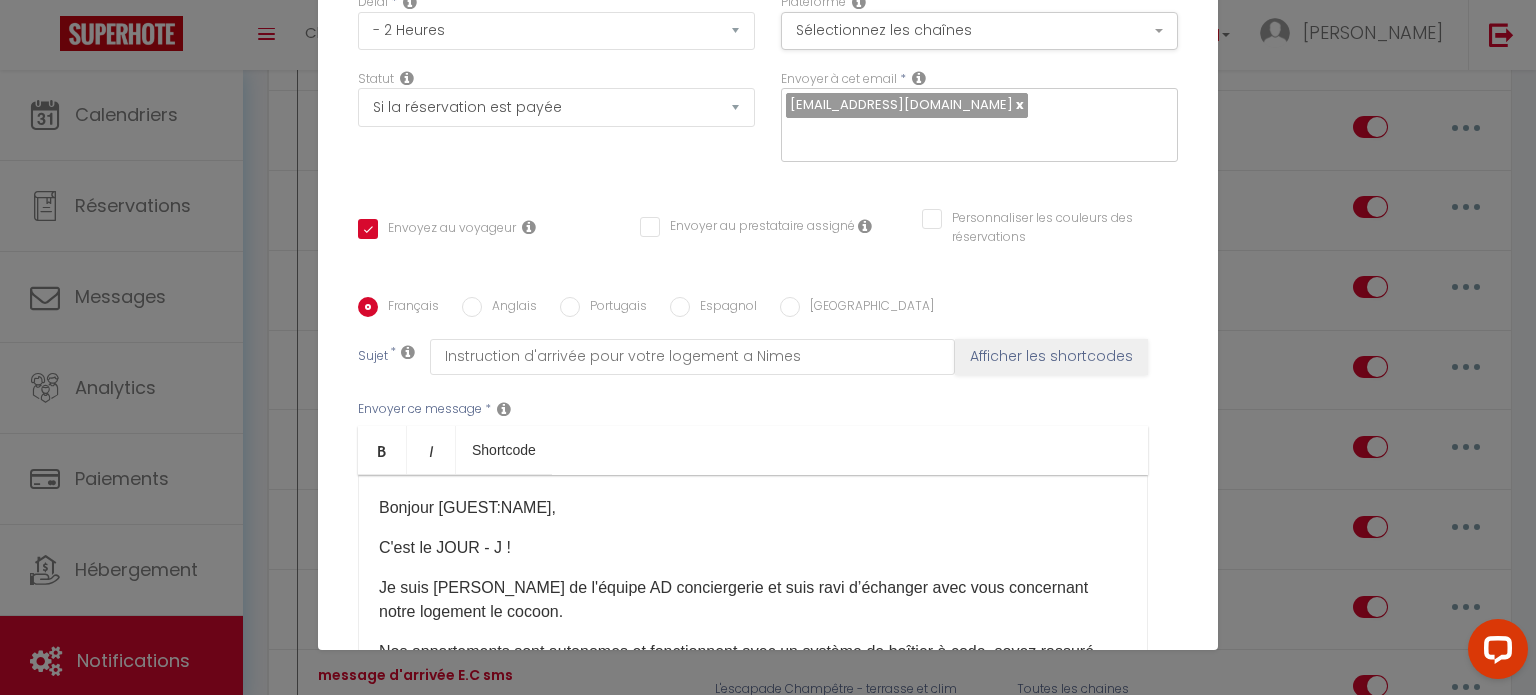 click on "Anglais" at bounding box center (509, 308) 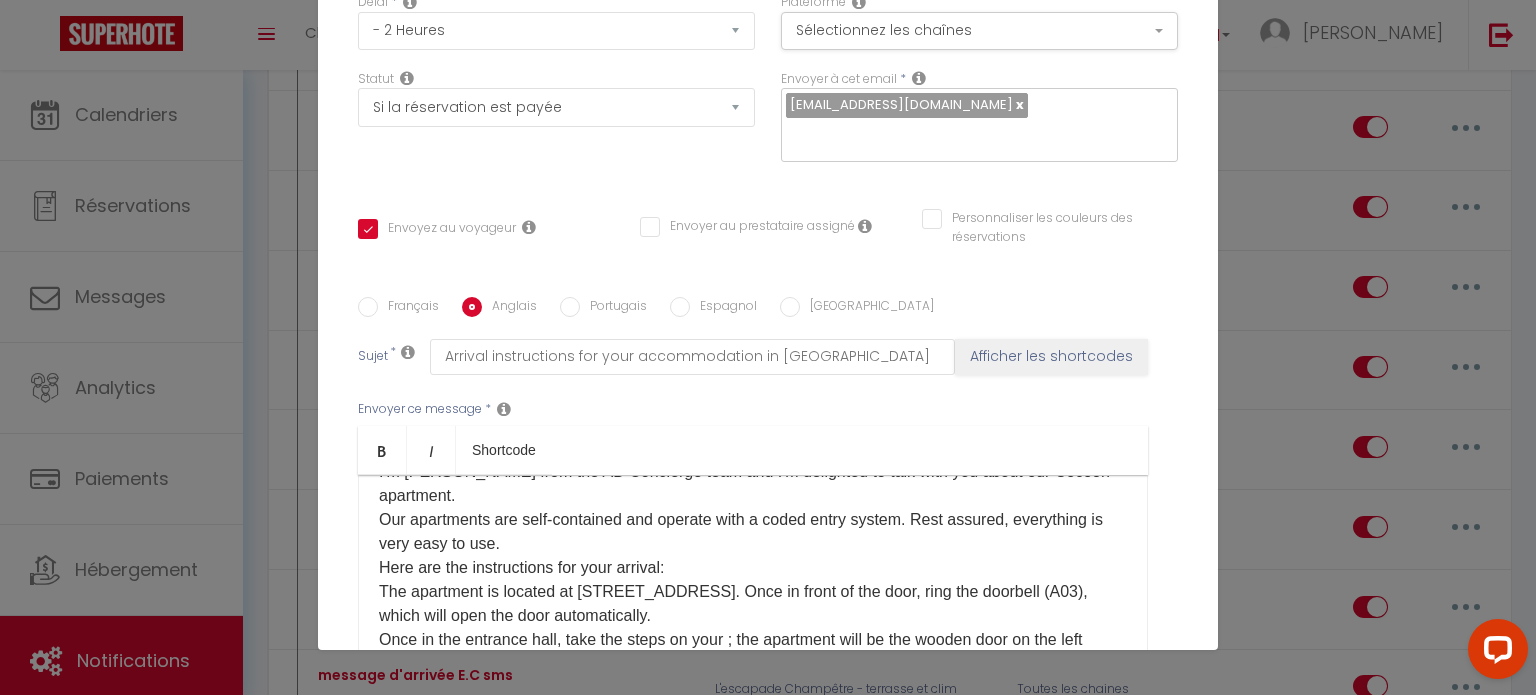 scroll, scrollTop: 200, scrollLeft: 0, axis: vertical 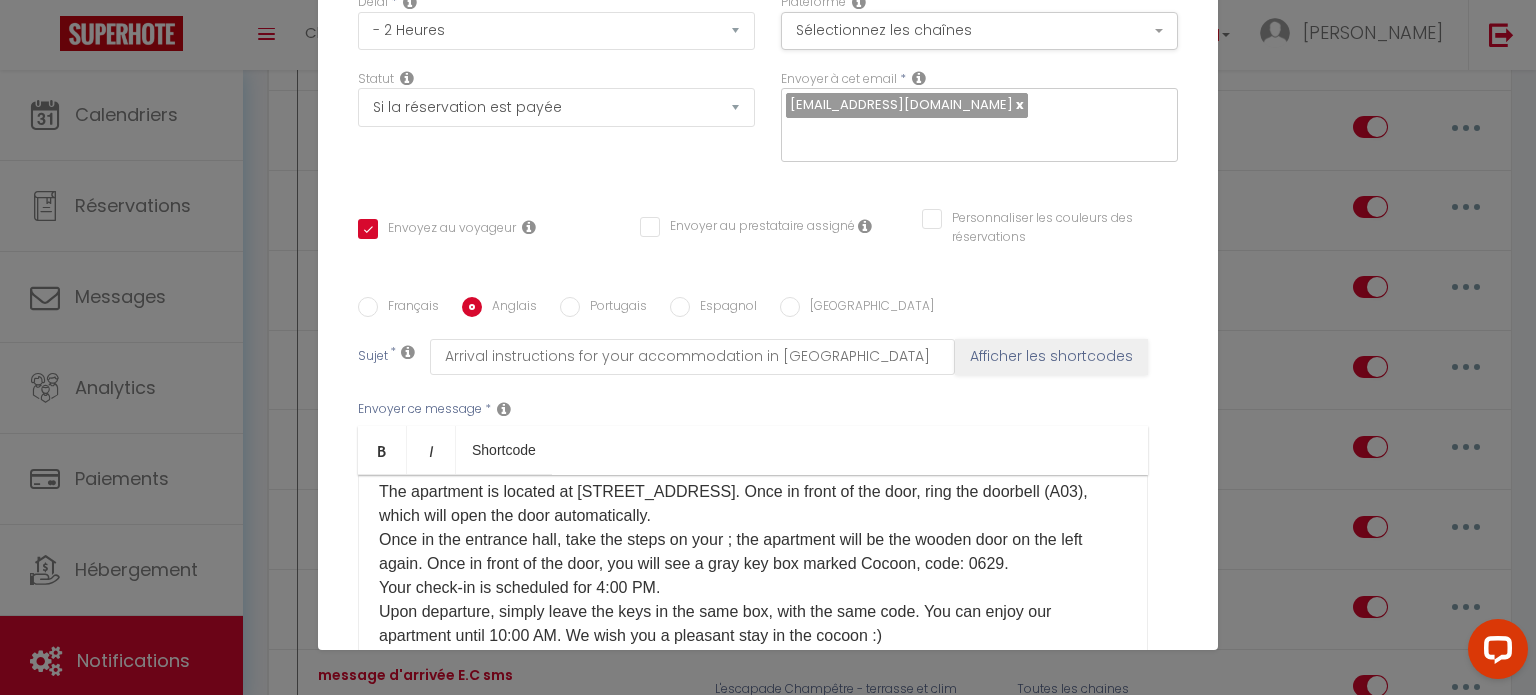 click on "It's D-DAY! I'm [PERSON_NAME] from the AD Concierge team and I'm delighted to talk with you about our Cocoon apartment. Our apartments are self-contained and operate with a coded entry system. Rest assured, everything is very easy to use. Here are the instructions for your arrival: The apartment is located at [STREET_ADDRESS]. Once in front of the door, ring the doorbell (A03), which will open the door automatically. Once in the entrance hall, take the steps on your ; the apartment will be the wooden door on the left again. Once in front of the door, you will see a gray key box marked Cocoon, code: 0629. Your check-in is scheduled for 4:00 PM. Upon departure, simply leave the keys in the same box, with the same code. You can enjoy our apartment until 10:00 AM. We wish you a pleasant stay in the cocoon :) Please feel free to contact us if needed; we remain available. The AD Concierge Team [PHONE_NUMBER]" at bounding box center (753, 528) 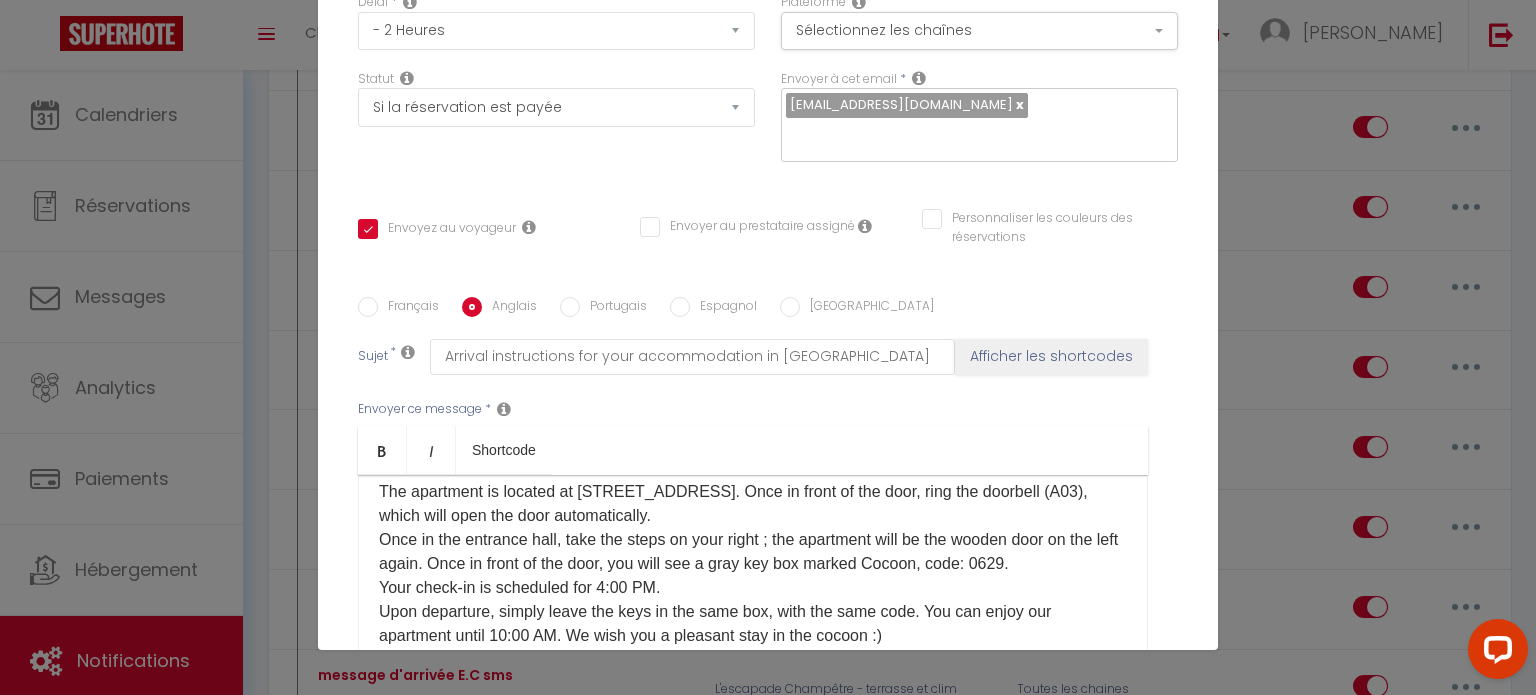 click on "Portugais" at bounding box center (613, 308) 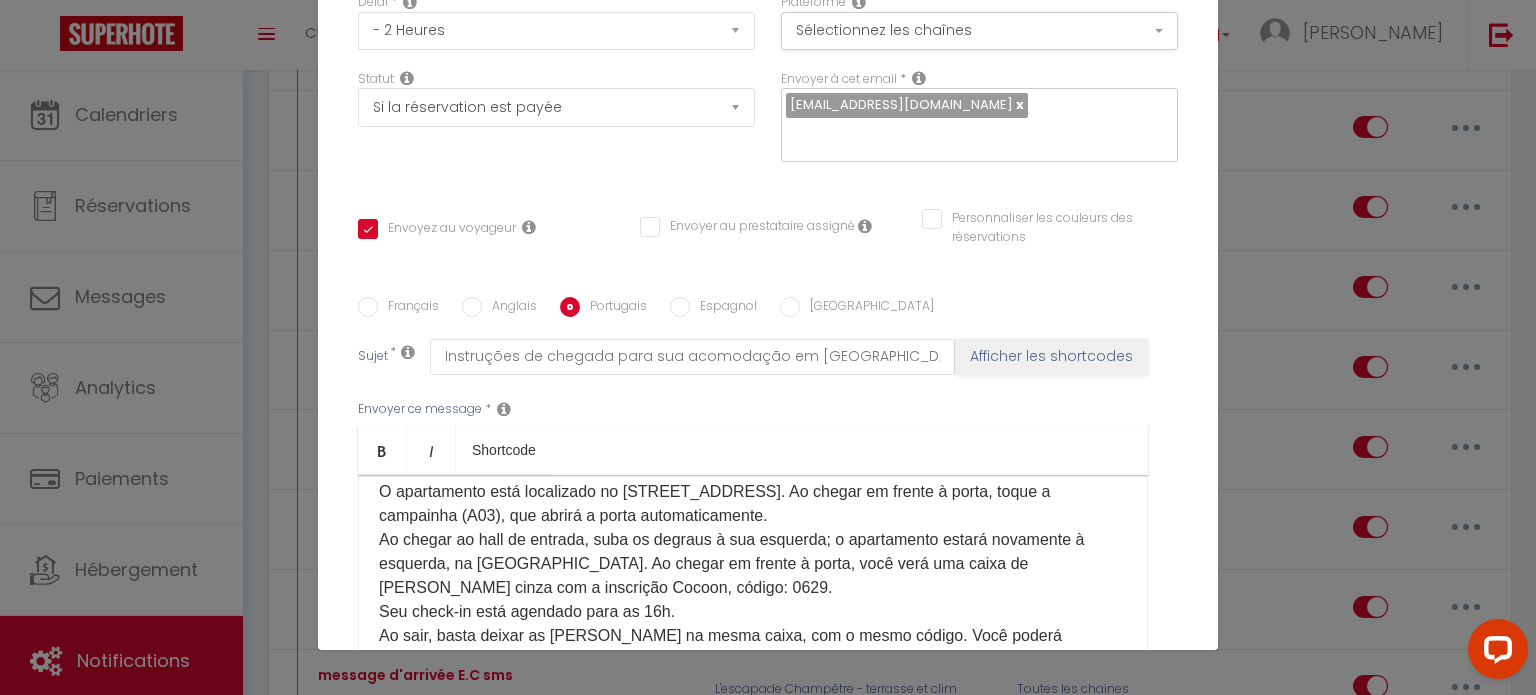click on "É o DIA D! Sou [PERSON_NAME], da equipe de Concierge AD, e estou muito feliz em conversar com você sobre o nosso apartamento Cocoon. Nossos apartamentos são independentes e funcionam com um sistema de entrada com código. Fique tranquilo, tudo é muito fácil de usar. Aqui estão as instruções para a sua chegada: O apartamento está localizado no [STREET_ADDRESS]. Ao chegar em frente à porta, toque a campainha (A03), que abrirá a porta automaticamente. Ao chegar ao hall de entrada, suba os degraus à sua esquerda; o apartamento estará novamente à esquerda, na porta de madeira. Ao chegar em frente à porta, você verá uma caixa de [PERSON_NAME] cinza com a inscrição Cocoon, código: 0629. Seu check-in está agendado para as 16h. Ao sair, basta deixar as [PERSON_NAME] na mesma caixa, com o mesmo código. Você poderá desfrutar do nosso apartamento até as 10h. Desejamos a você uma estadia agradável no Cocoon :) Sinta-se à vontade para entrar em contato conosco se necessário; estamos à disposição." at bounding box center [753, 540] 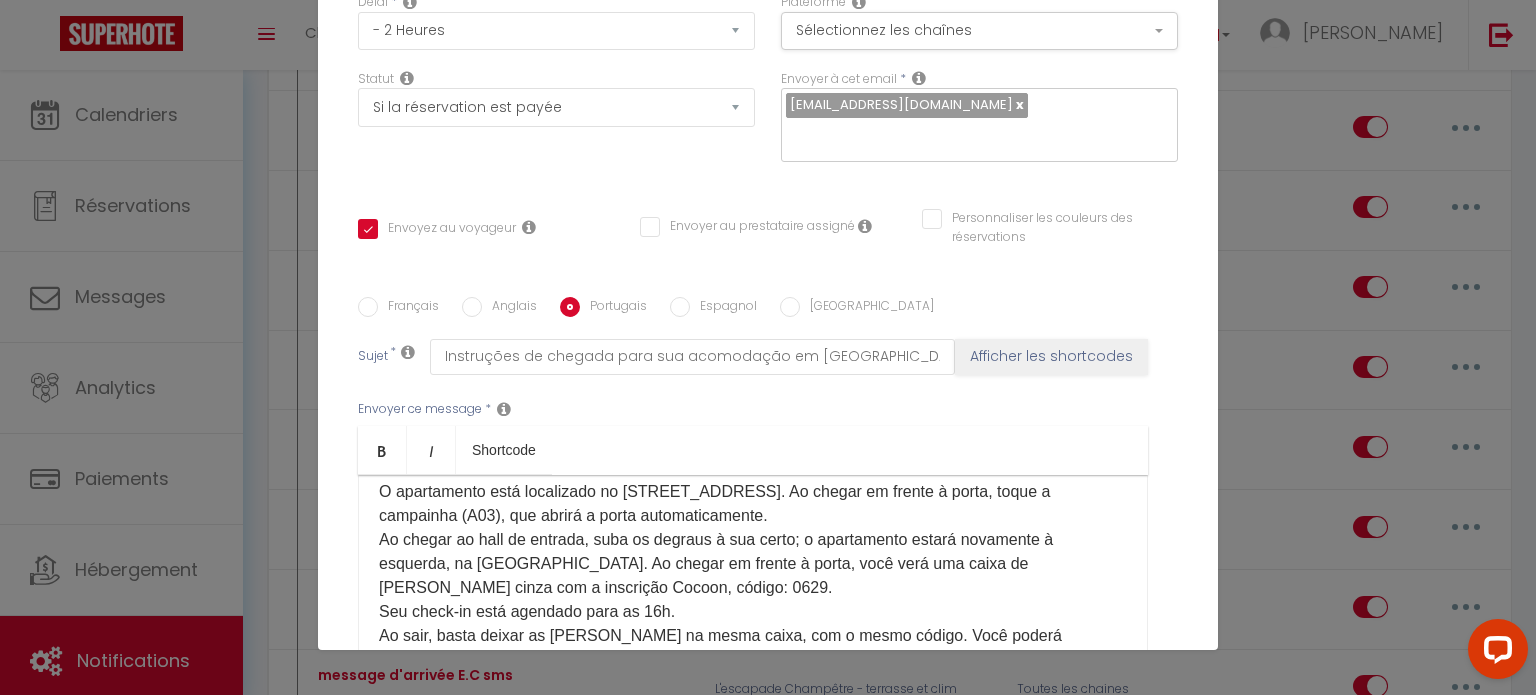 click on "Espagnol" at bounding box center (680, 307) 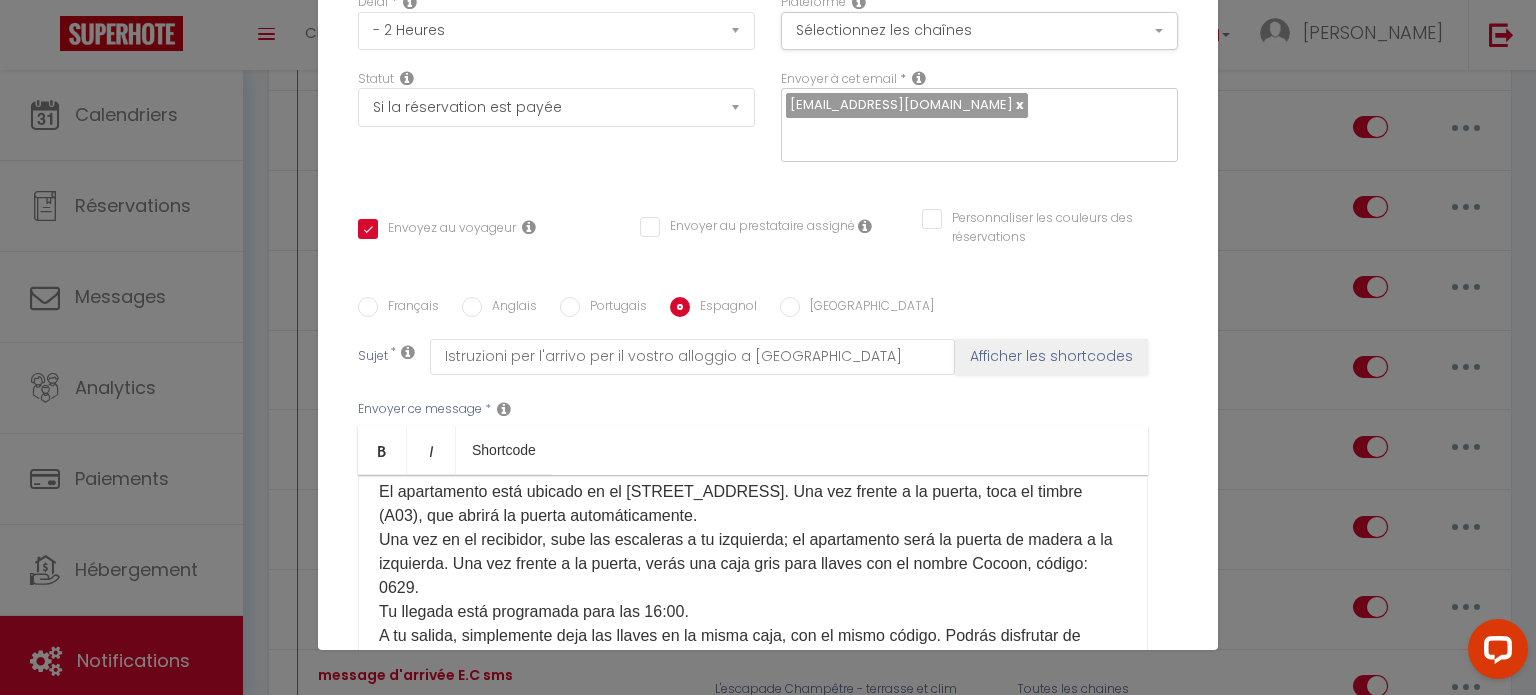 click on "¡Hola! Soy [PERSON_NAME], del equipo de conserjería de AD, y estoy encantado de hablar contigo sobre nuestro apartamento Cocoon. Nuestros apartamentos son independientes y funcionan con un sistema de entrada con código. No te preocupes, todo es muy fácil de usar. Aquí tienes las instrucciones para tu llegada: El apartamento está ubicado en el [STREET_ADDRESS]. Una vez frente a la puerta, toca el timbre (A03), que abrirá la puerta automáticamente. Una vez en el recibidor, sube las escaleras a tu izquierda; el apartamento será la puerta de madera a la izquierda. Una vez frente a la puerta, verás una caja gris para llaves con el nombre Cocoon, código: 0629. Tu llegada está programada para las 16:00. A tu salida, simplemente deja las llaves en la misma caja, con el mismo código. Podrás disfrutar de nuestro apartamento hasta las 10:00. Les deseamos una feliz estancia en el [GEOGRAPHIC_DATA] :) No duden en contactarnos si lo necesitan; estamos a su disposición. El Equipo de Conserjería de AD" at bounding box center [753, 540] 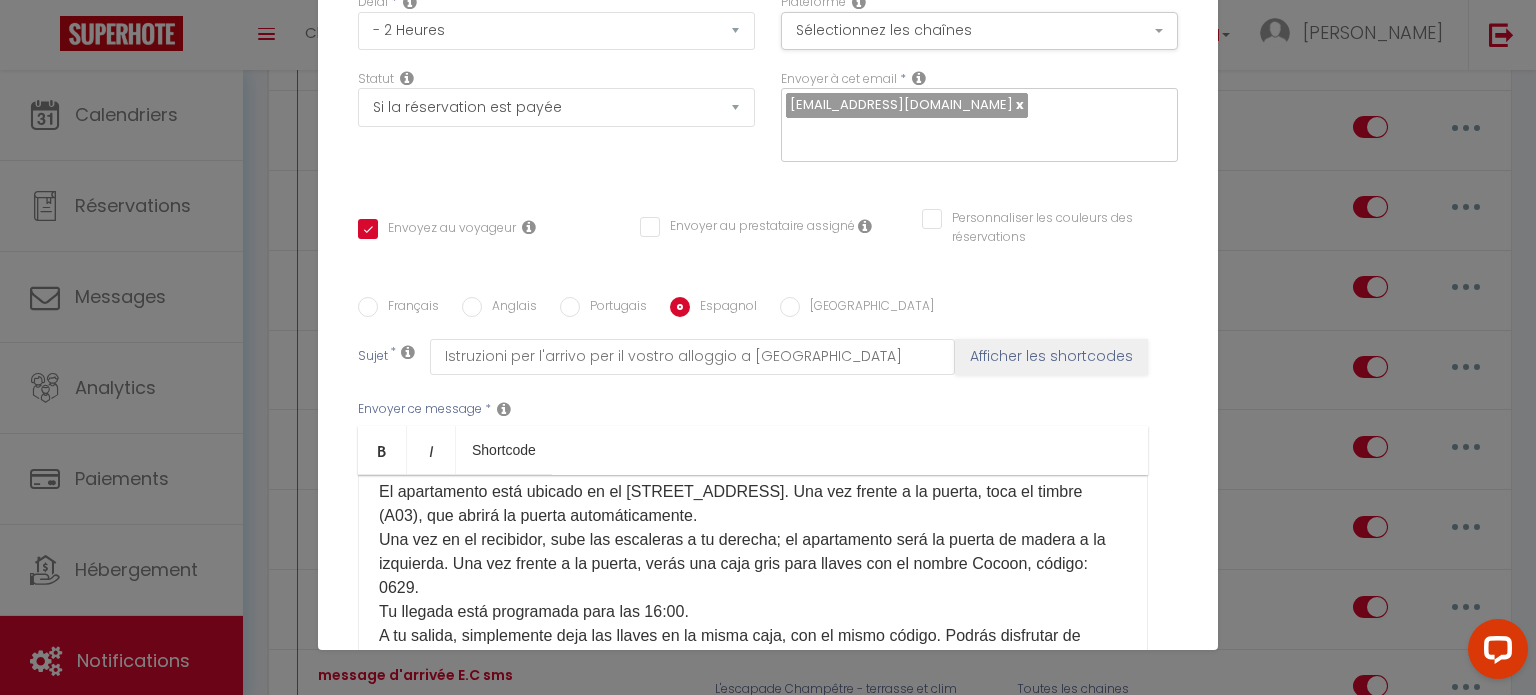 click on "[GEOGRAPHIC_DATA]" at bounding box center (790, 307) 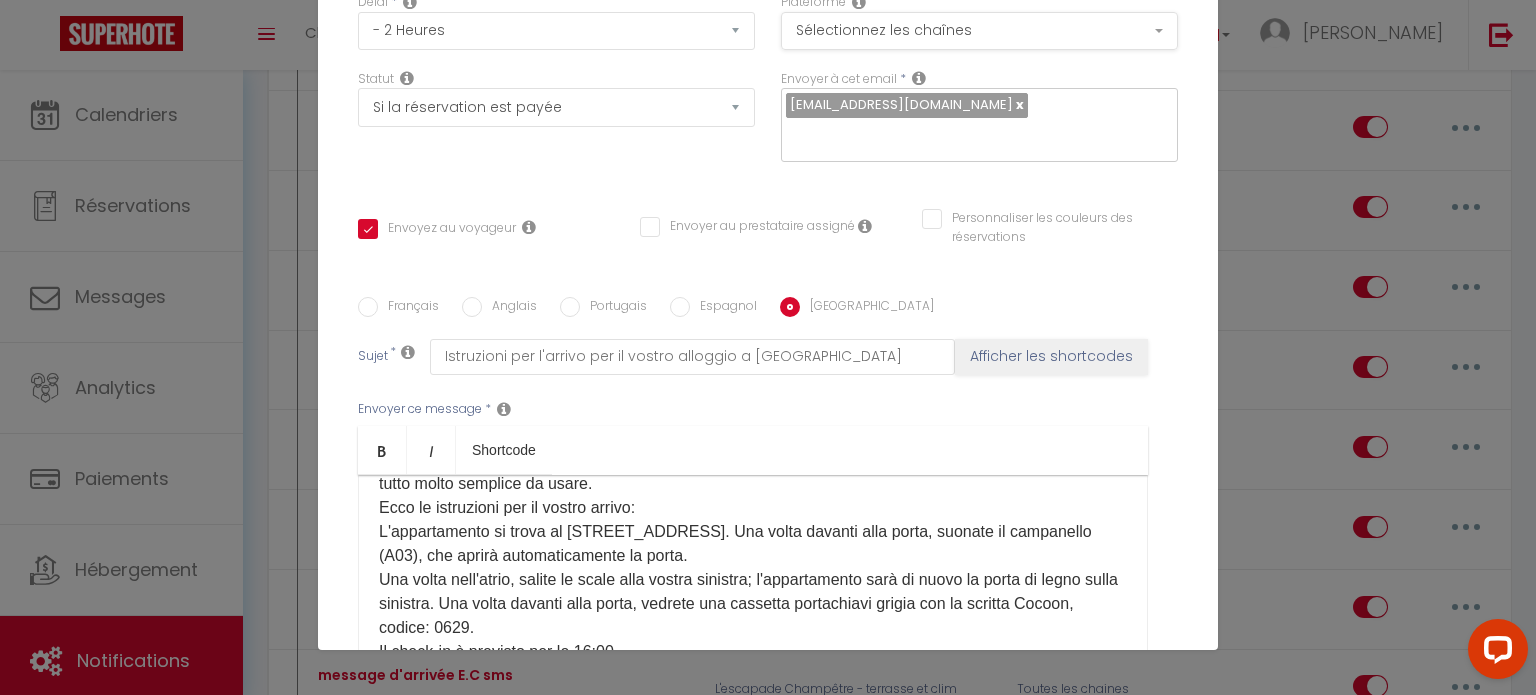 scroll, scrollTop: 100, scrollLeft: 0, axis: vertical 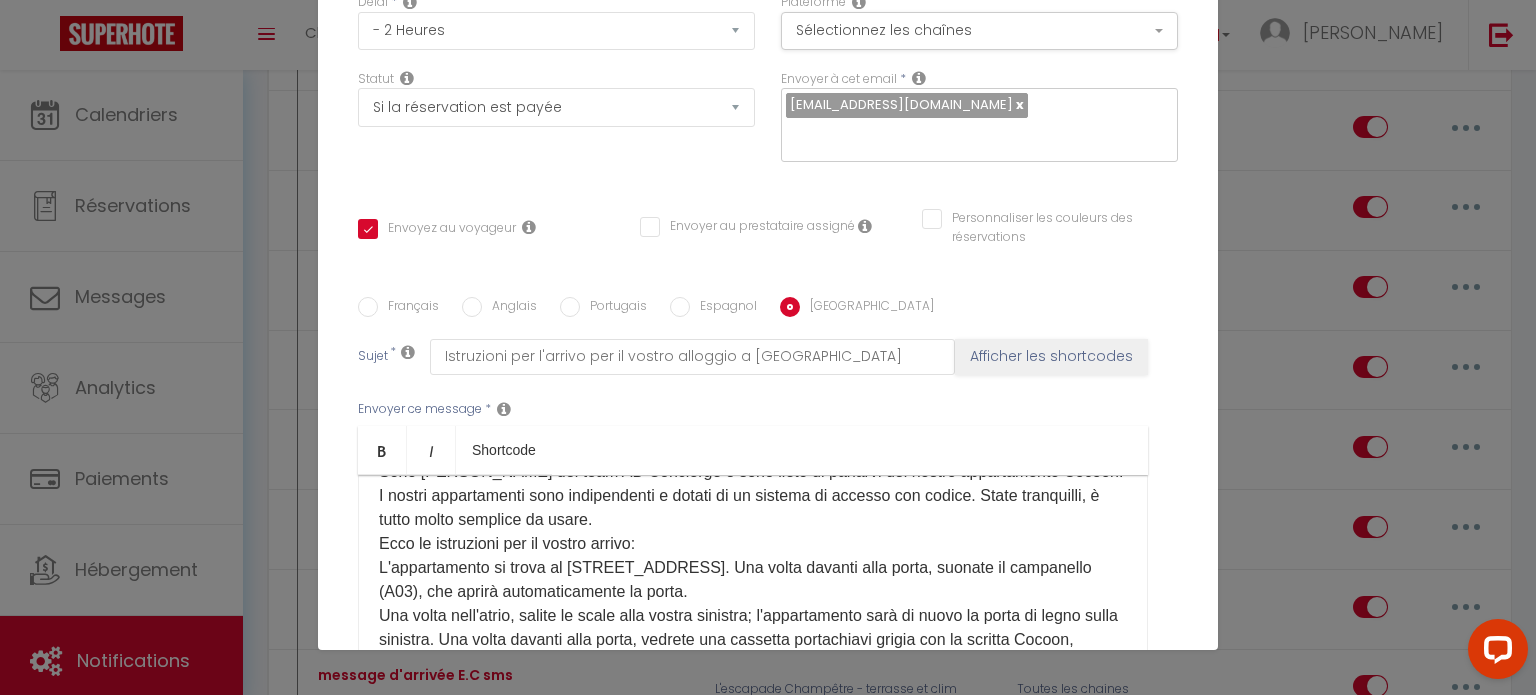 click on "È il GIORNO D! Sono [PERSON_NAME] del team AD Concierge e sono lieto di parlarvi del nostro appartamento Cocoon. I nostri appartamenti sono indipendenti e dotati di un sistema di accesso con codice. State tranquilli, è tutto molto semplice da usare. Ecco le istruzioni per il vostro arrivo: L'appartamento si trova al [STREET_ADDRESS]. Una volta davanti alla porta, suonate il campanello (A03), che aprirà automaticamente la porta. Una volta nell'atrio, salite le scale alla vostra sinistra; l'appartamento sarà di nuovo la porta di legno sulla sinistra. Una volta davanti alla porta, vedrete una cassetta portachiavi grigia con la scritta Cocoon, codice: 0629. Il check-in è previsto per le 16:00. Al momento della partenza, lasciate semplicemente le chiavi nella stessa cassetta, con lo stesso codice. Potrete usufruire del nostro appartamento fino alle 10:00. Vi auguriamo un piacevole soggiorno nel nostro cocoon :) Non esitate a contattarci se necessario; restiamo a vostra disposizione. Il team AD Concierge" at bounding box center [753, 640] 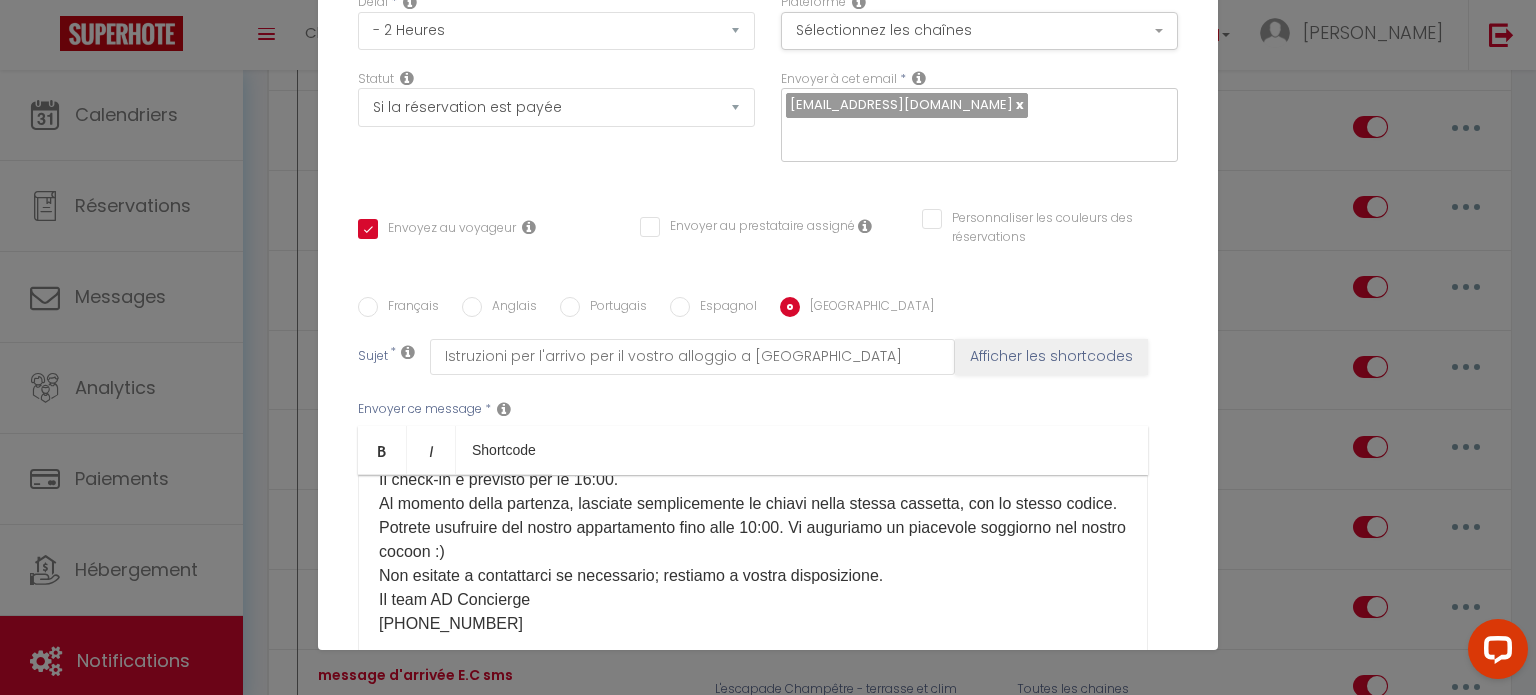 scroll, scrollTop: 309, scrollLeft: 0, axis: vertical 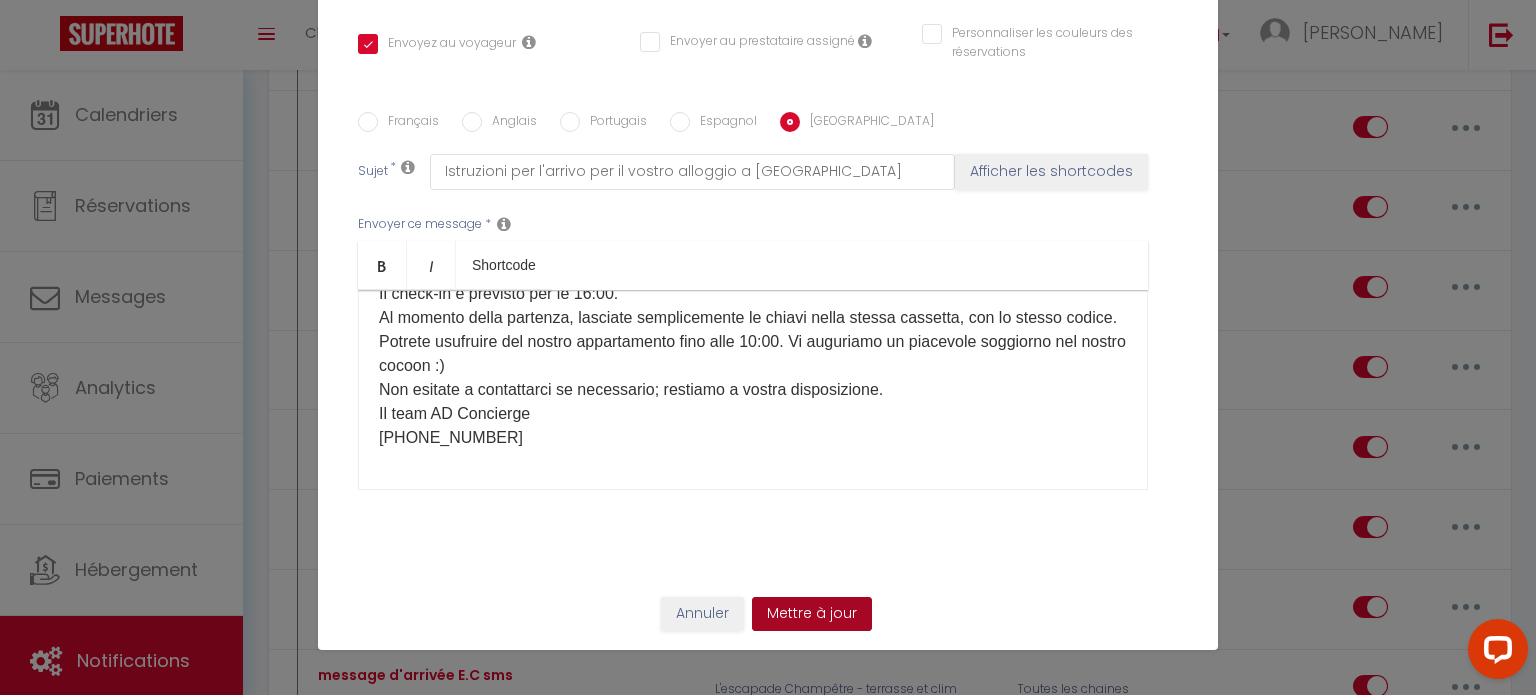 click on "Mettre à jour" at bounding box center [812, 614] 